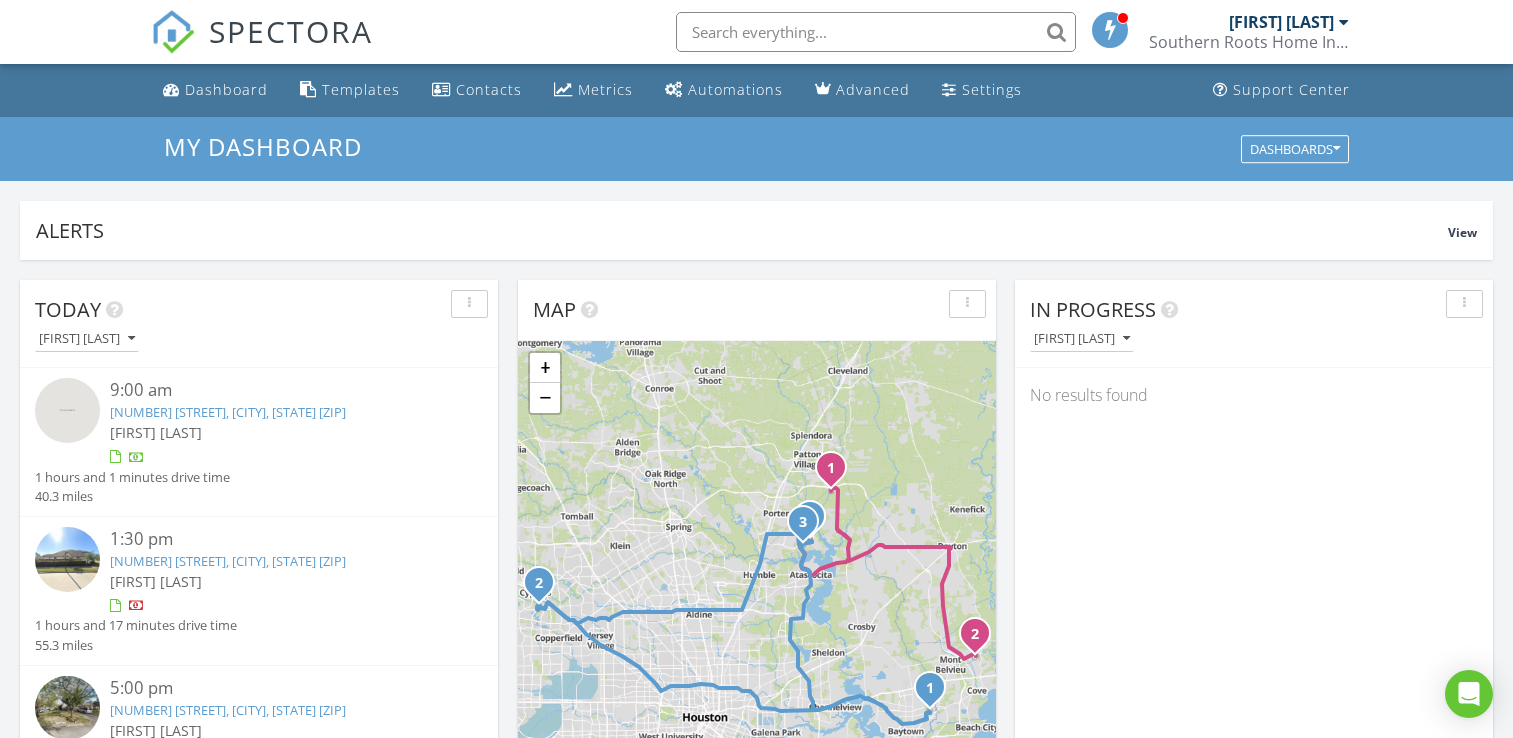 scroll, scrollTop: 0, scrollLeft: 0, axis: both 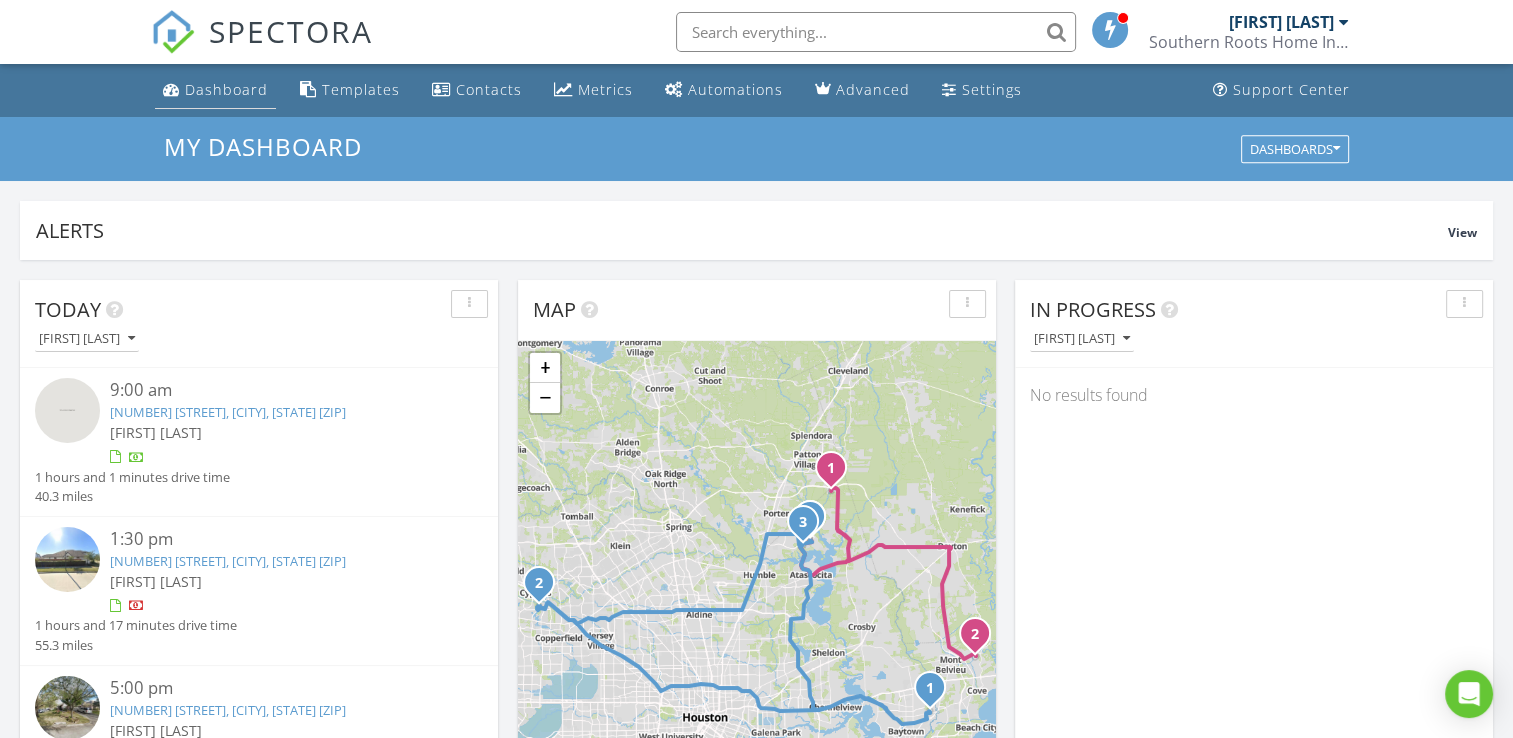 click on "Dashboard" at bounding box center (226, 89) 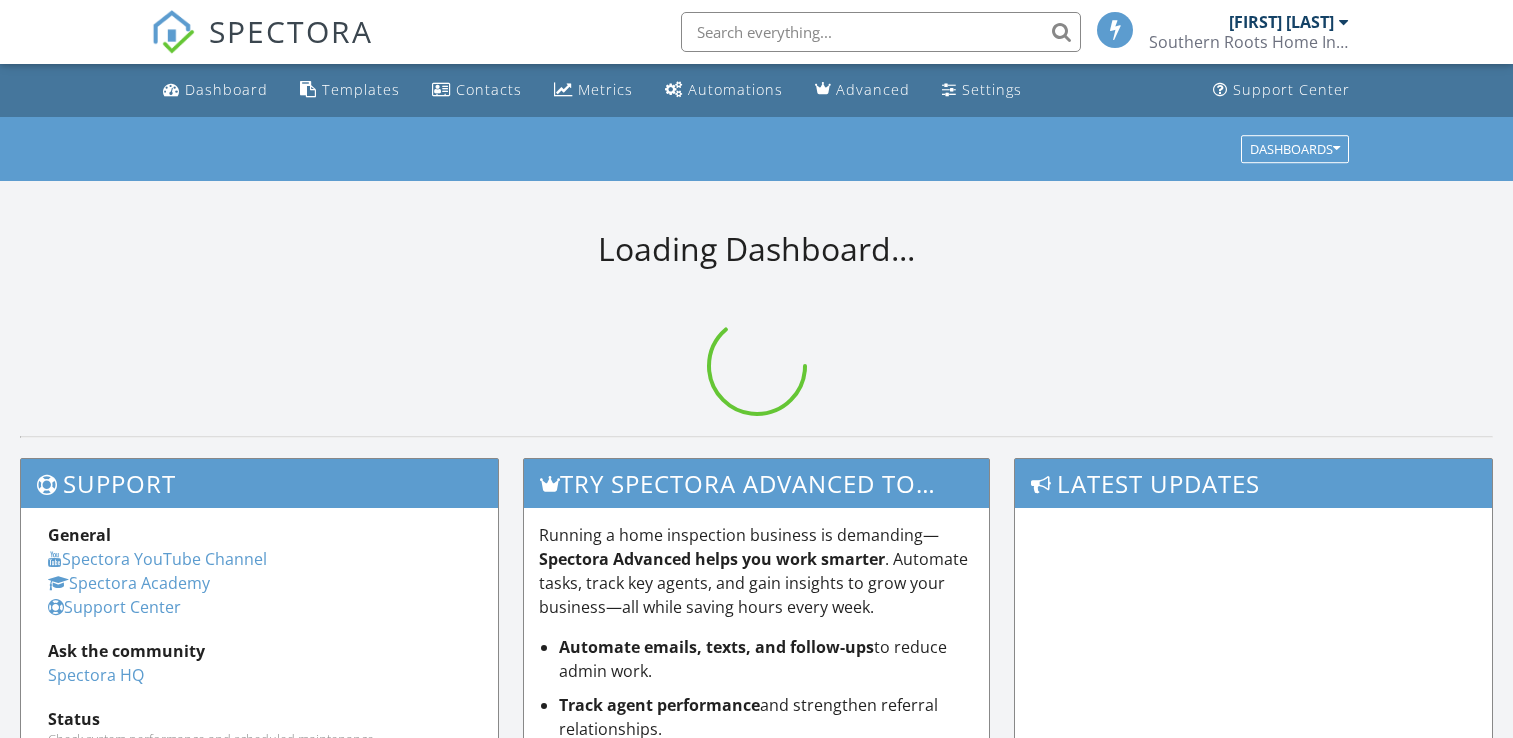 scroll, scrollTop: 0, scrollLeft: 0, axis: both 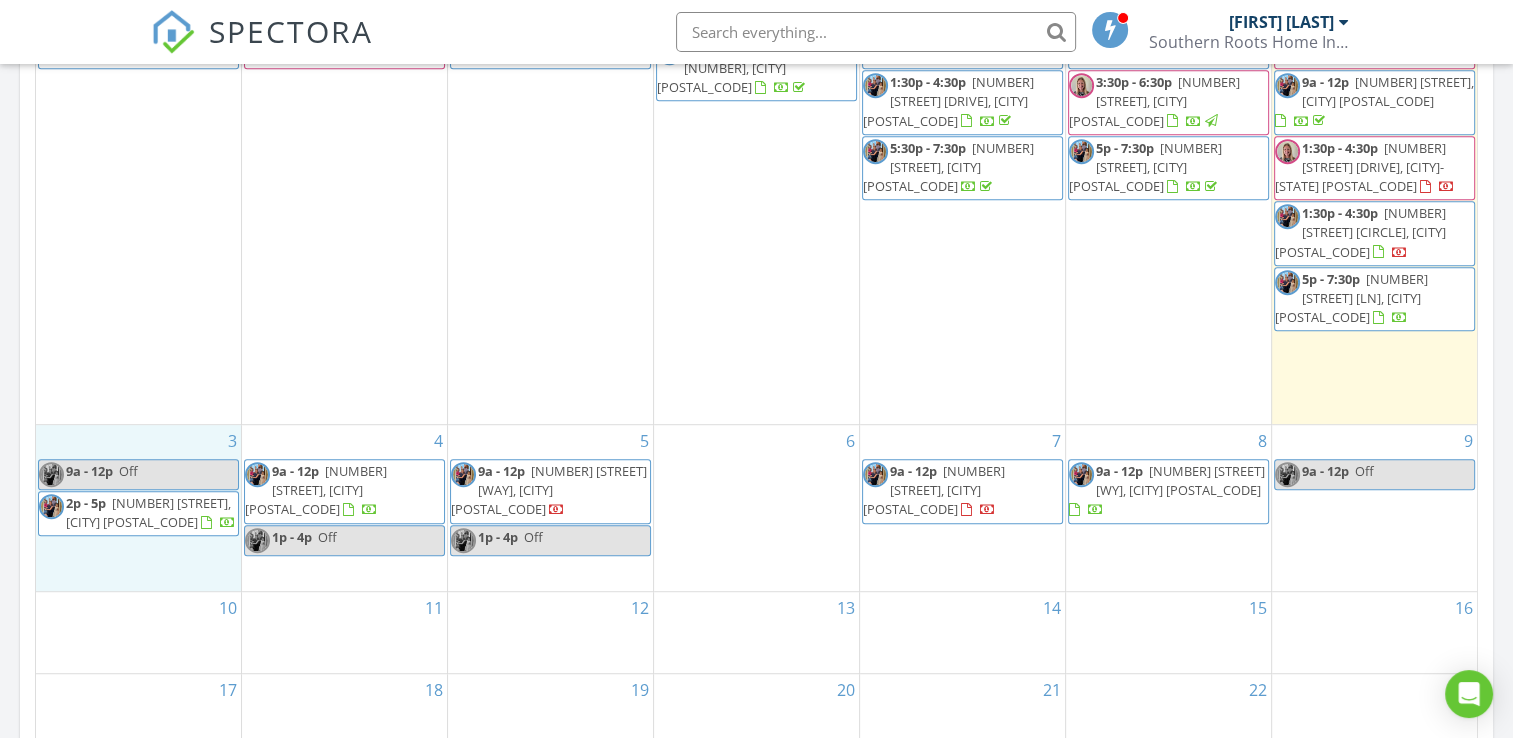 click on "3
9a - 12p
Off
2p - 5p
8819 W Rayford, Tomball 77375" at bounding box center (138, 508) 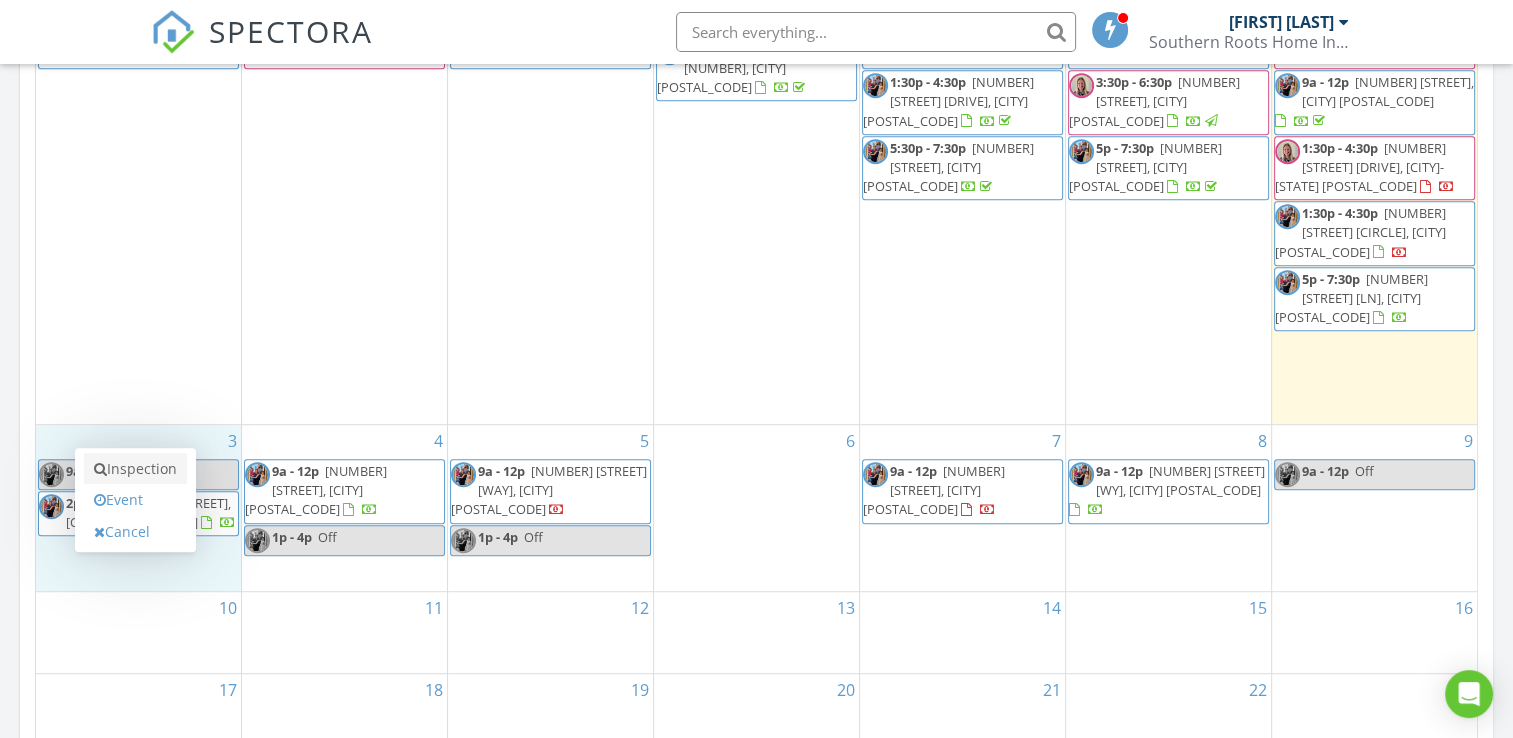 click on "Inspection" at bounding box center (135, 469) 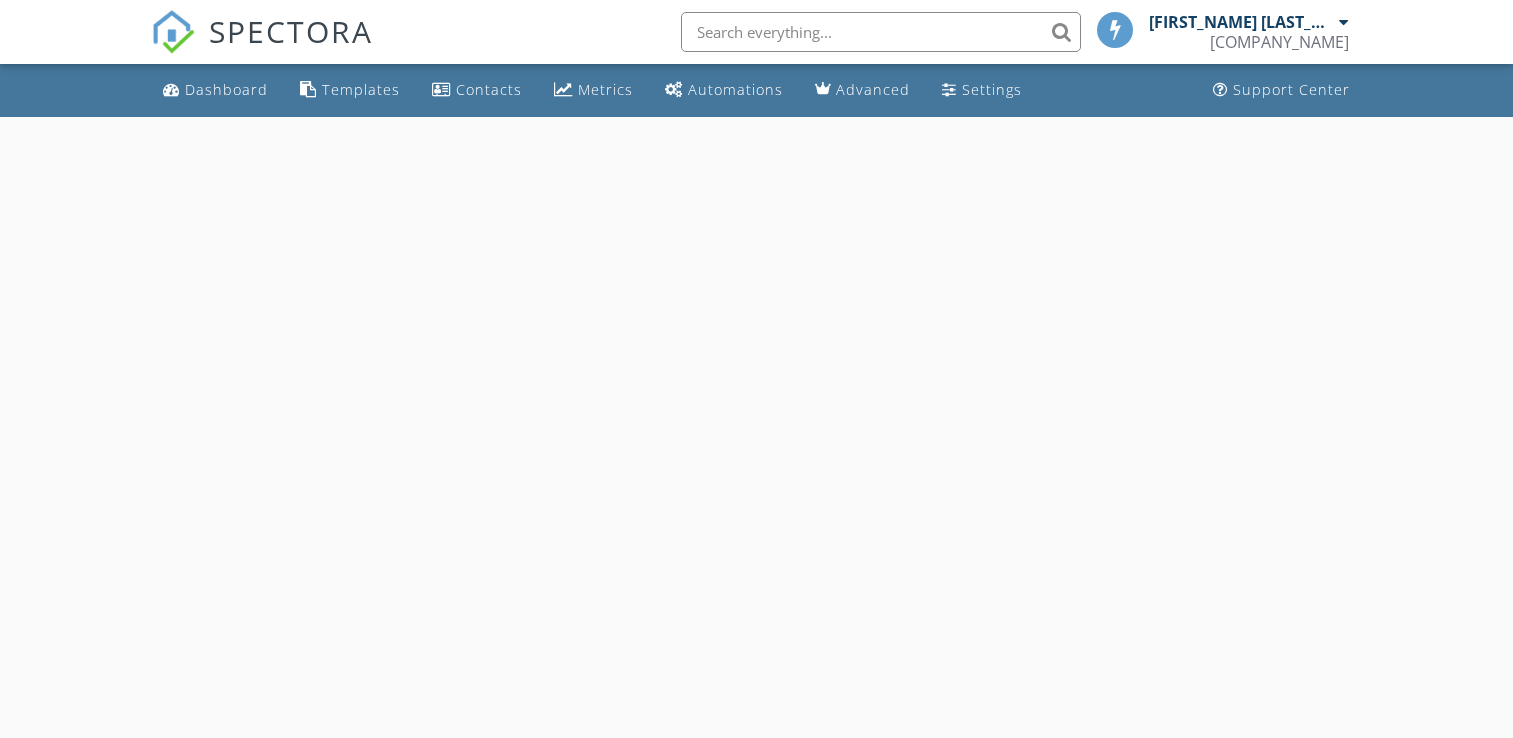 scroll, scrollTop: 0, scrollLeft: 0, axis: both 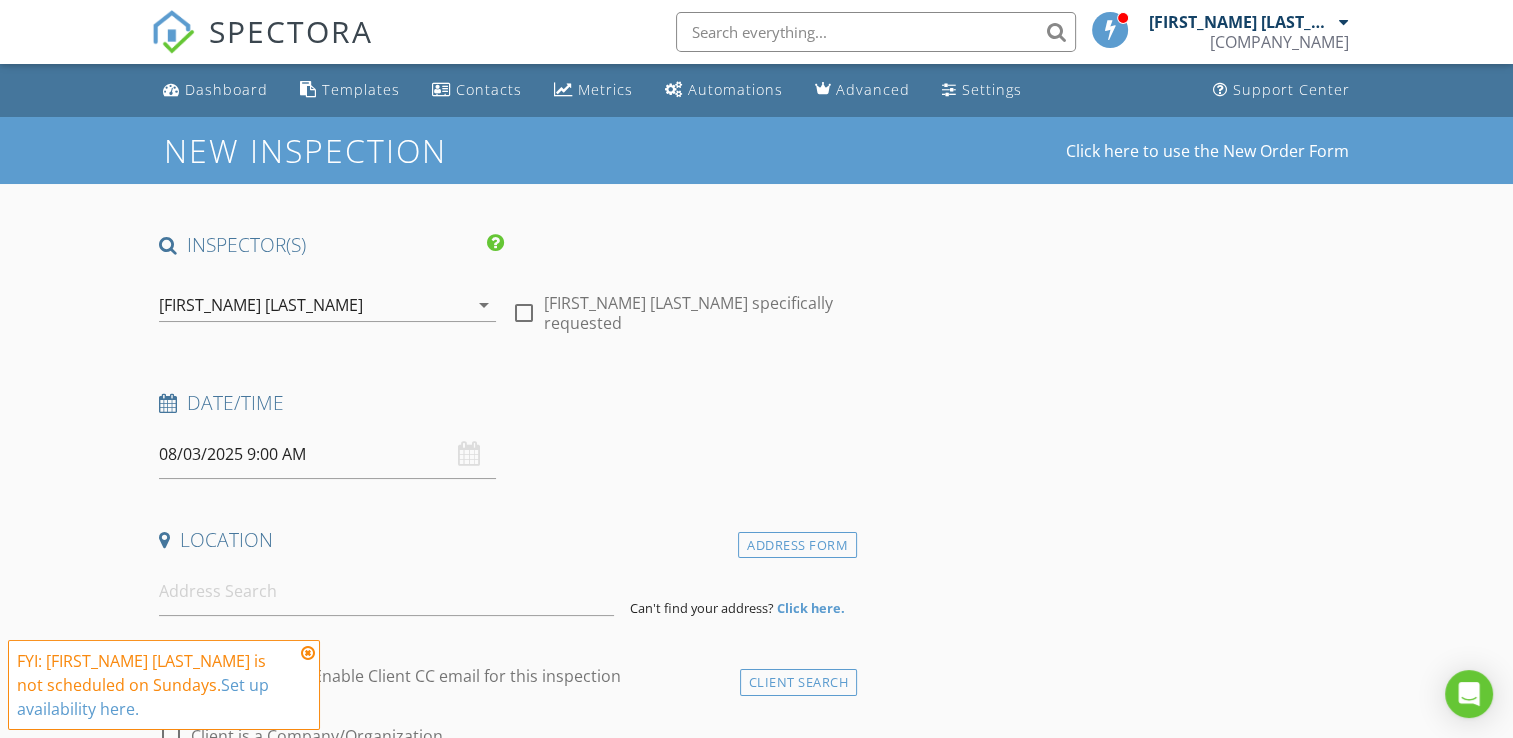 click at bounding box center (308, 653) 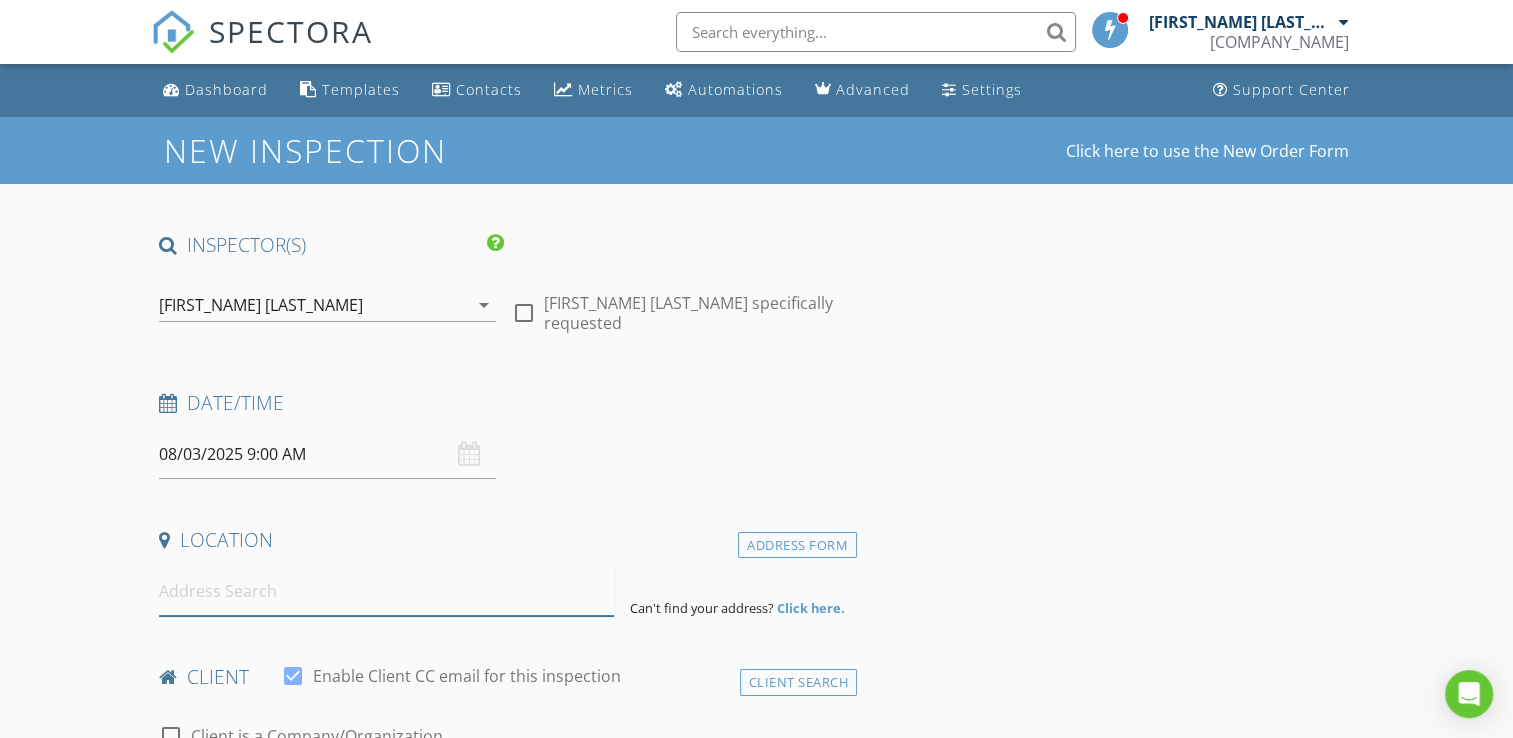 click at bounding box center [386, 591] 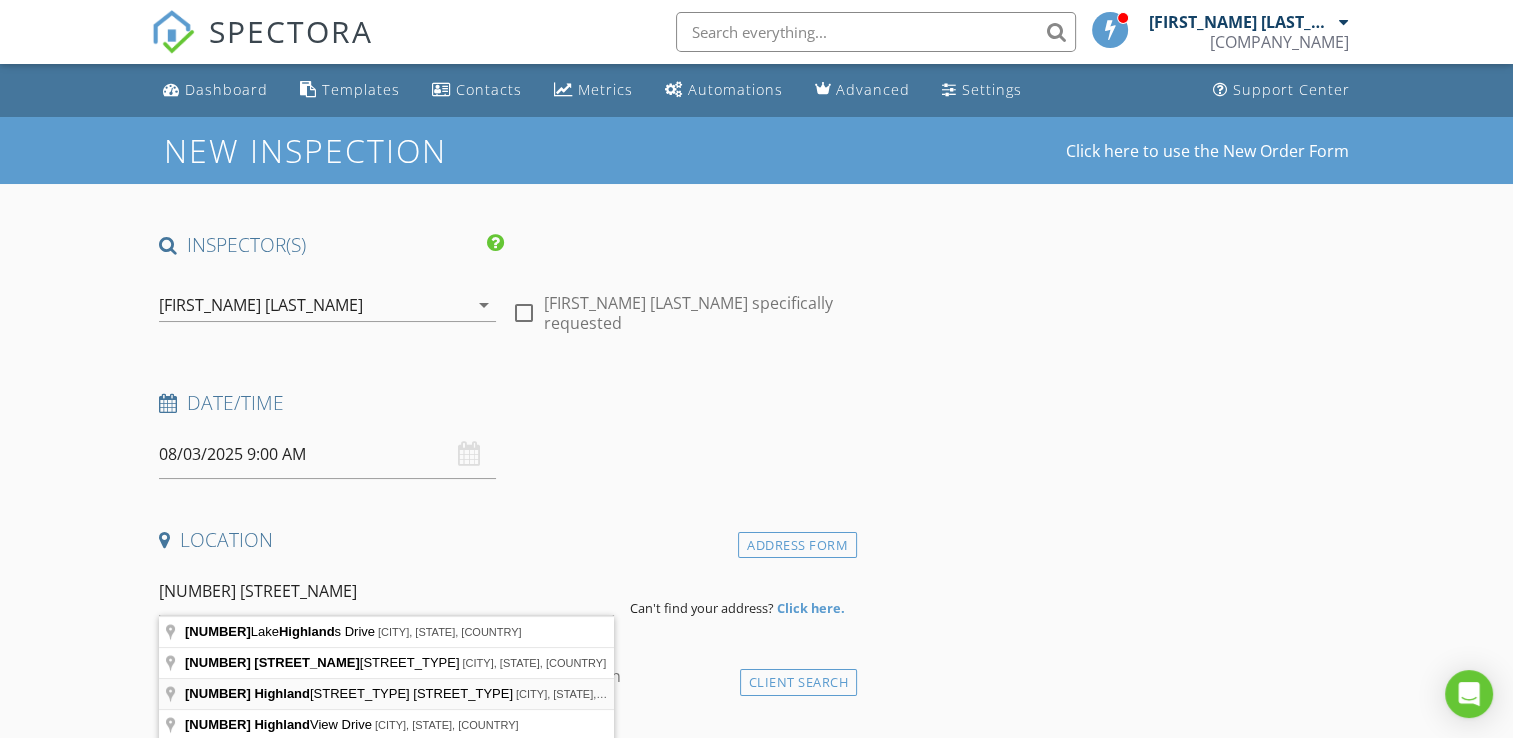 type on "[NUMBER] [STREET_NAME] [STREET_TYPE], [CITY], [STATE], [COUNTRY]" 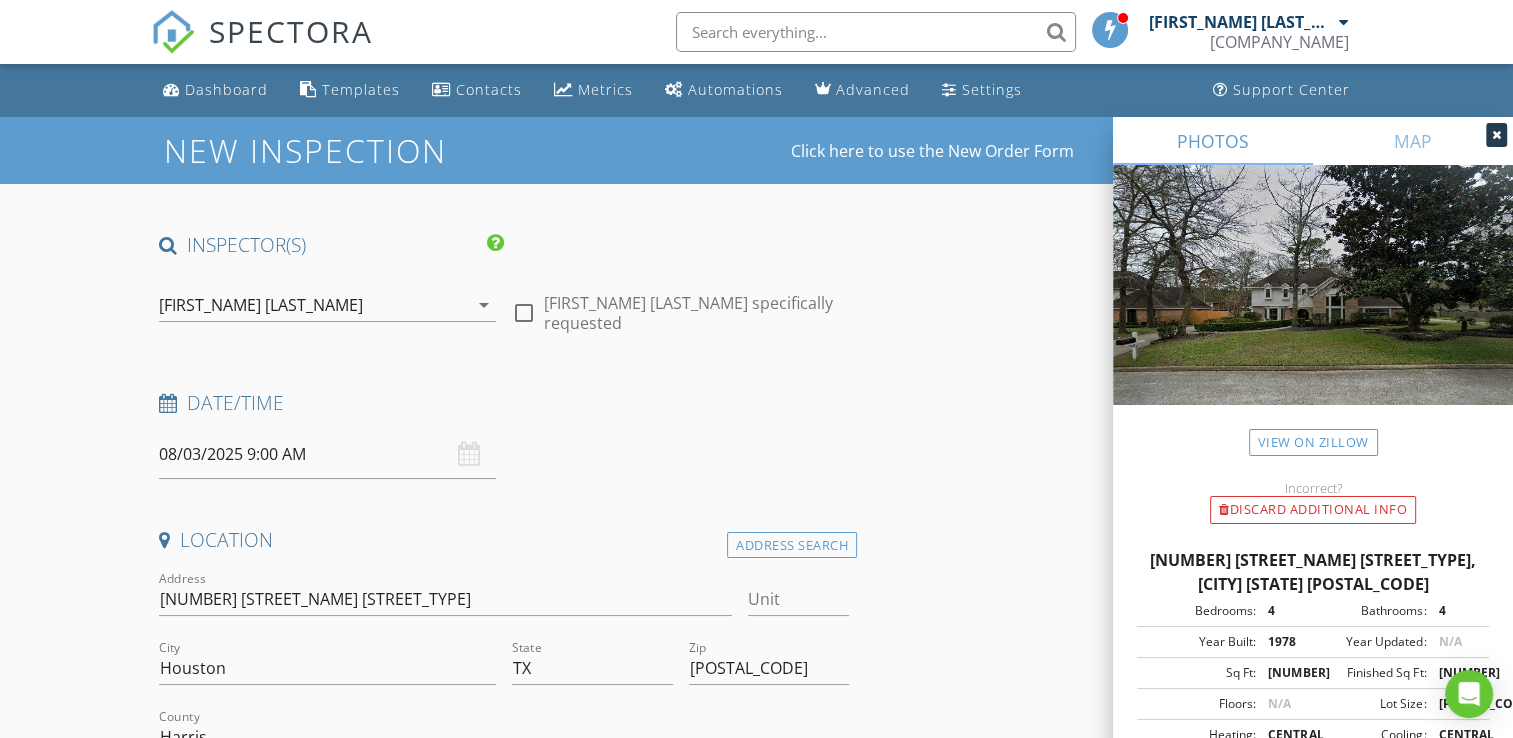 click at bounding box center [1496, 135] 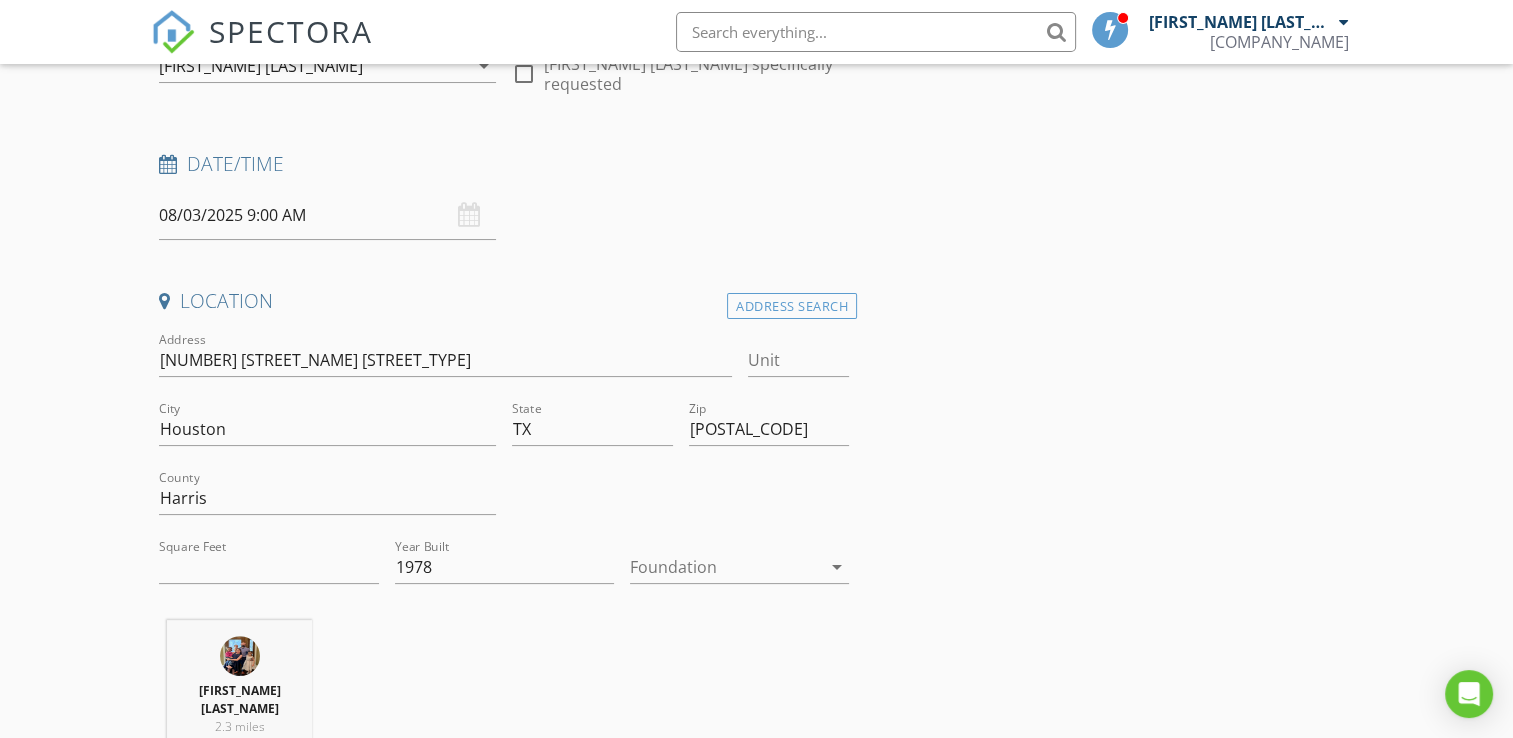 scroll, scrollTop: 314, scrollLeft: 0, axis: vertical 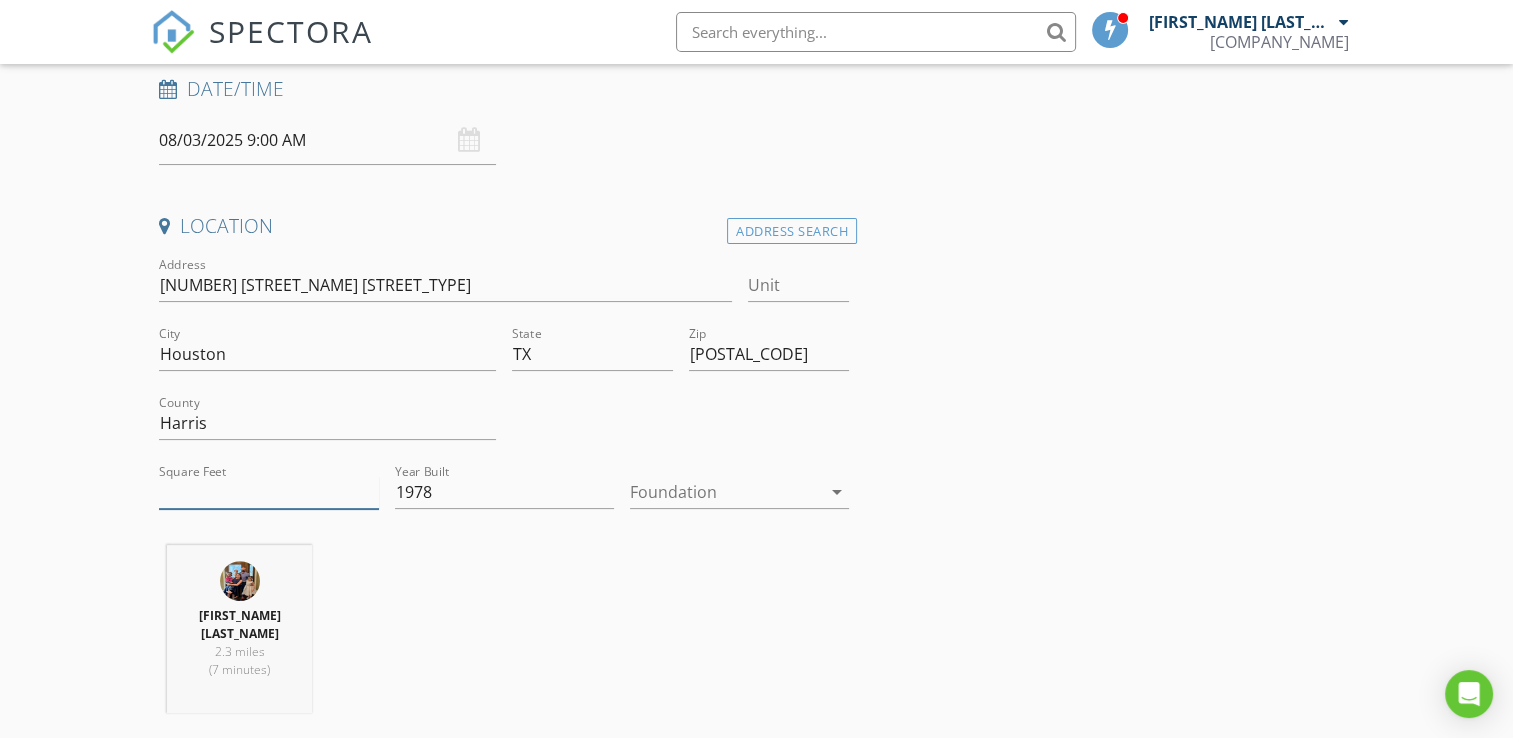 click on "2742" at bounding box center [268, 492] 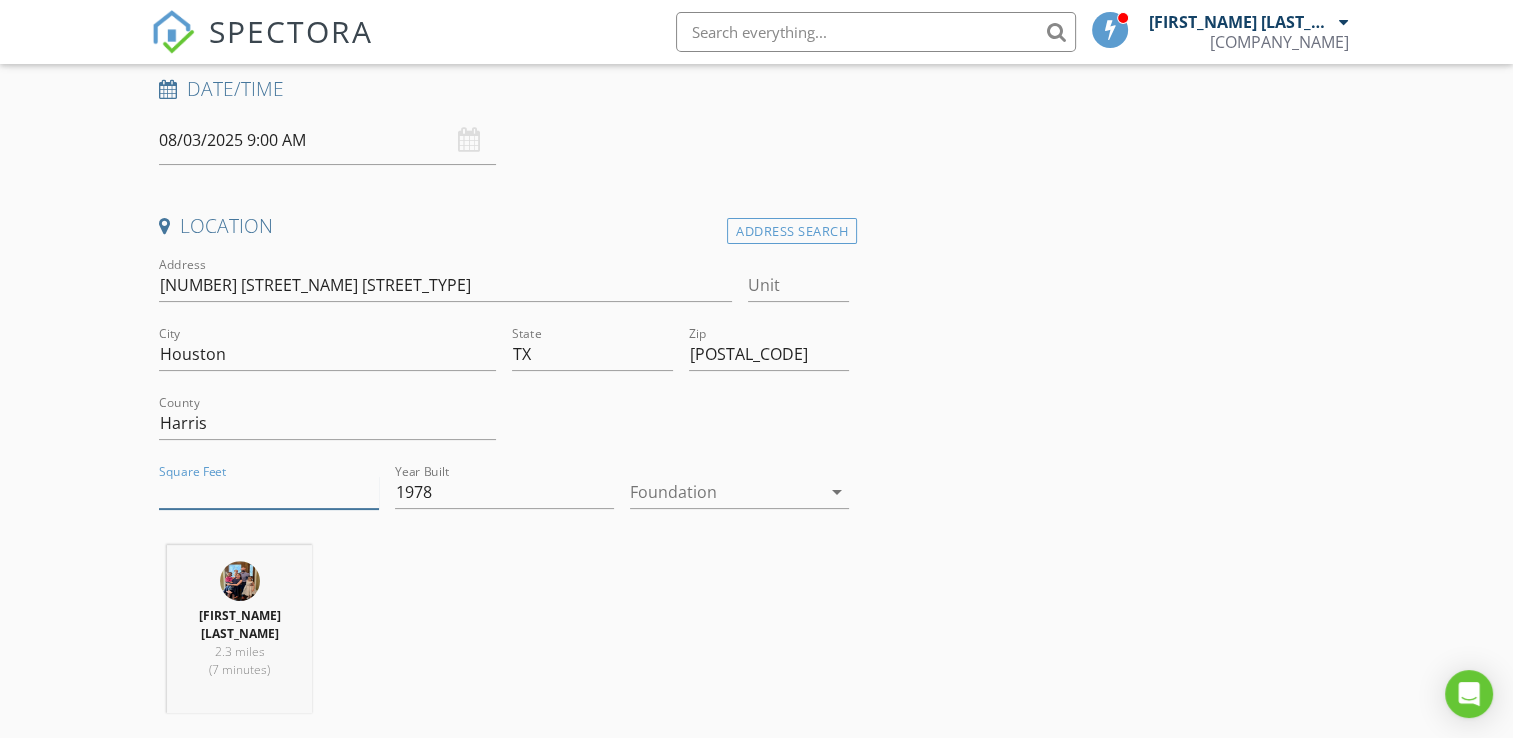 click on "2724" at bounding box center (268, 492) 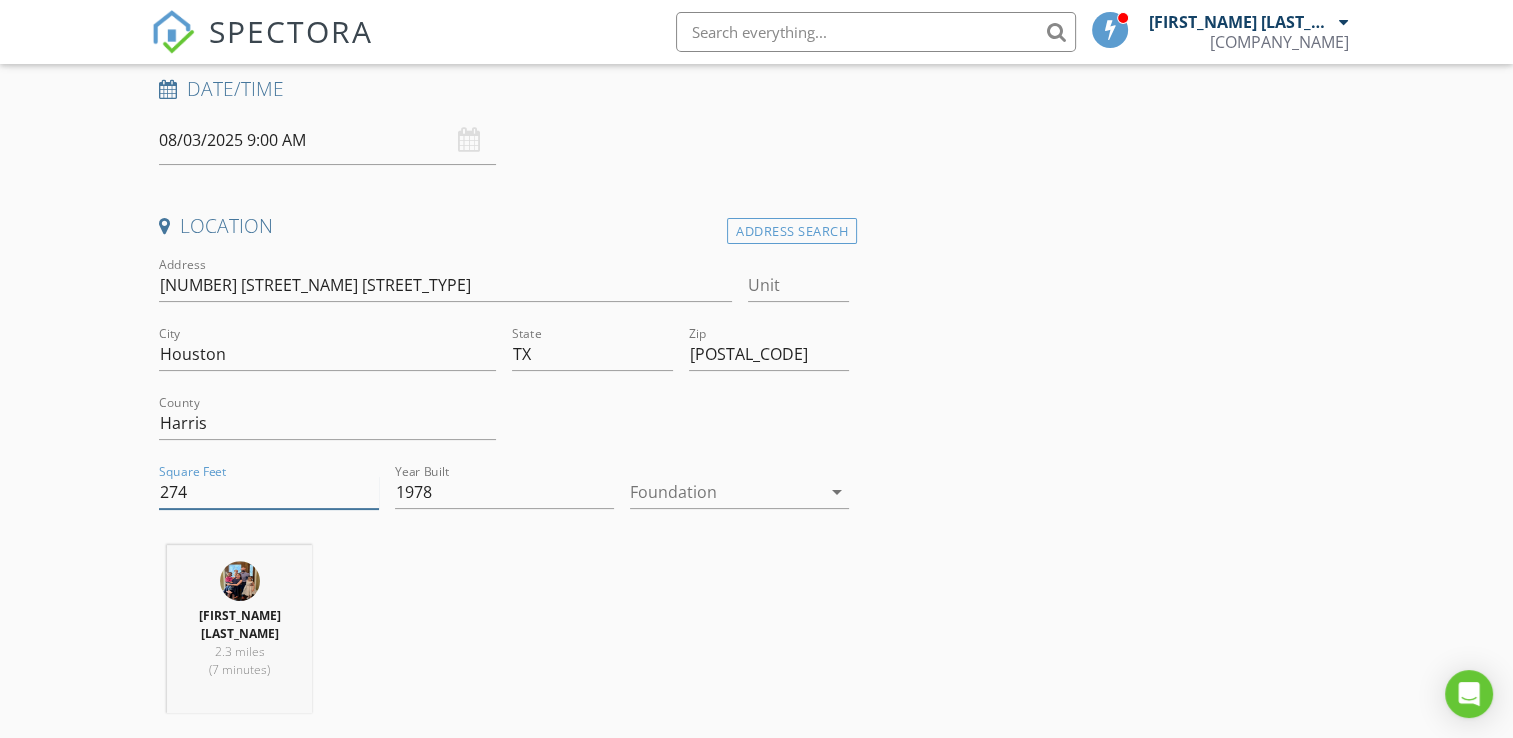 type on "2742" 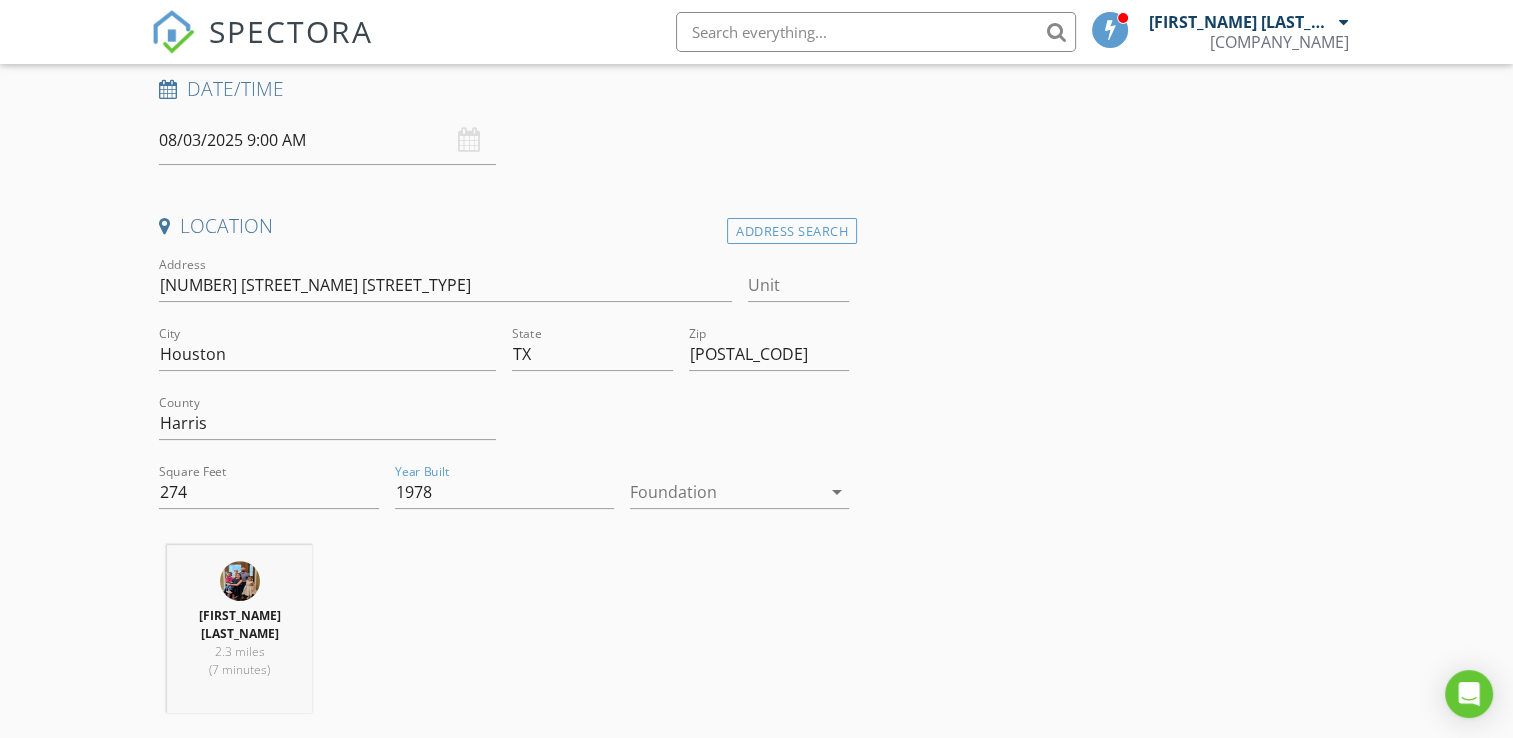 click at bounding box center [725, 492] 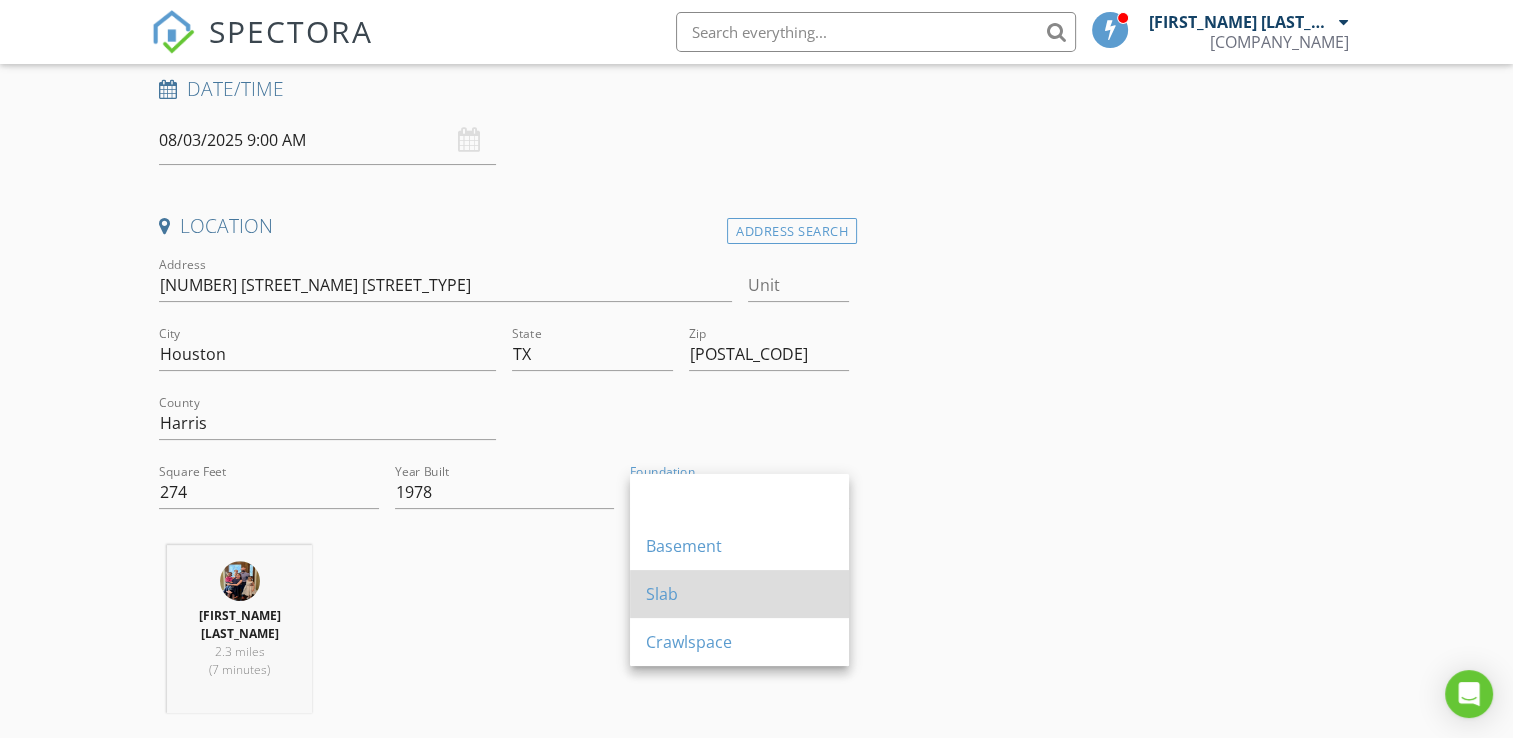 click on "Slab" at bounding box center [739, 594] 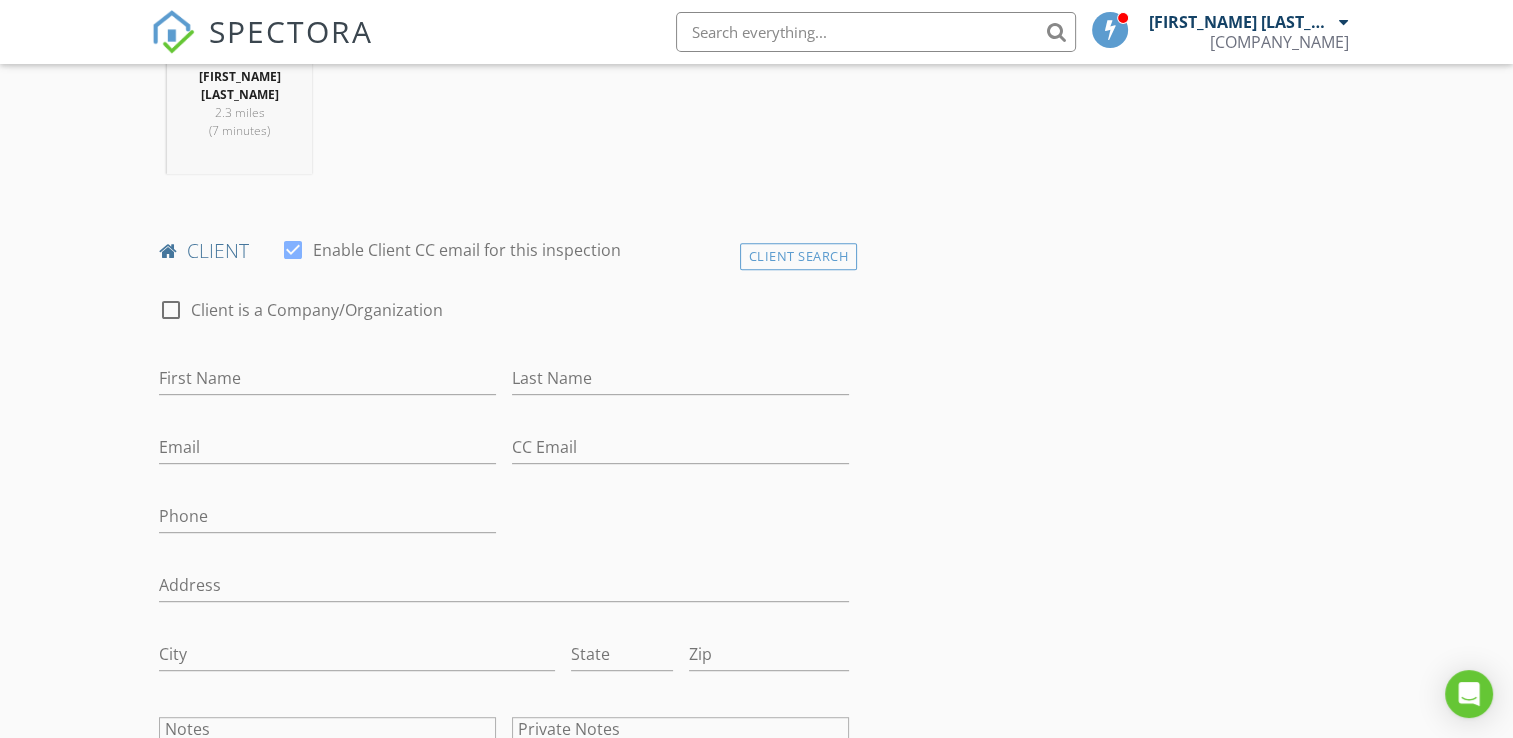 scroll, scrollTop: 866, scrollLeft: 0, axis: vertical 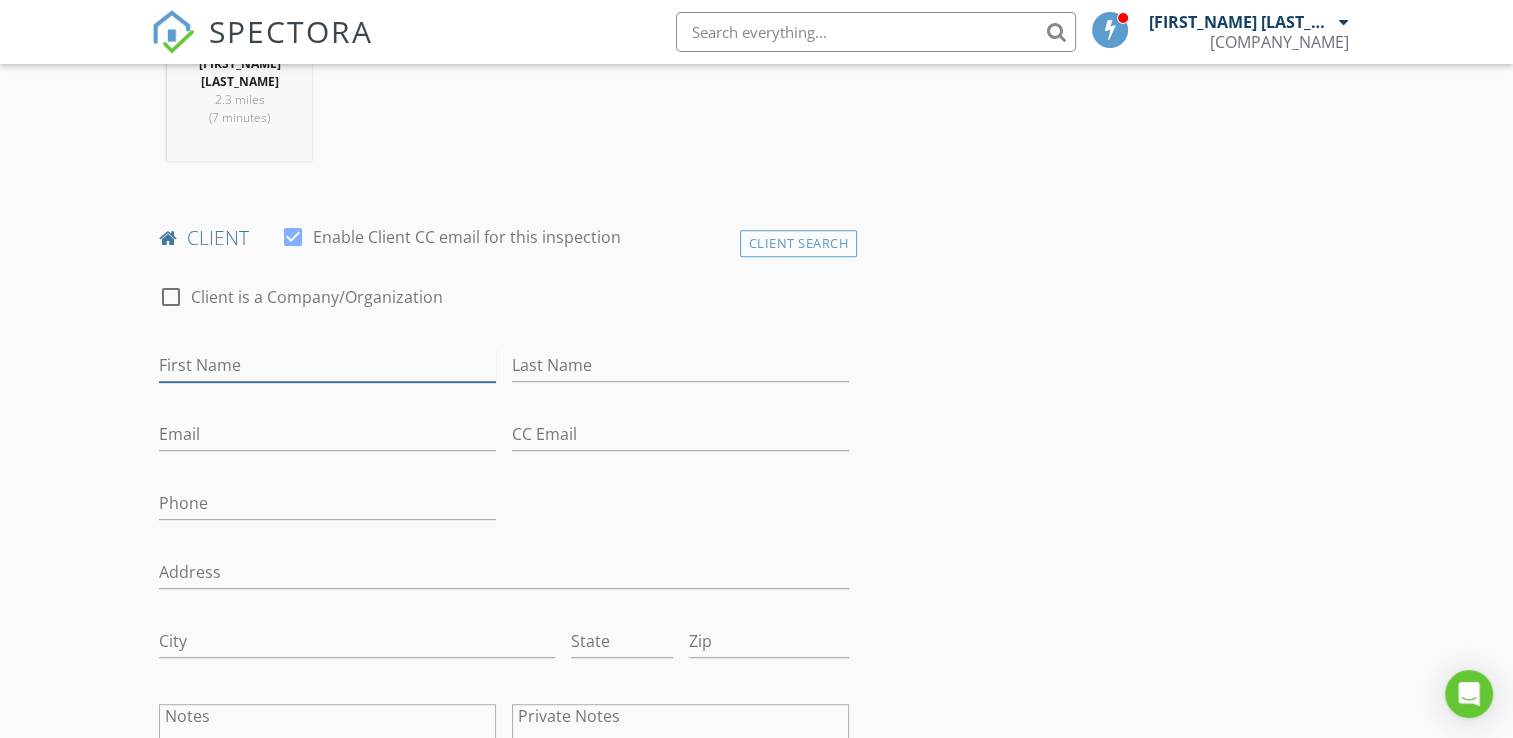 click on "First Name" at bounding box center [327, 365] 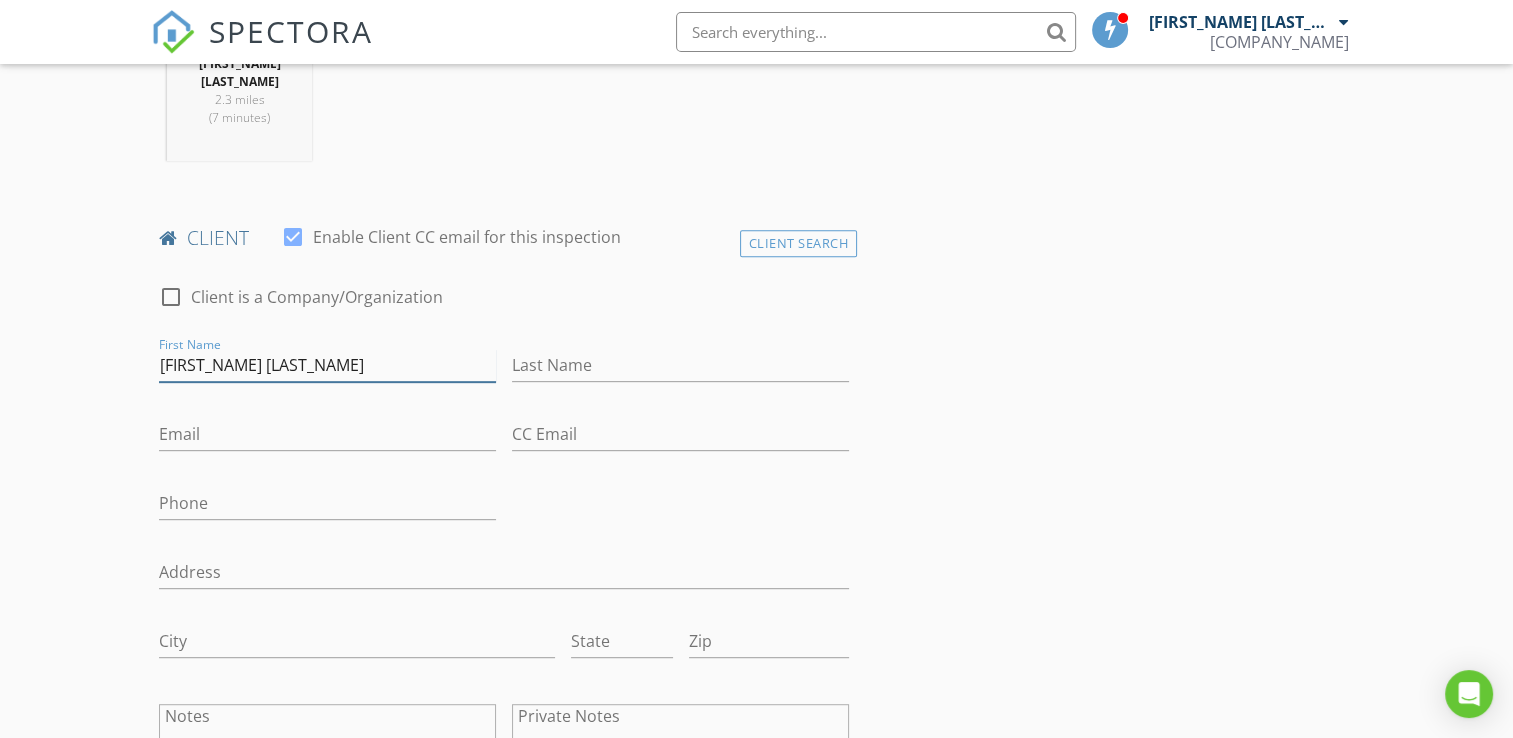 type on "Nallely" 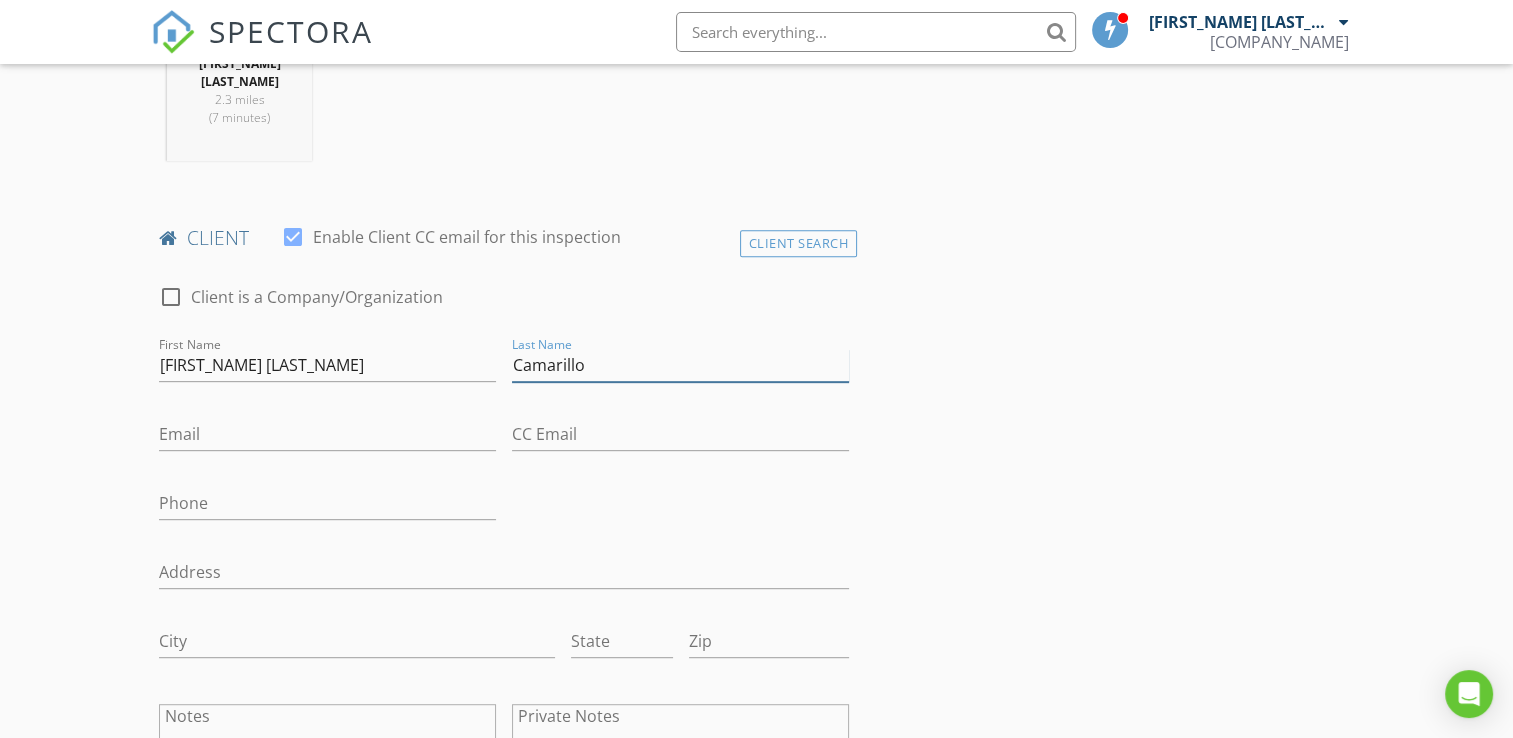 type on "Camarillo" 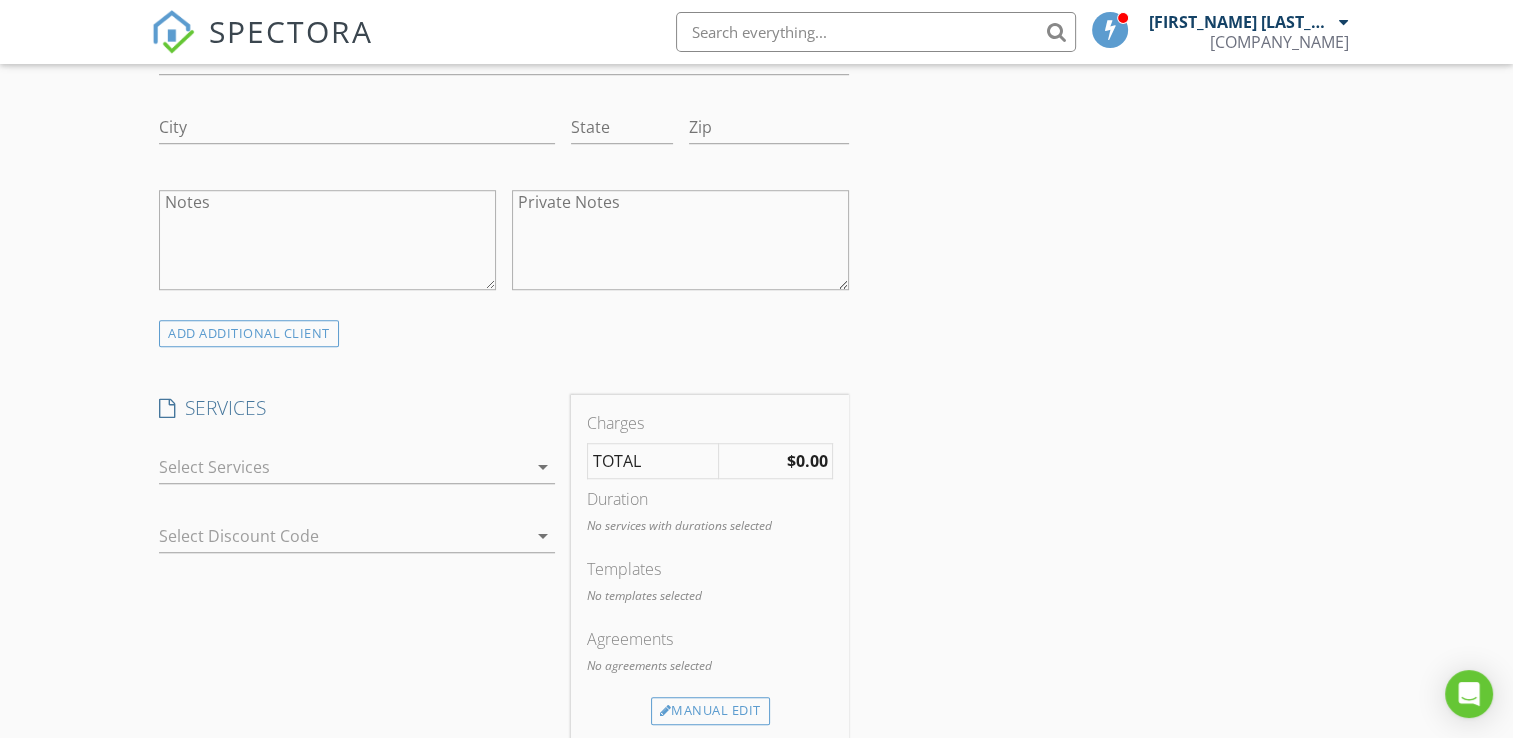 scroll, scrollTop: 1630, scrollLeft: 0, axis: vertical 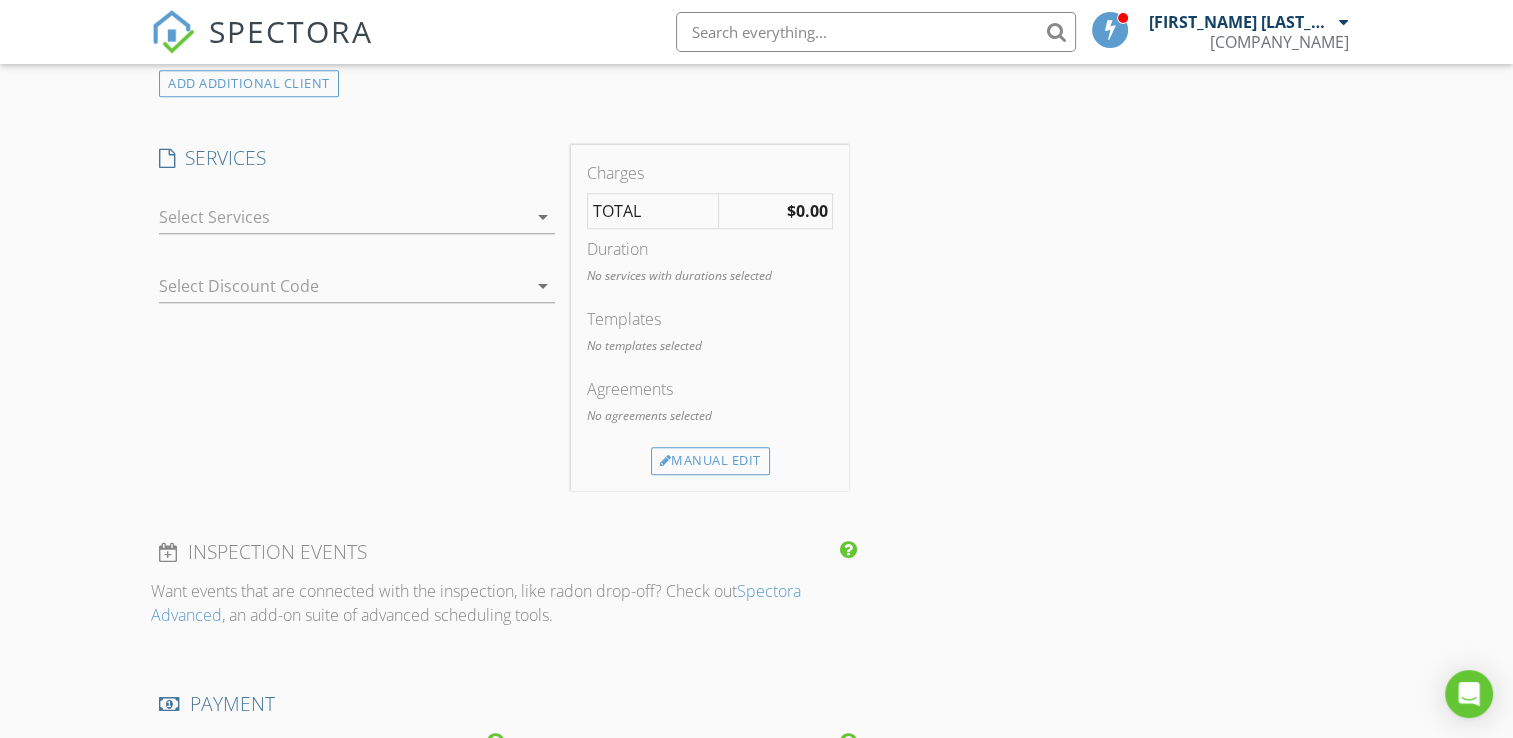type on "nallely@ncamarillo.com" 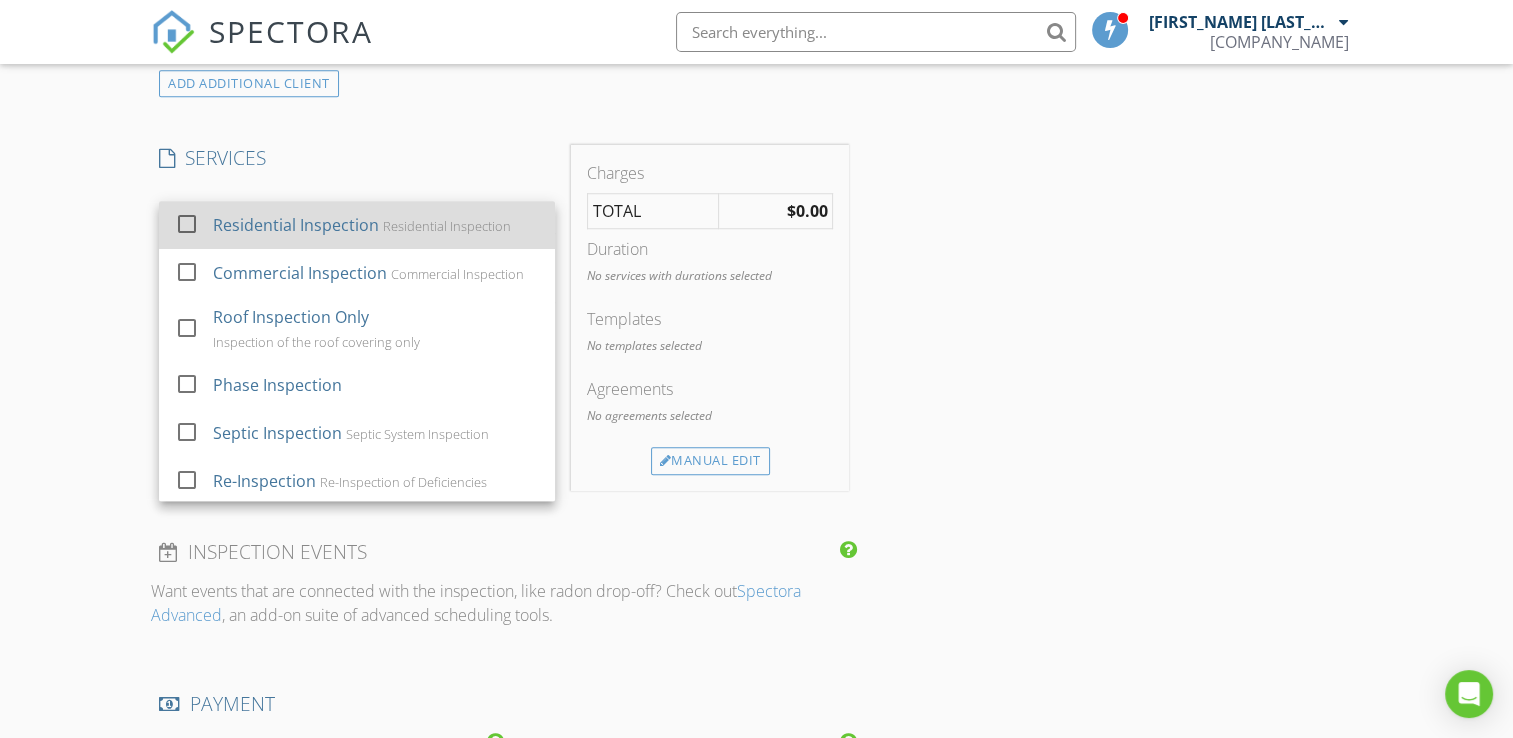 click on "Residential Inspection" at bounding box center (448, 226) 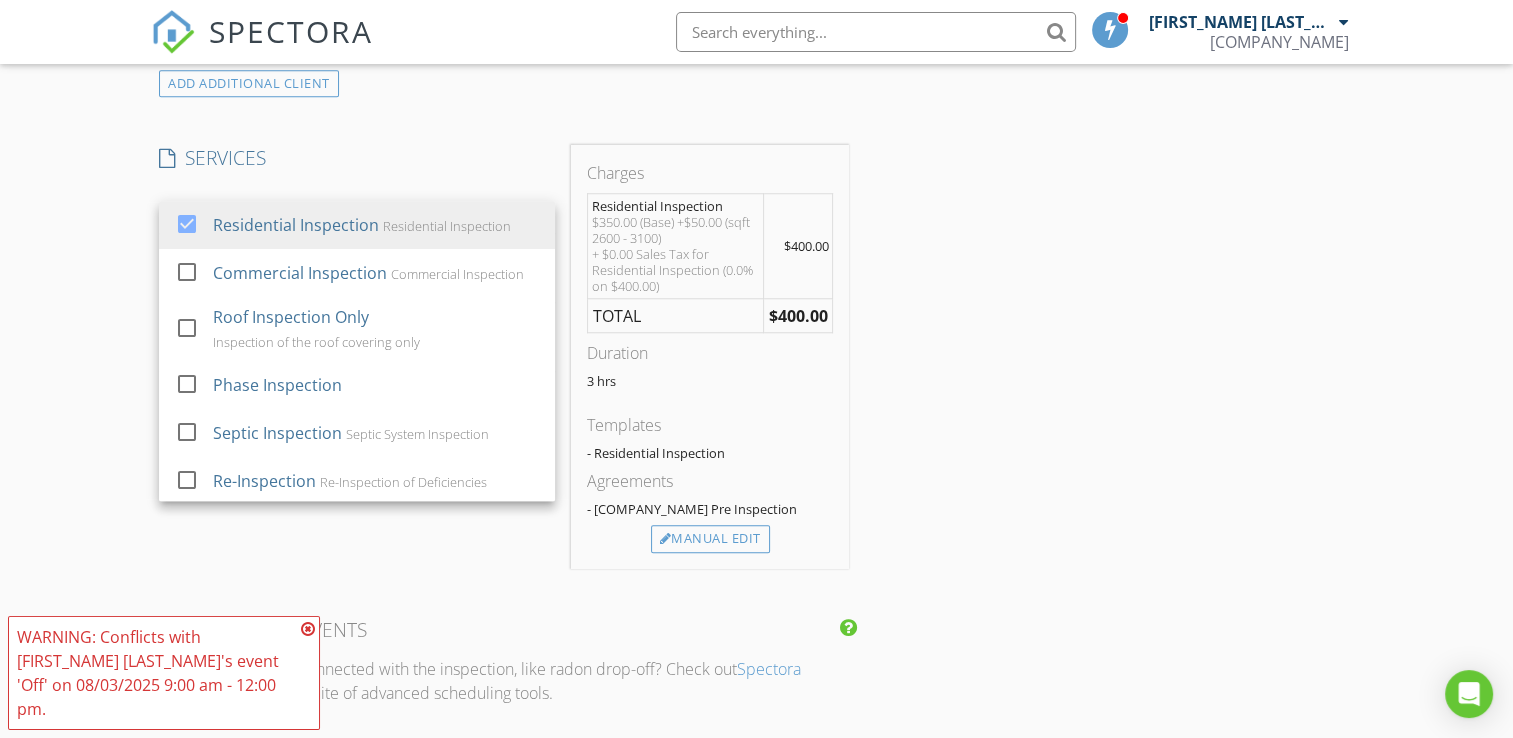 click on "INSPECTOR(S)
check_box   John Richardson   PRIMARY   check_box_outline_blank   Kristi Hart     John Richardson arrow_drop_down   check_box_outline_blank John Richardson specifically requested
Date/Time
08/03/2025 9:00 AM
Location
Address Search       Address 3602 Highland Lakes Dr   Unit   City Houston   State TX   Zip 77339   County Harris     Square Feet 2742   Year Built 1978   Foundation Slab arrow_drop_down     John Richardson     2.3 miles     (7 minutes)
client
check_box Enable Client CC email for this inspection   Client Search     check_box_outline_blank Client is a Company/Organization     First Name Nallely   Last Name Camarillo   Email nallely@ncamarillo.com   CC Email   Phone   Address   City   State   Zip       Notes   Private Notes
ADD ADDITIONAL client
check_box   Residential Inspection" at bounding box center [756, 315] 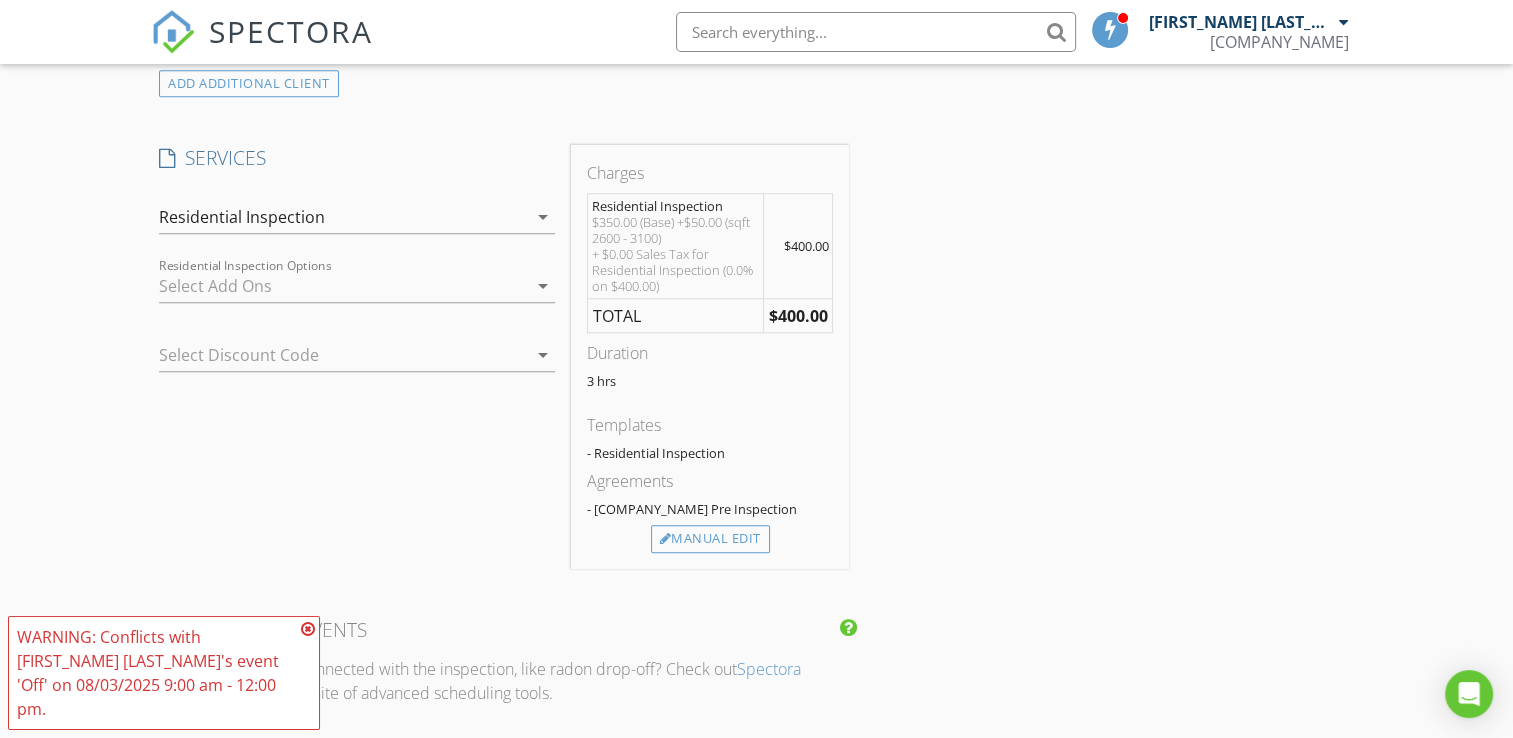 click on "arrow_drop_down" at bounding box center [543, 286] 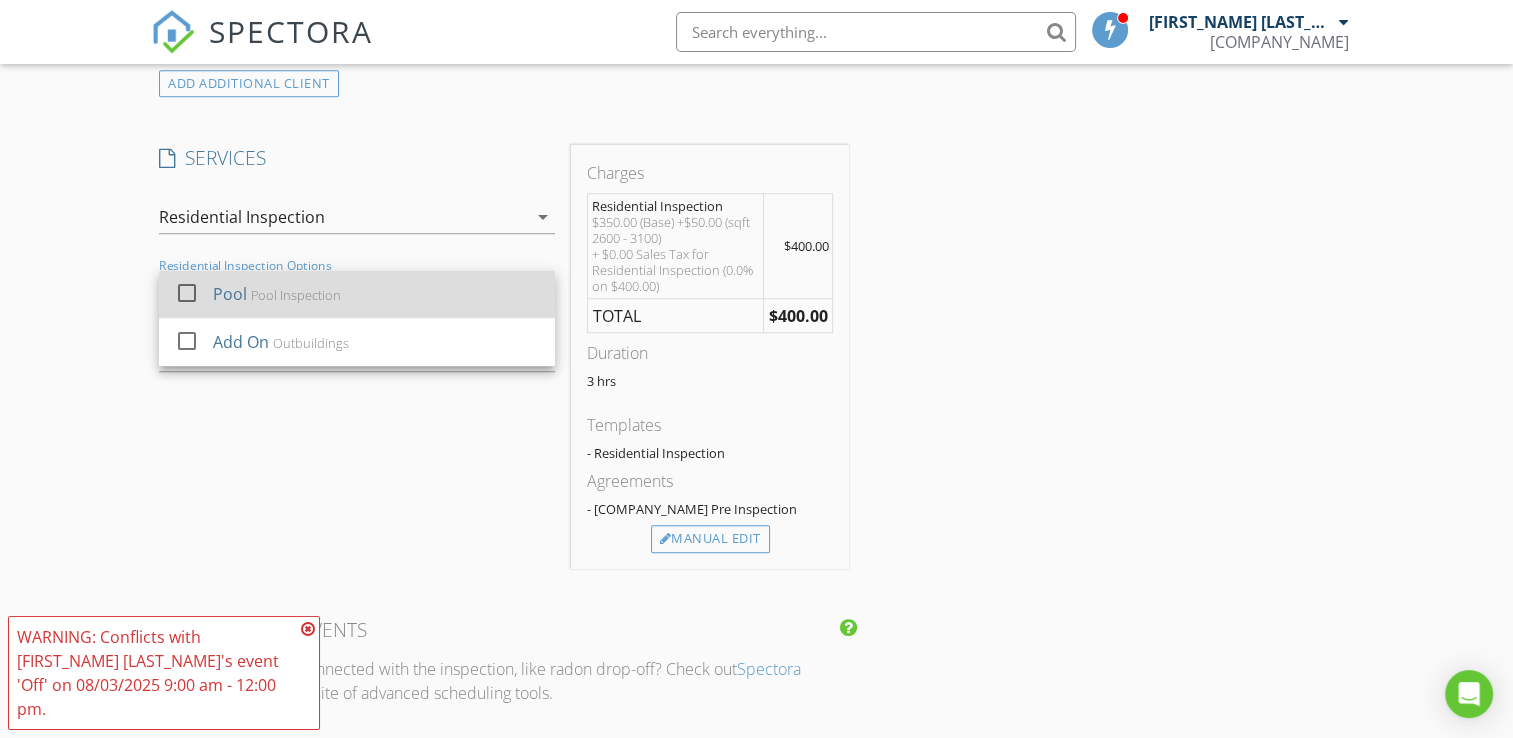 click on "Pool   Pool Inspection" at bounding box center (377, 294) 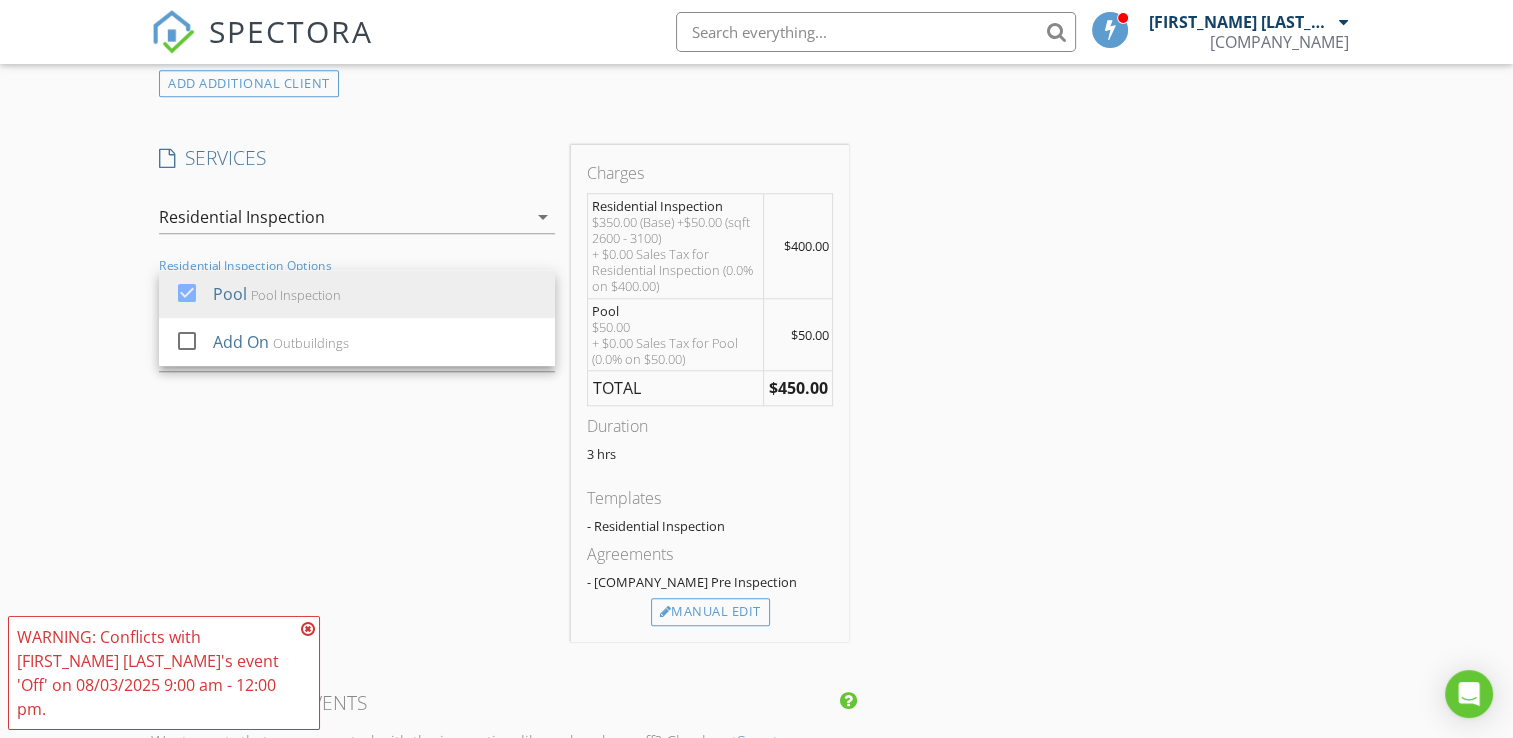 click on "INSPECTOR(S)
check_box   John Richardson   PRIMARY   check_box_outline_blank   Kristi Hart     John Richardson arrow_drop_down   check_box_outline_blank John Richardson specifically requested
Date/Time
08/03/2025 9:00 AM
Location
Address Search       Address 3602 Highland Lakes Dr   Unit   City Houston   State TX   Zip 77339   County Harris     Square Feet 2742   Year Built 1978   Foundation Slab arrow_drop_down     John Richardson     2.3 miles     (7 minutes)
client
check_box Enable Client CC email for this inspection   Client Search     check_box_outline_blank Client is a Company/Organization     First Name Nallely   Last Name Camarillo   Email nallely@ncamarillo.com   CC Email   Phone   Address   City   State   Zip       Notes   Private Notes
ADD ADDITIONAL client
check_box   Residential Inspection" at bounding box center (756, 351) 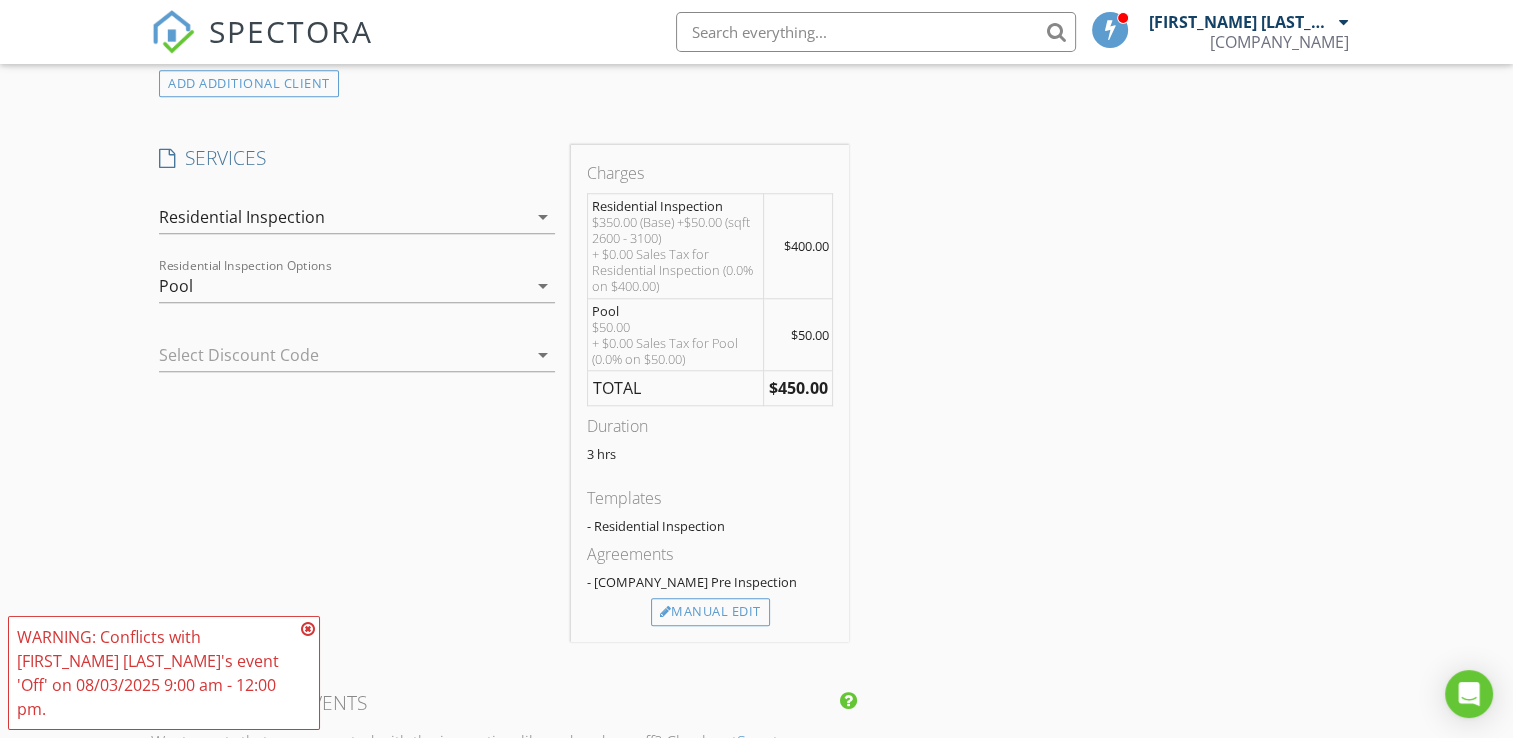 click at bounding box center (308, 629) 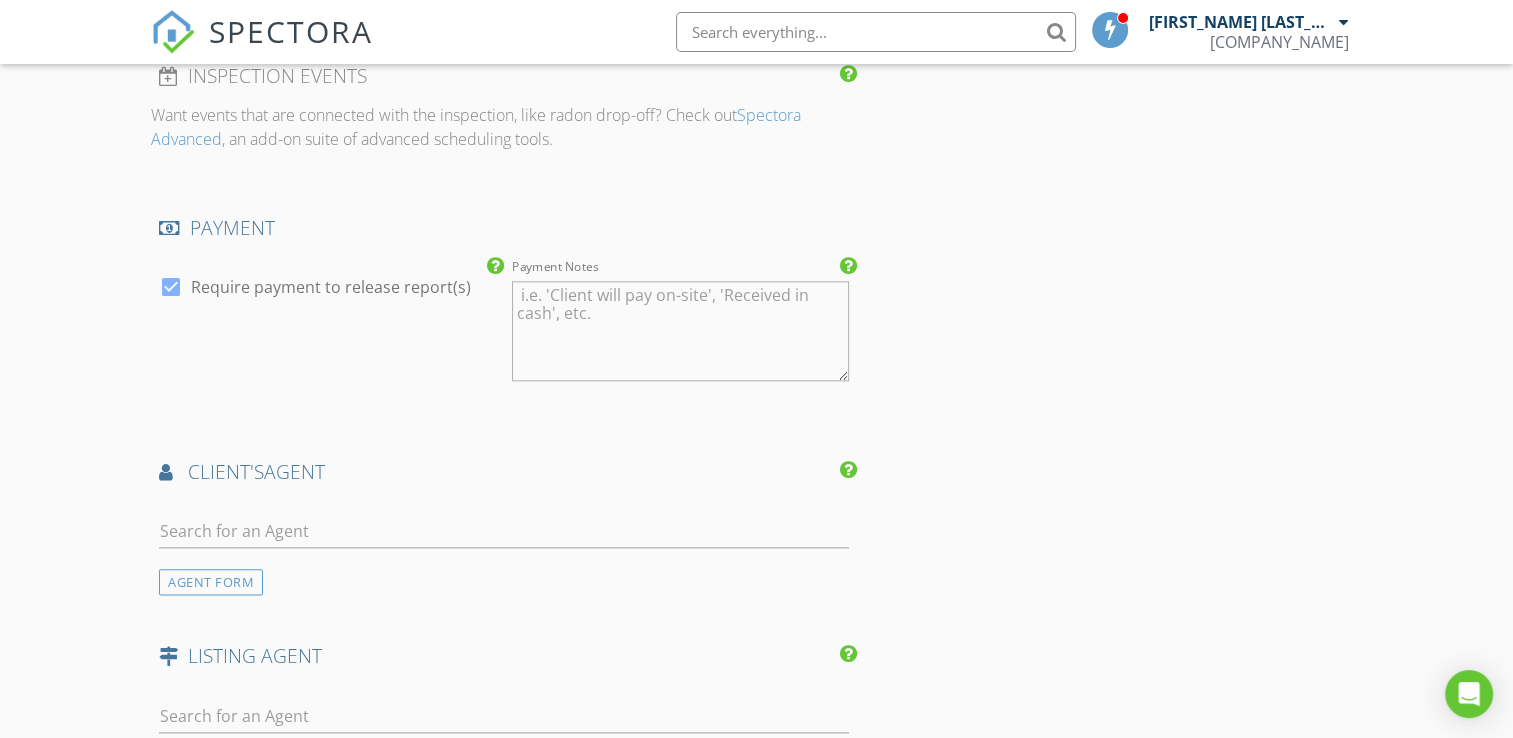 scroll, scrollTop: 2288, scrollLeft: 0, axis: vertical 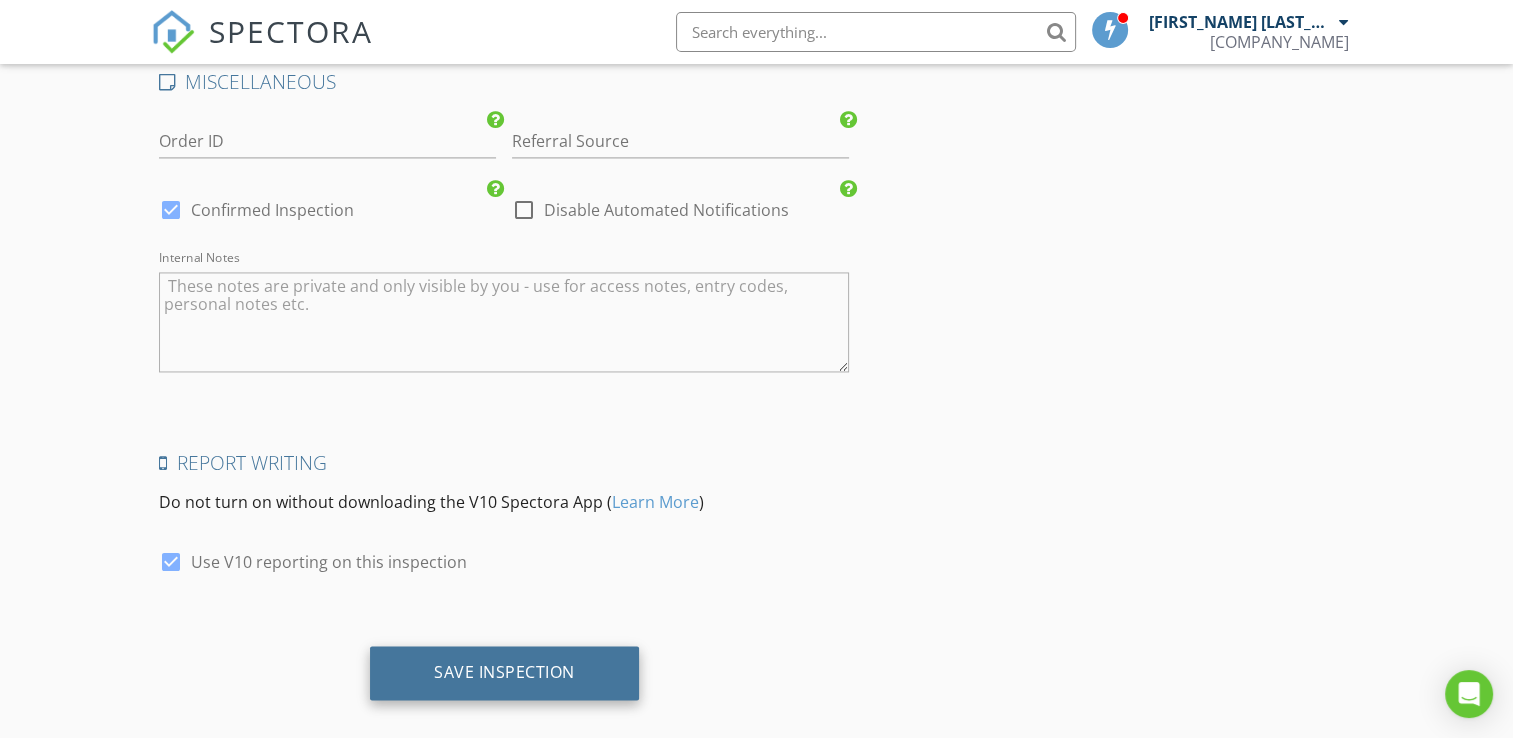 click on "Save Inspection" at bounding box center [504, 673] 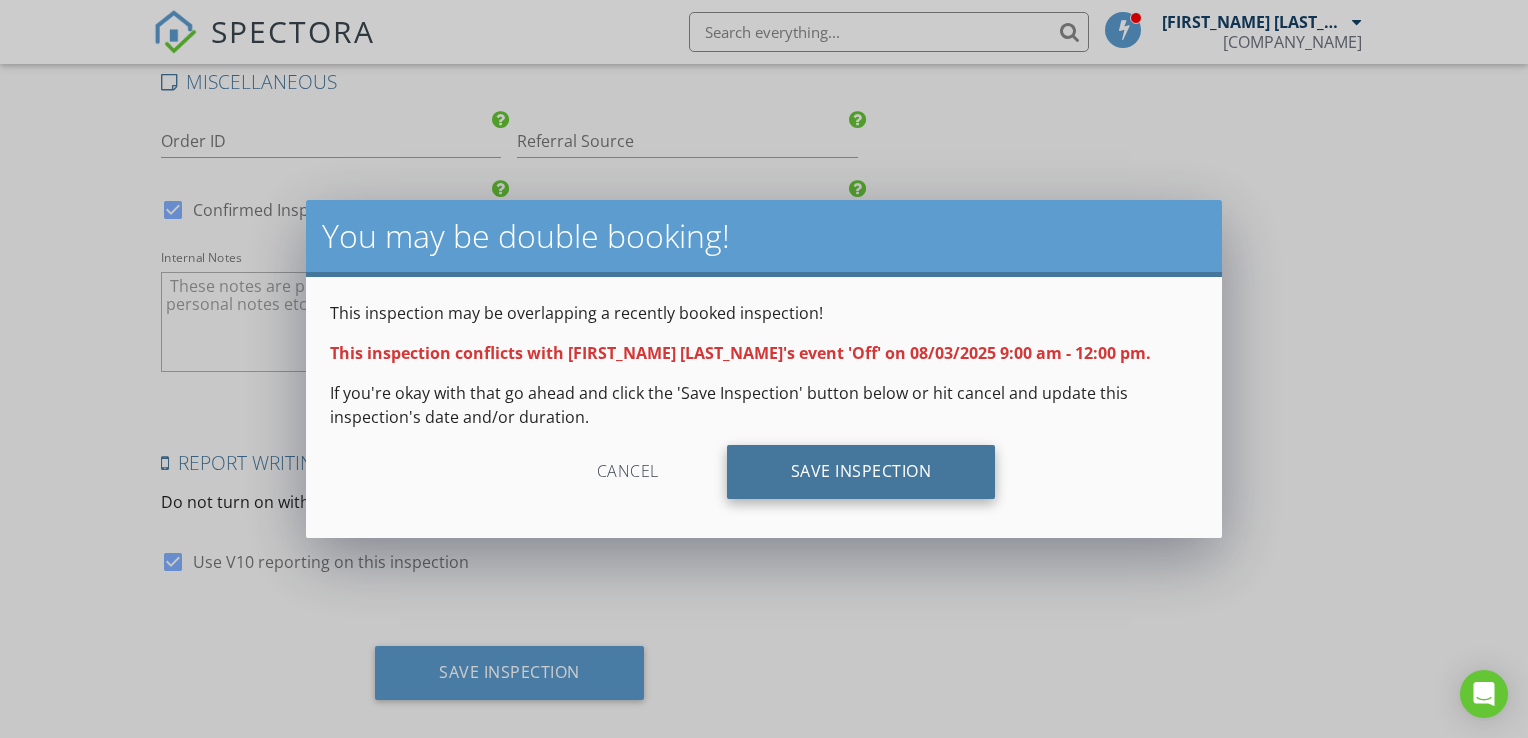 click on "Save Inspection" at bounding box center [861, 472] 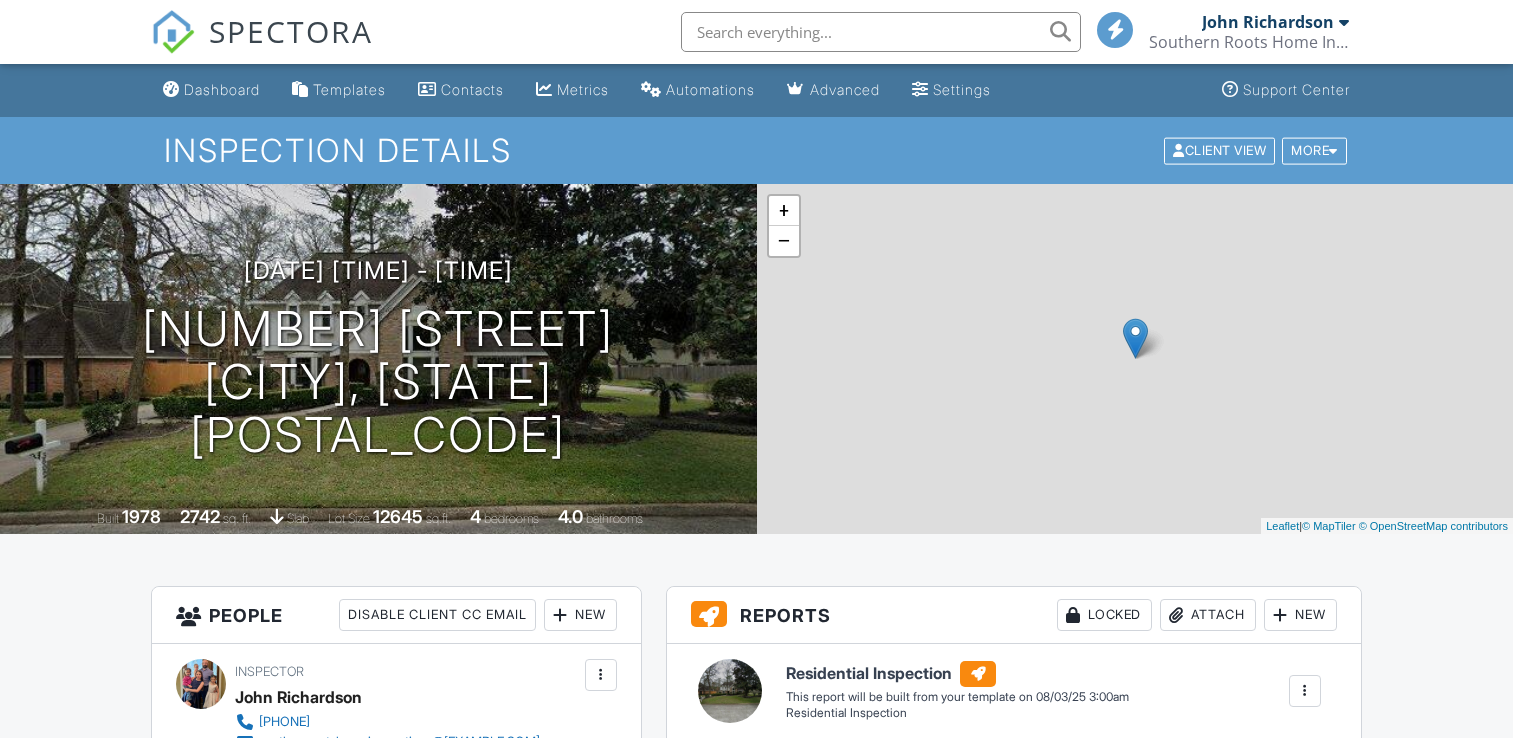 scroll, scrollTop: 0, scrollLeft: 0, axis: both 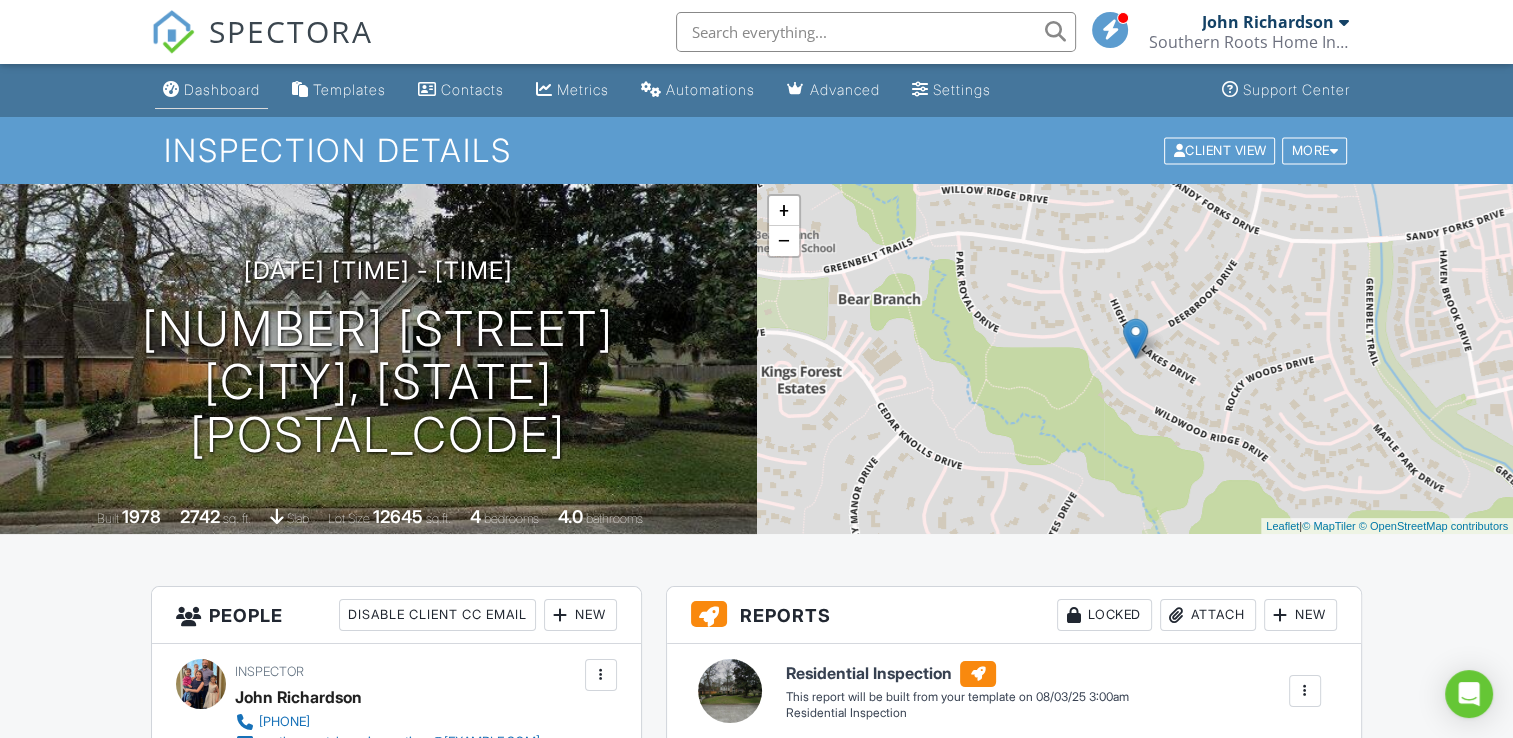 click on "Dashboard" at bounding box center (222, 89) 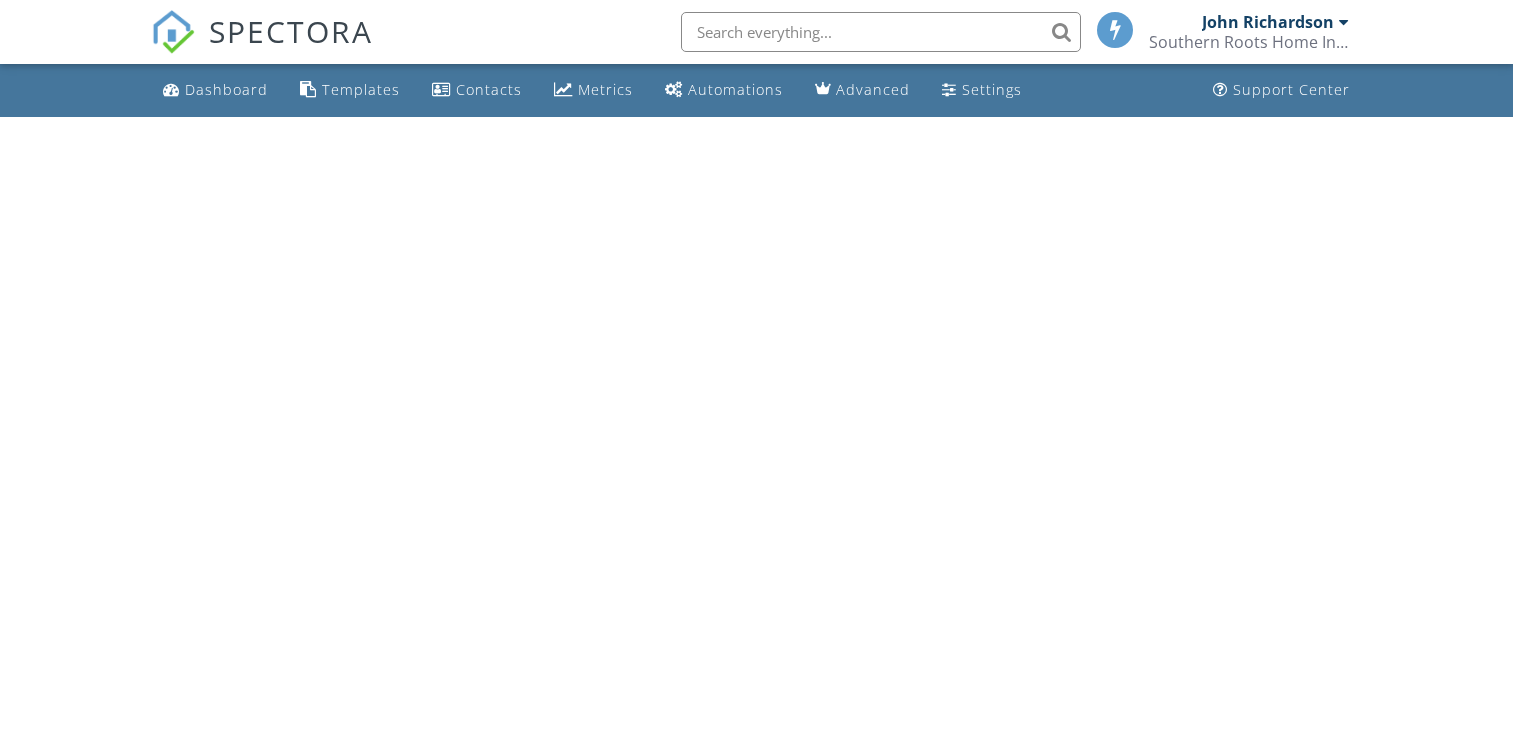 scroll, scrollTop: 0, scrollLeft: 0, axis: both 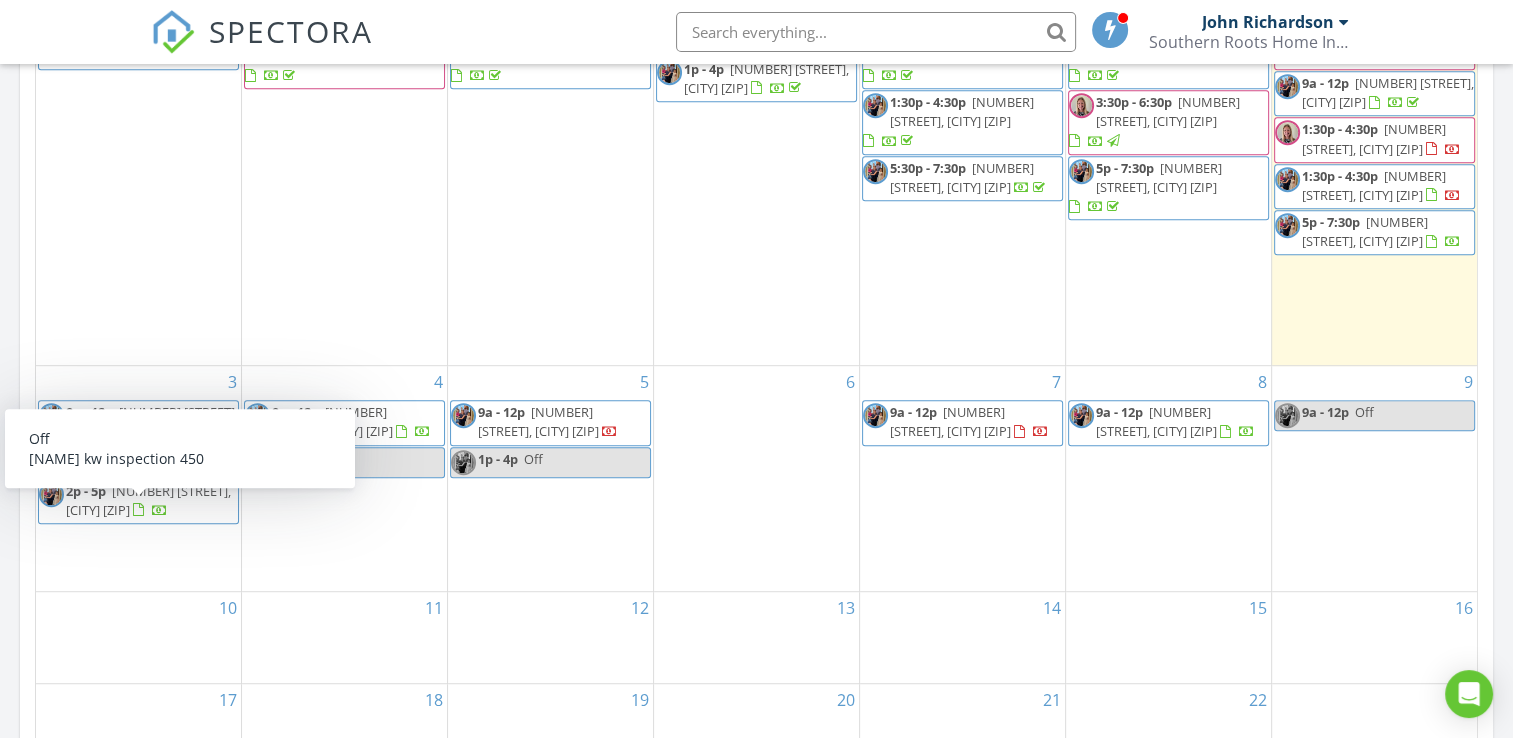 click on "9a - 12p" at bounding box center [89, 459] 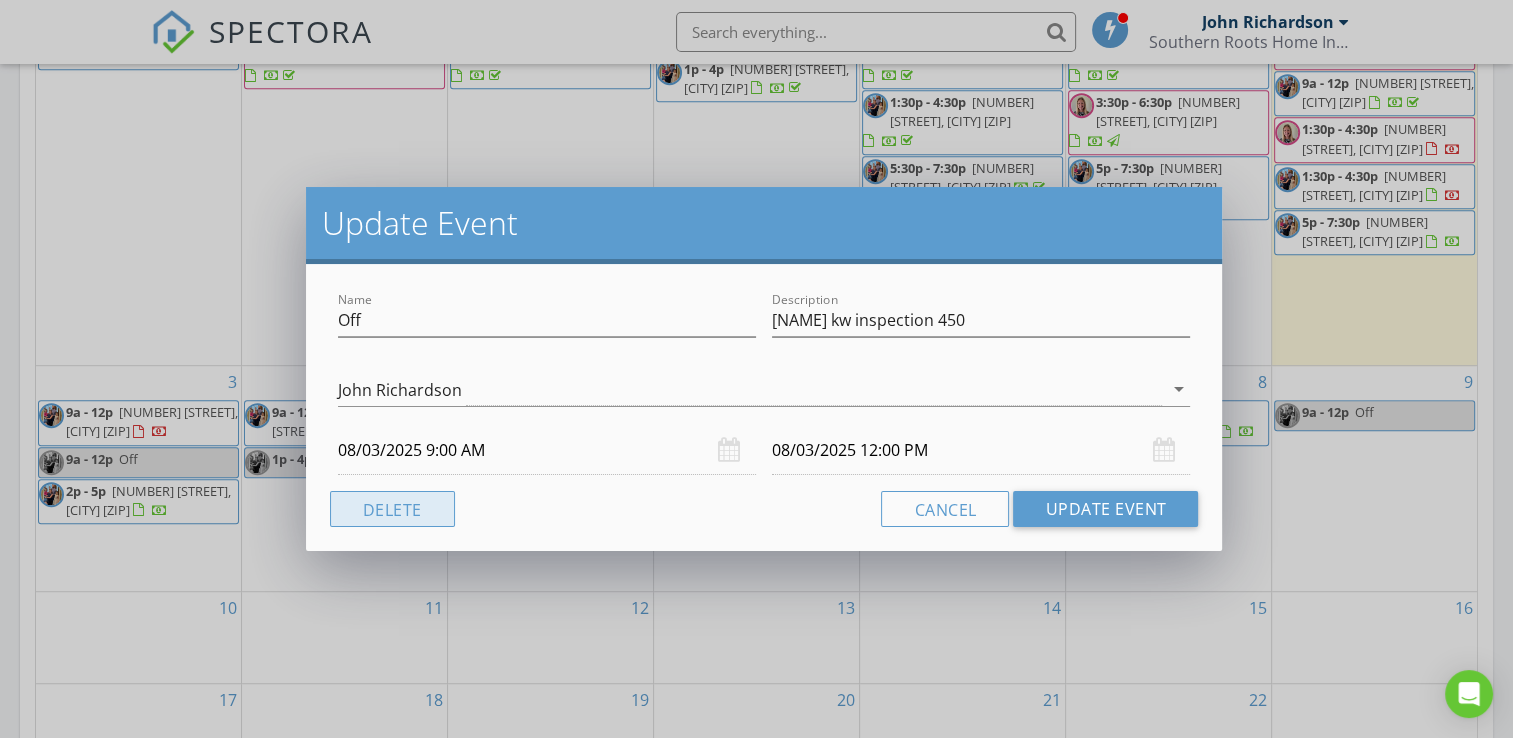 click on "Delete" at bounding box center (392, 509) 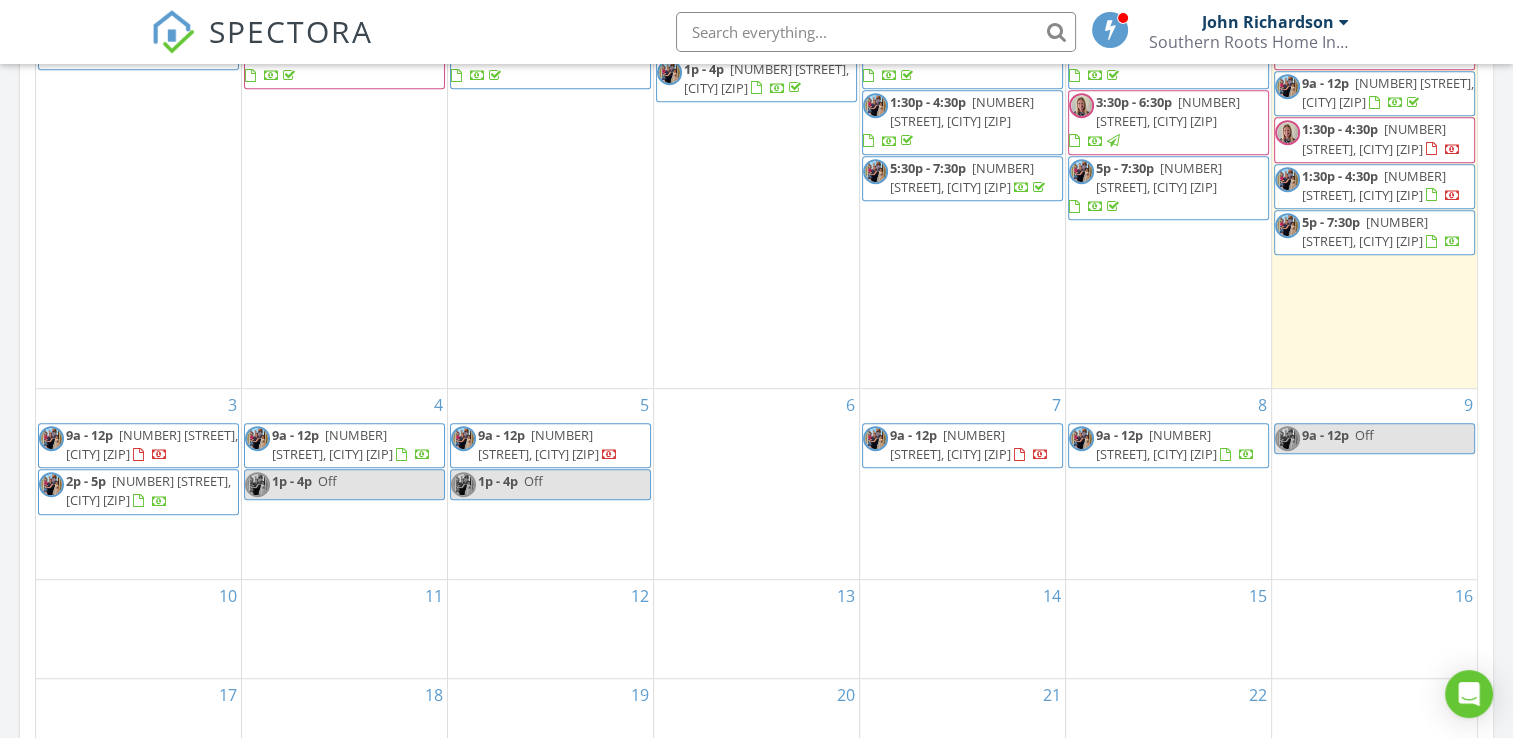 click on "[NUMBER]
[TIME]
[NUMBER] [STREET], [CITY] [ZIP]
[TIME]
Off" at bounding box center (344, 484) 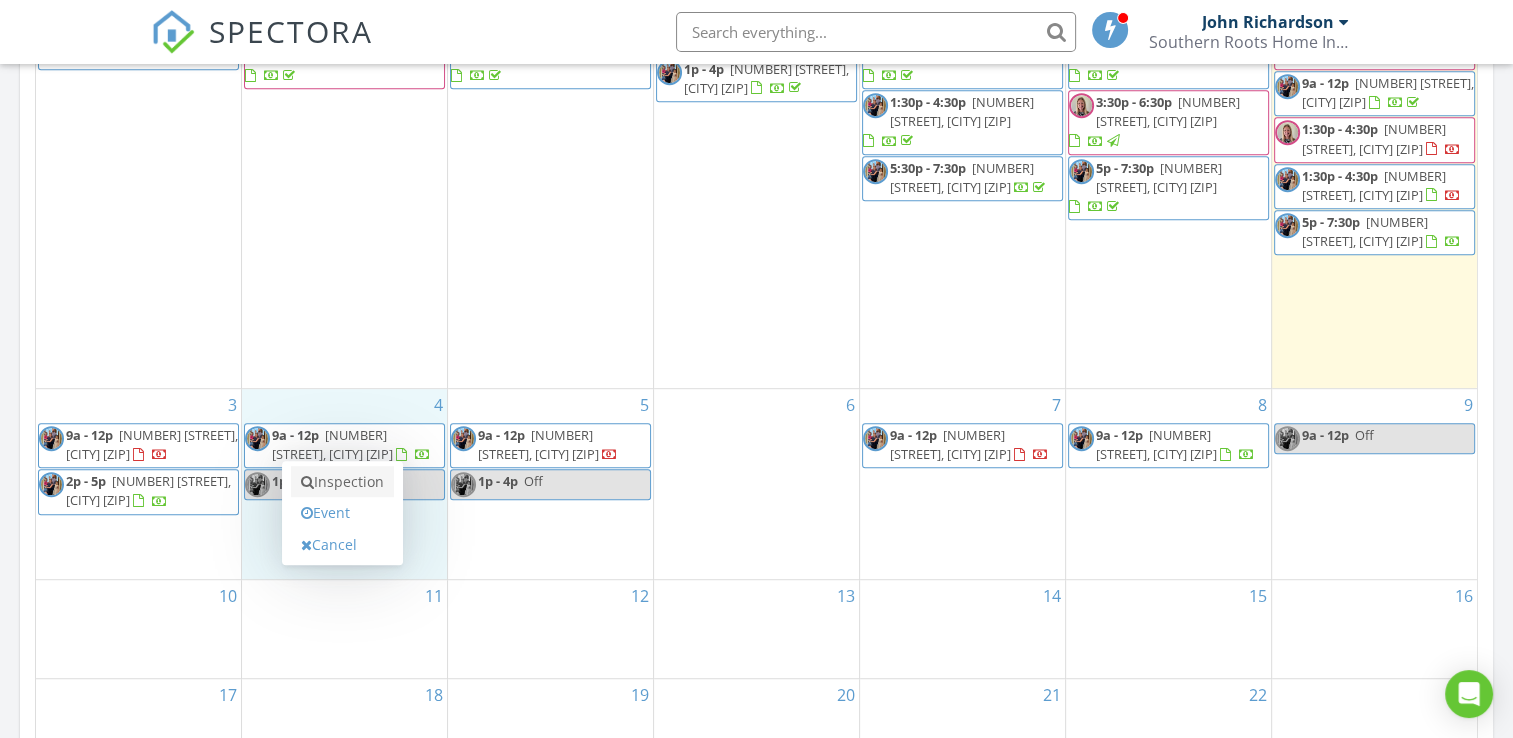 click on "Inspection" at bounding box center (342, 482) 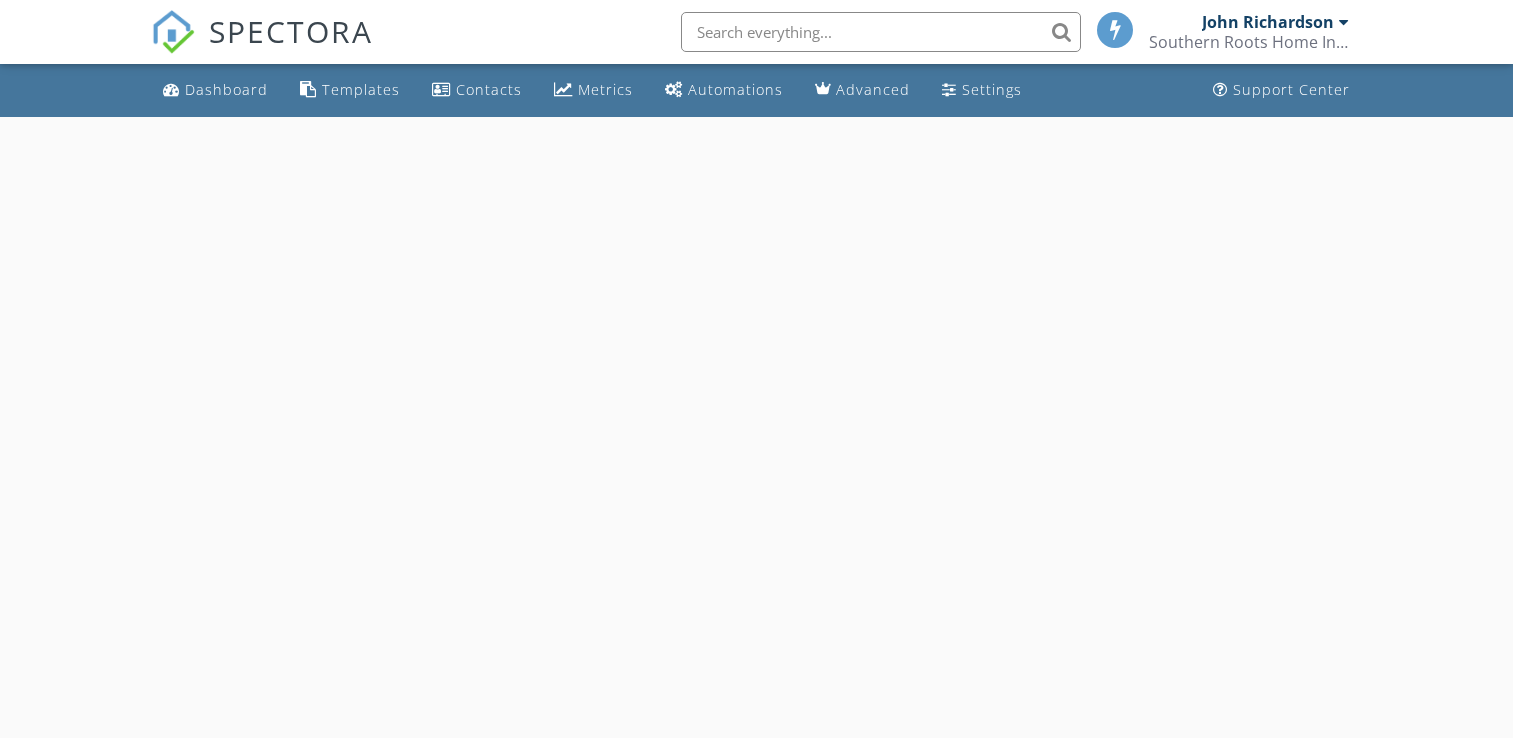 scroll, scrollTop: 0, scrollLeft: 0, axis: both 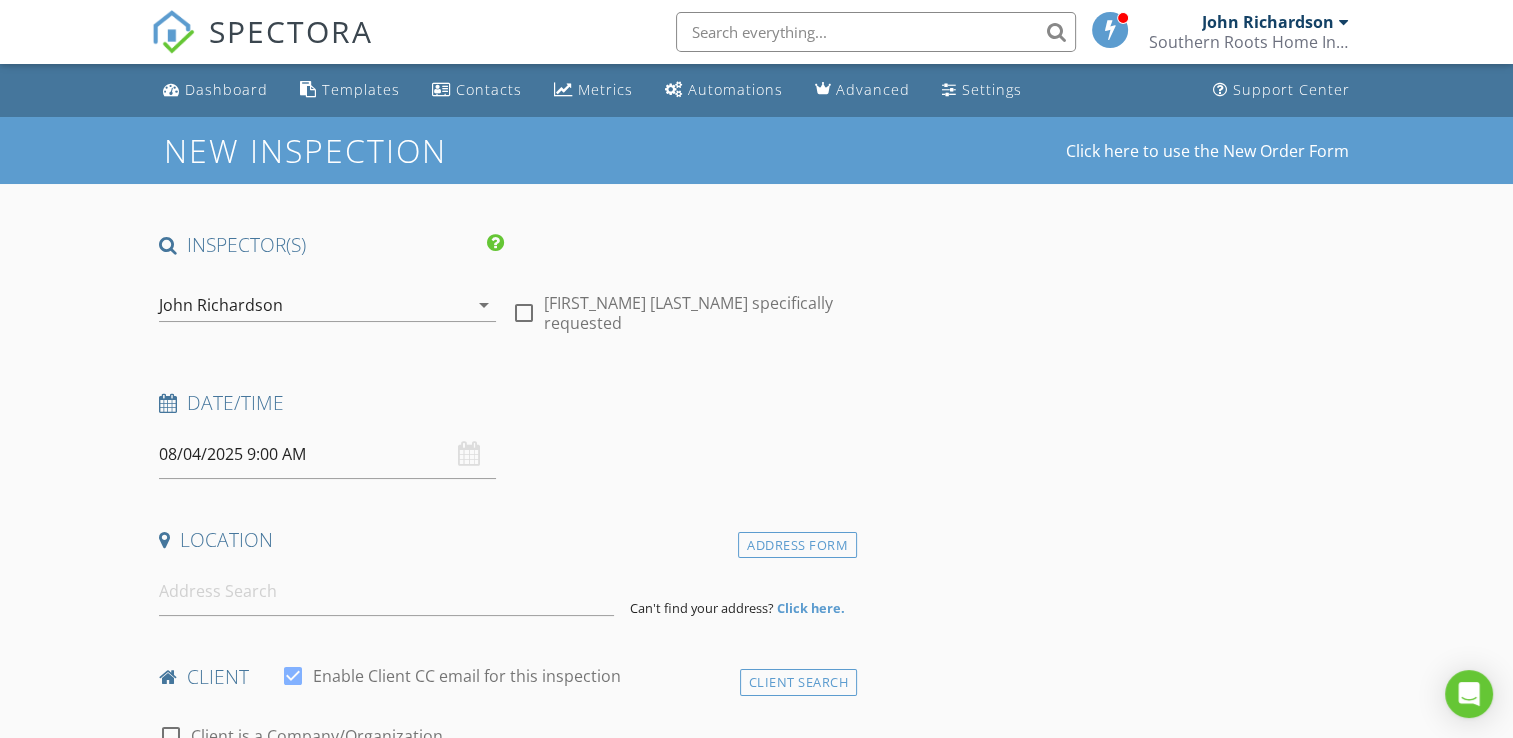 click at bounding box center [524, 313] 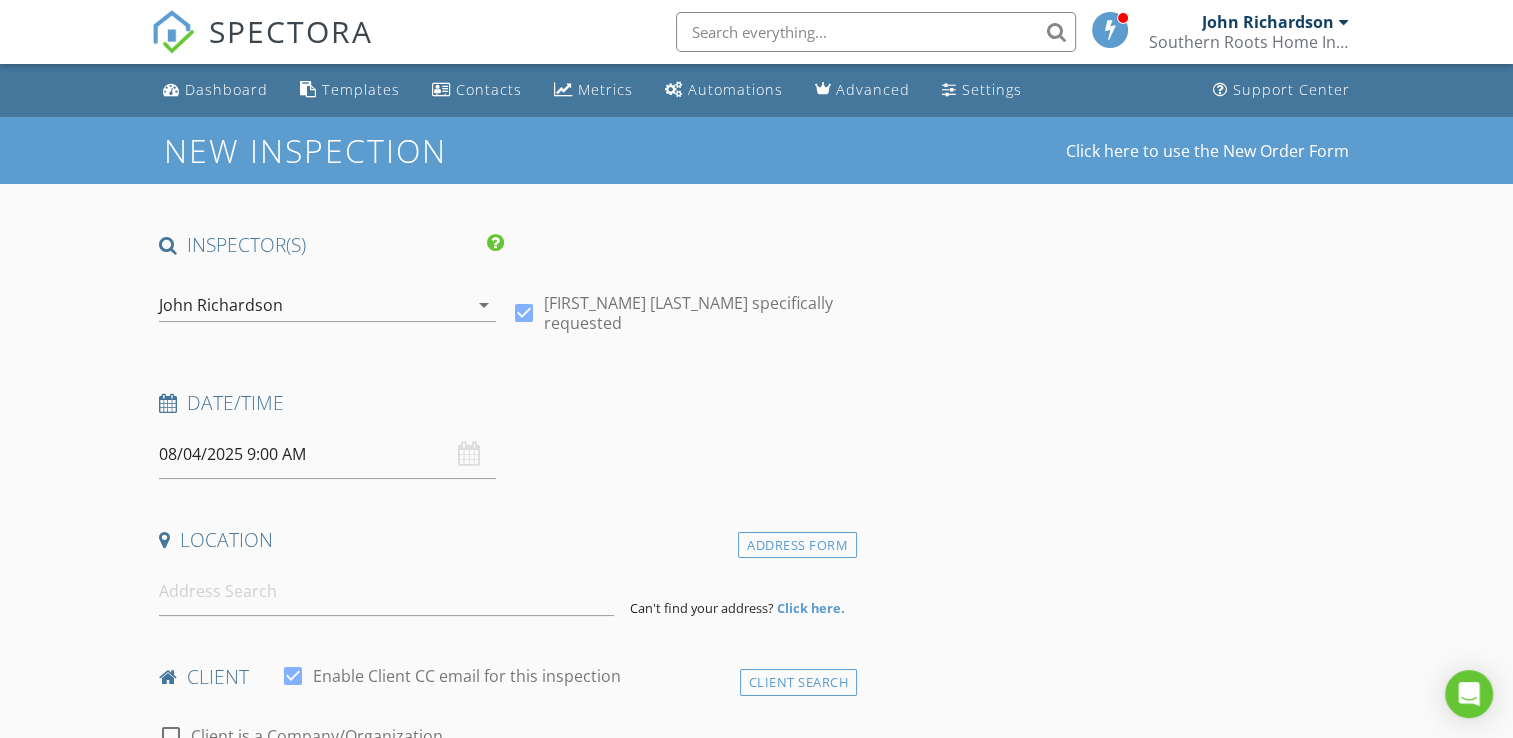 click on "08/04/2025 9:00 AM" at bounding box center [327, 454] 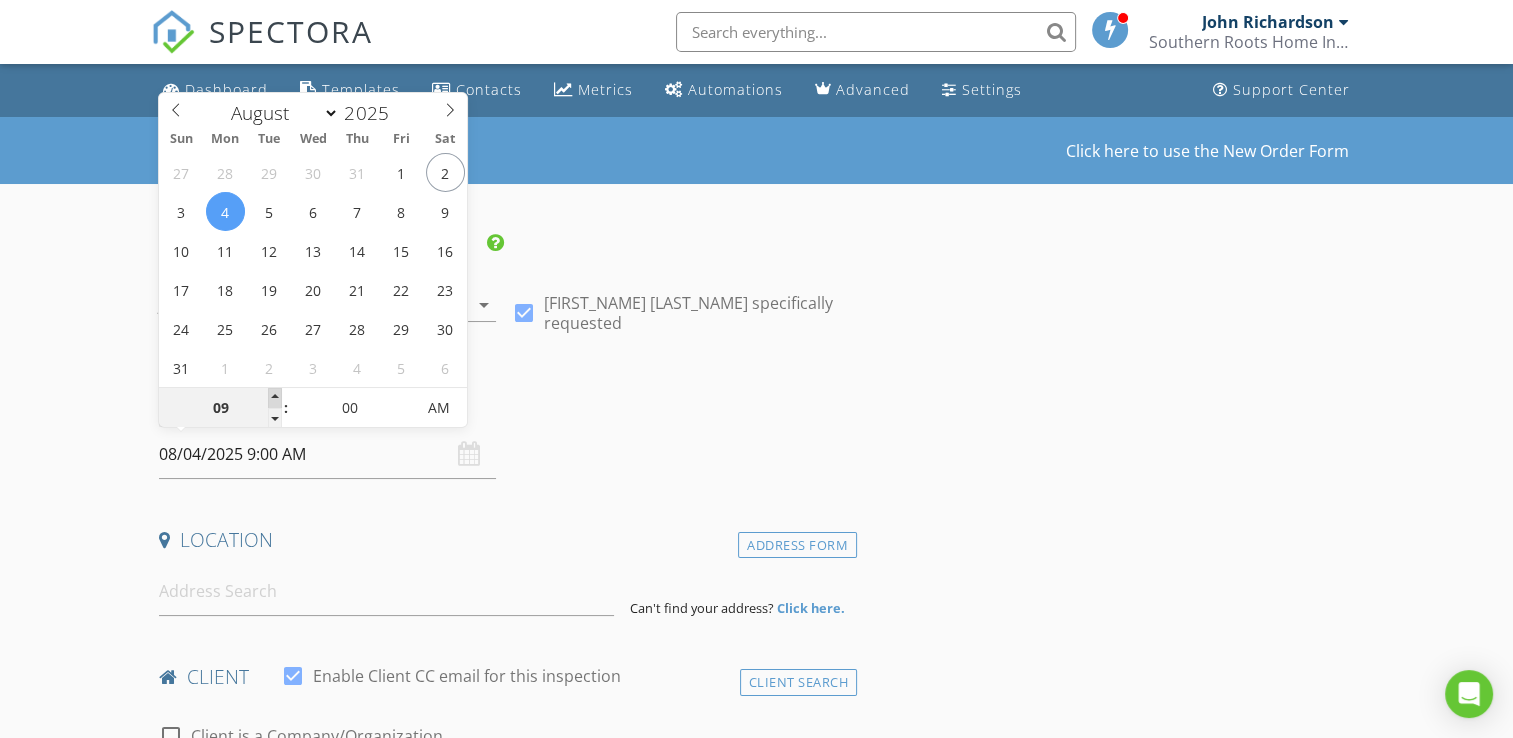 type on "10" 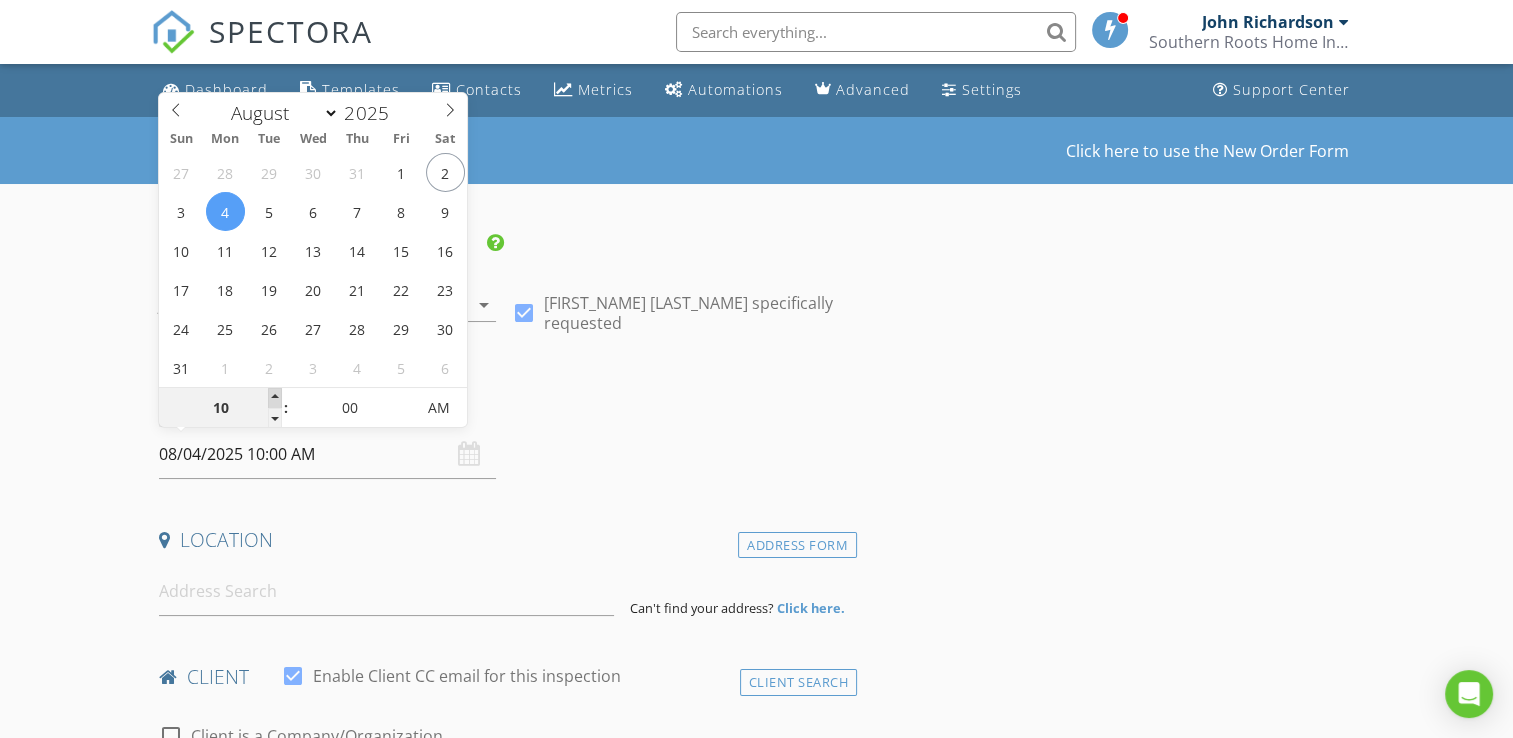 click at bounding box center (275, 398) 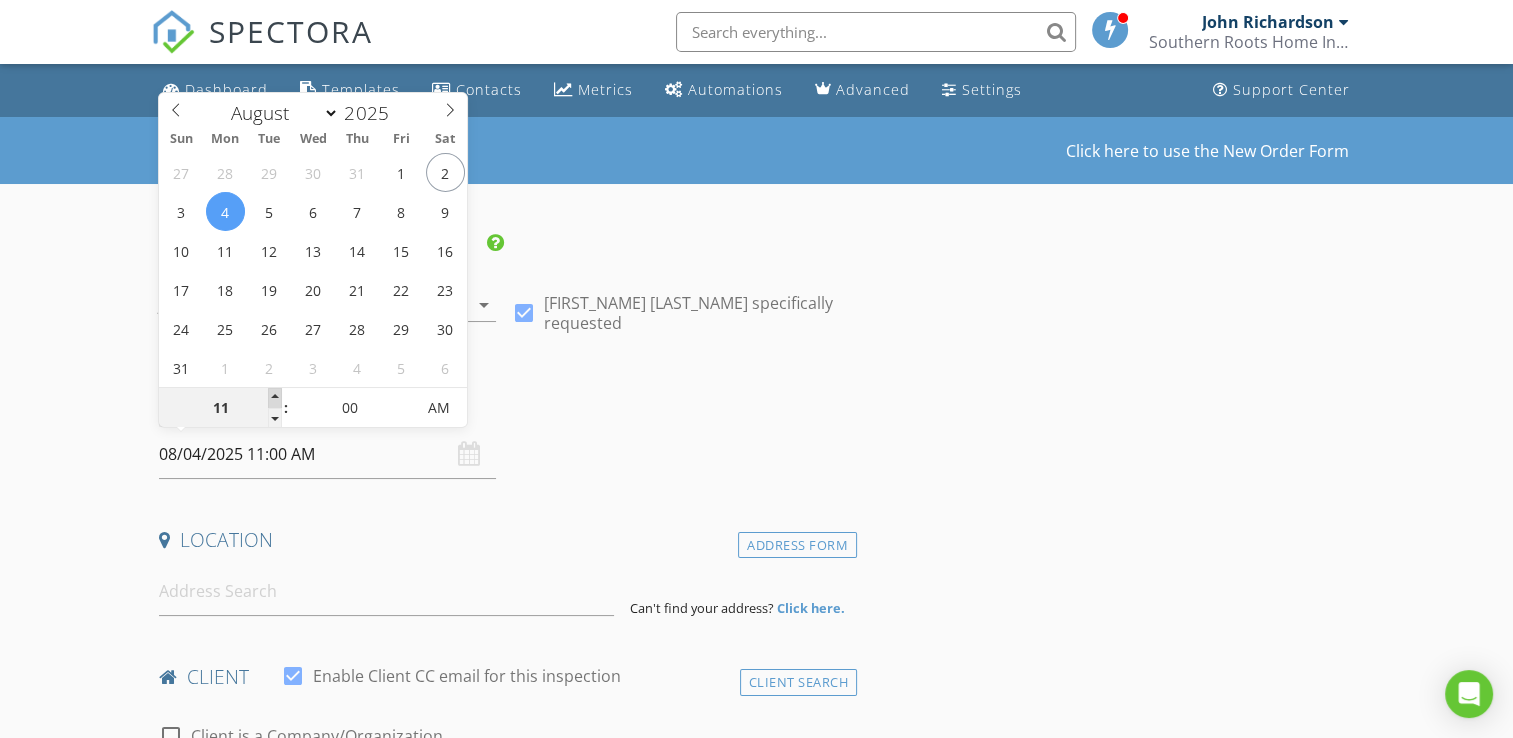 click at bounding box center (275, 398) 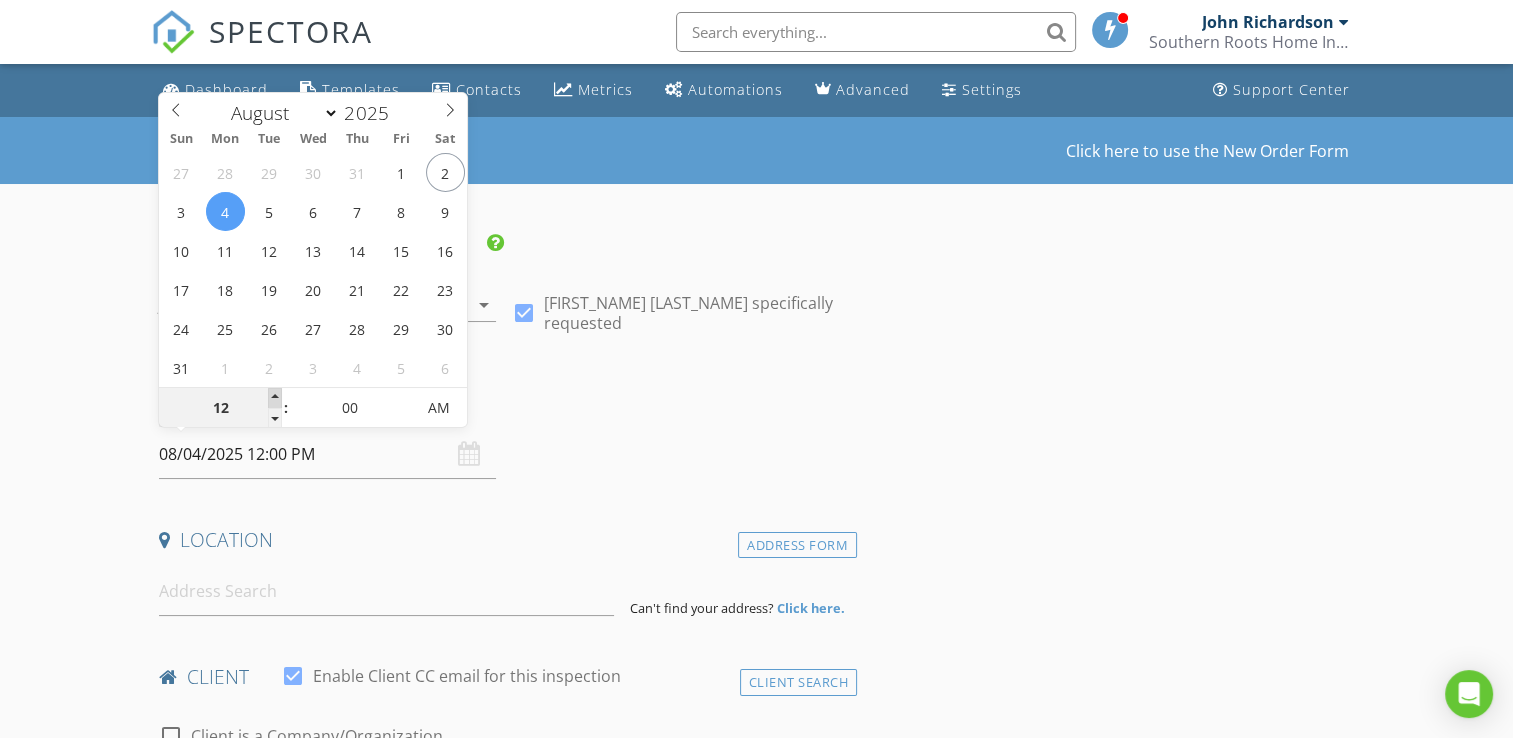 click at bounding box center [275, 398] 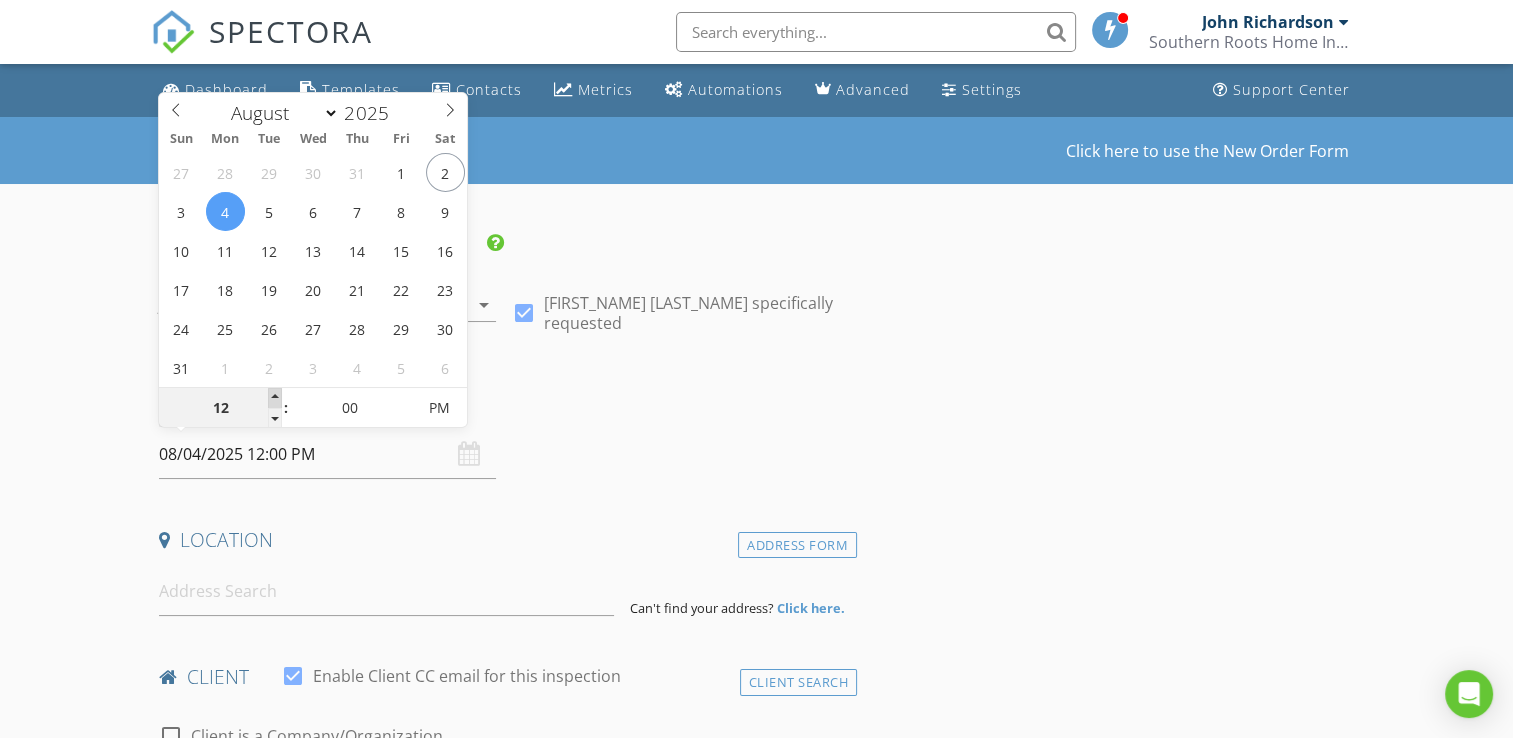 type on "01" 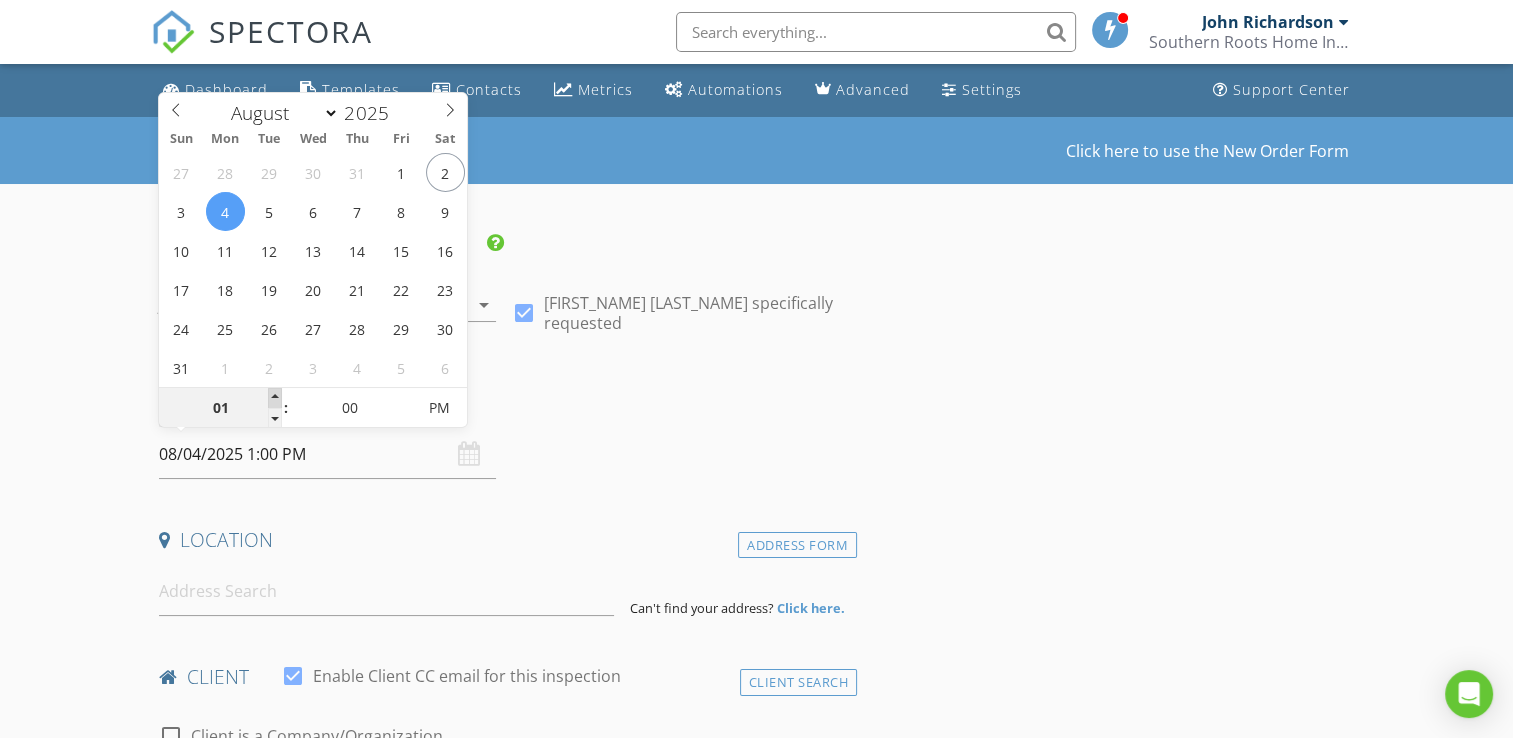 click at bounding box center [275, 398] 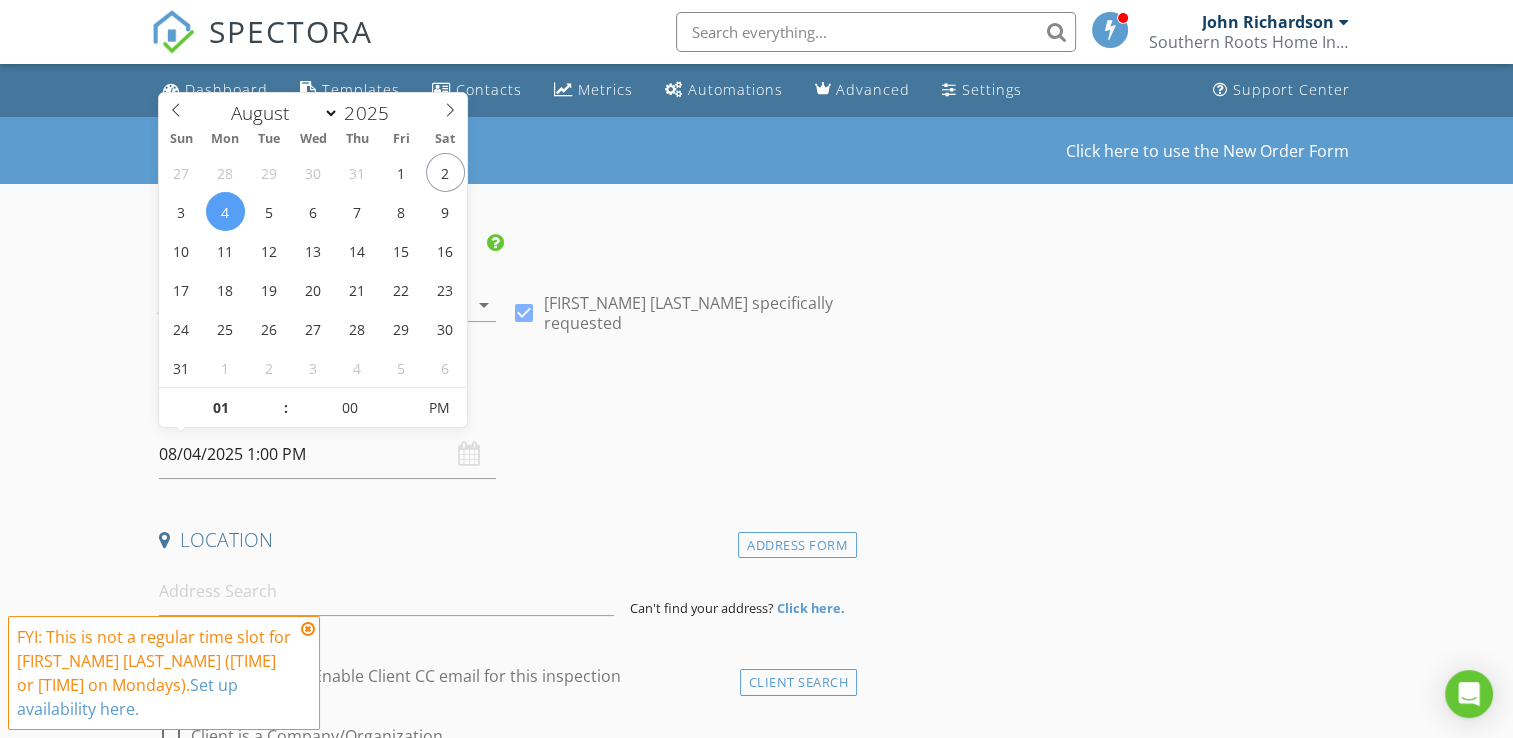 click at bounding box center (308, 629) 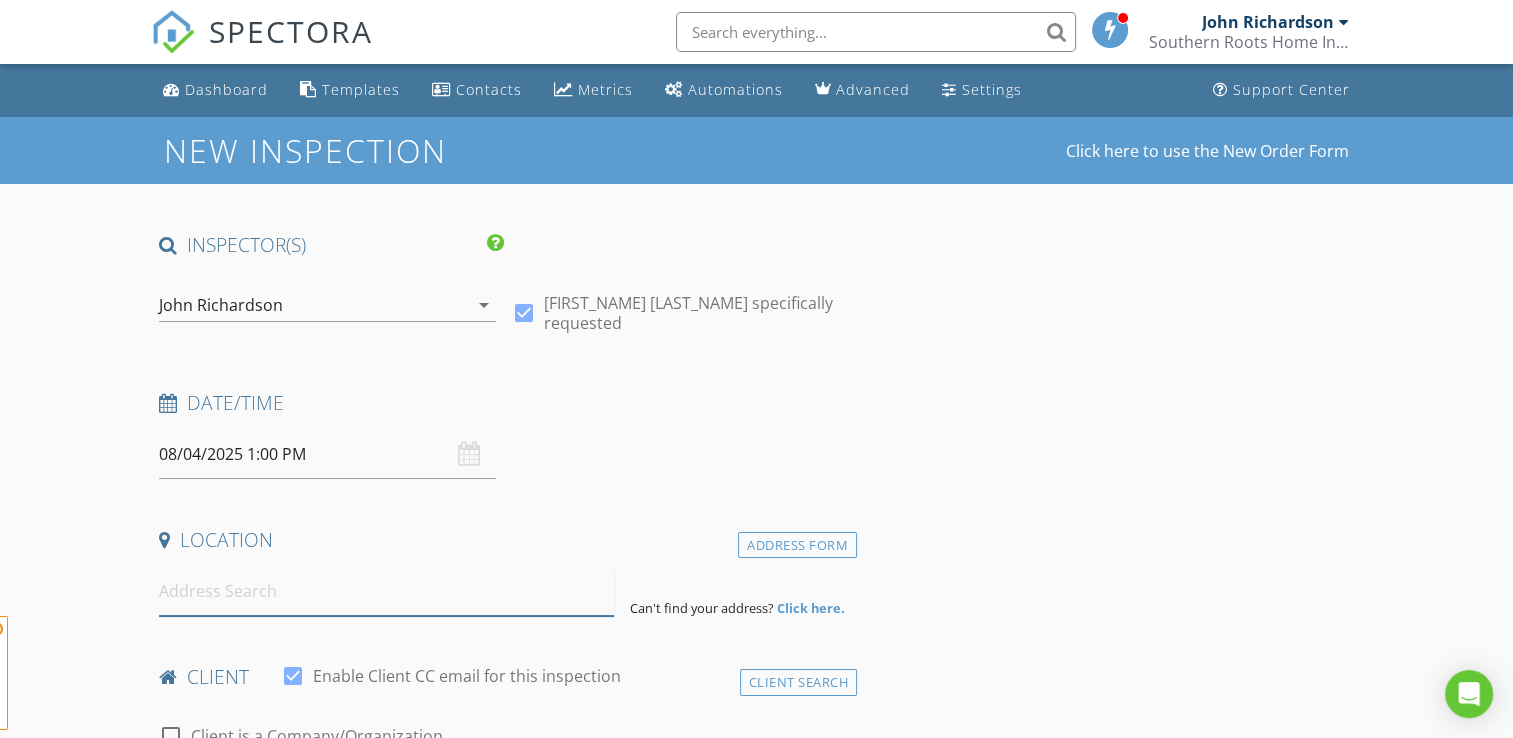 click at bounding box center [386, 591] 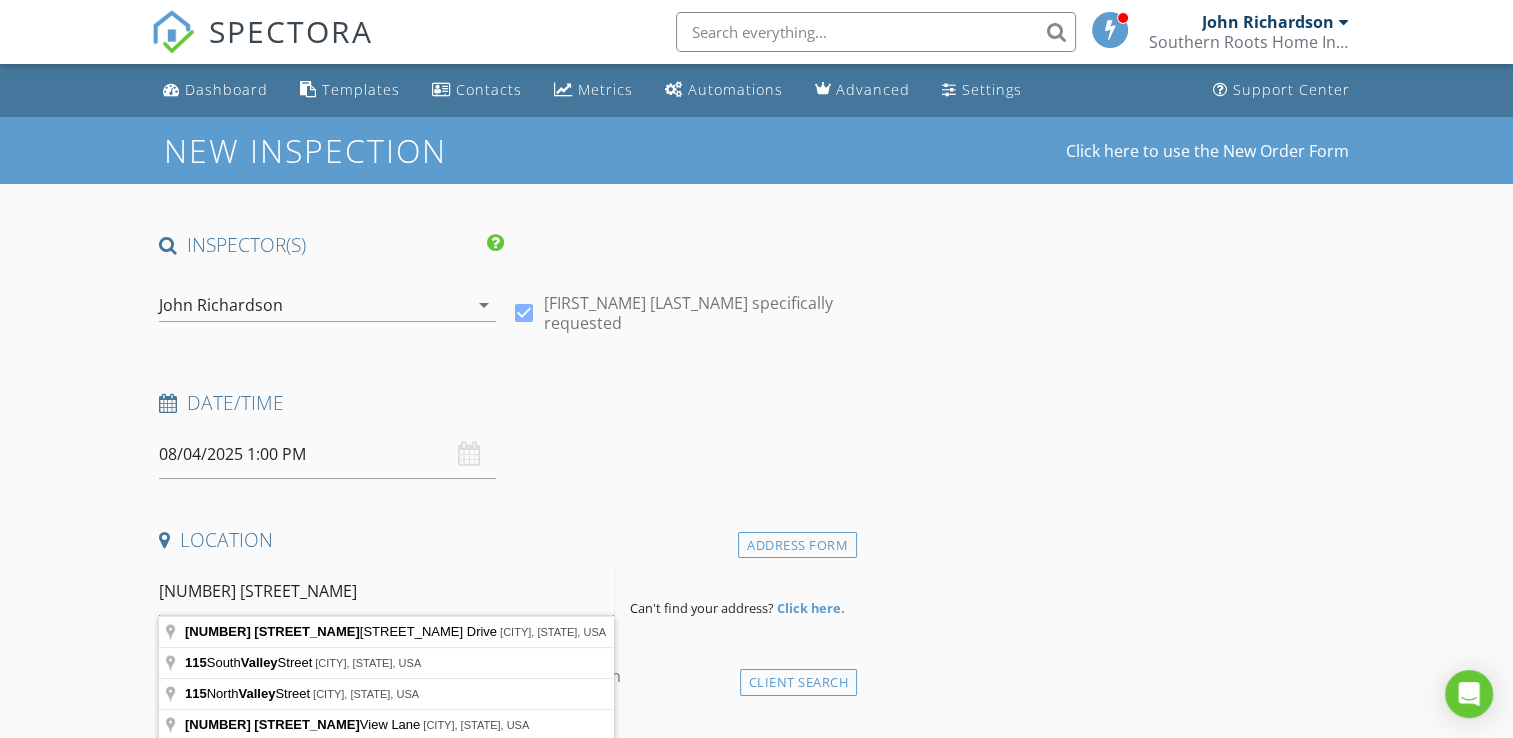 type on "115 Valley R" 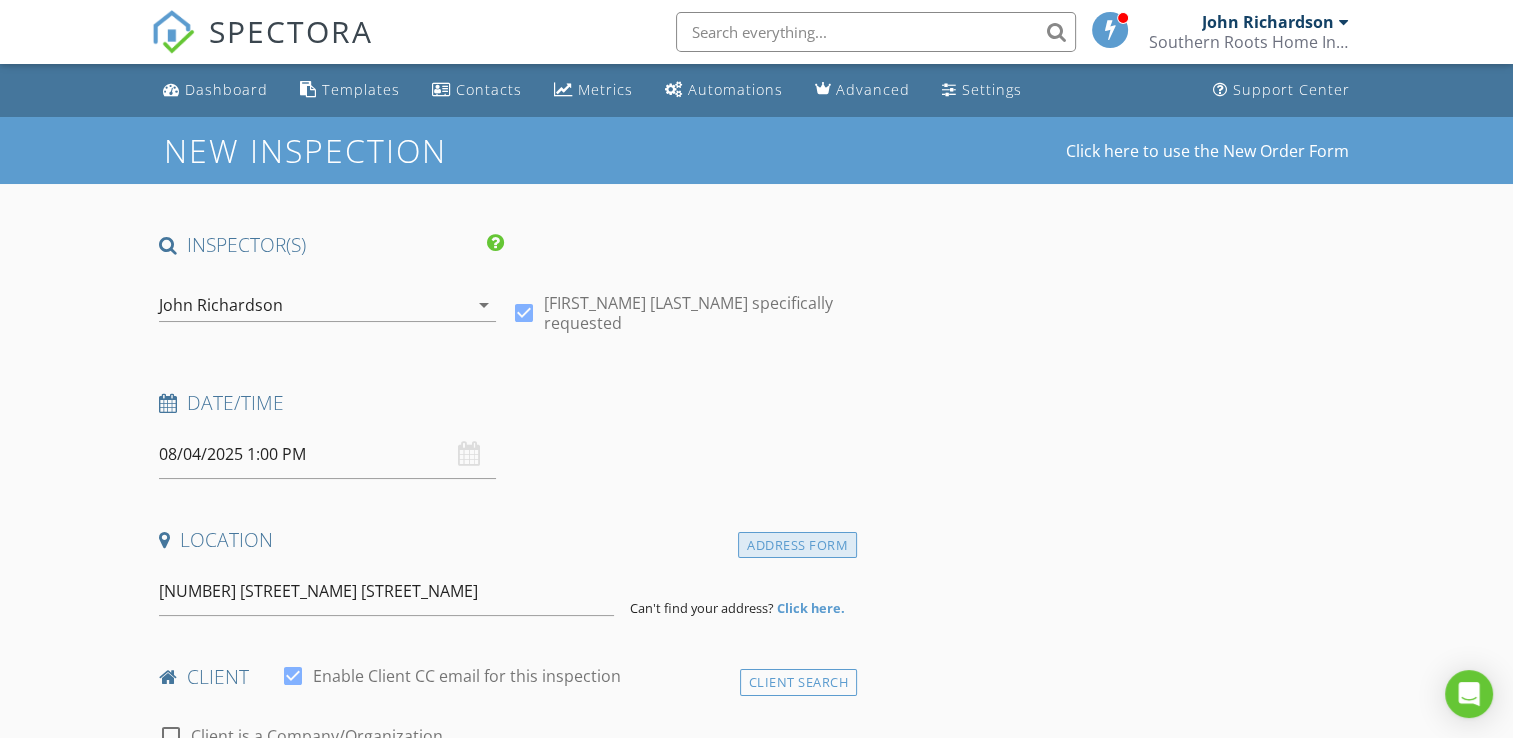 click on "Address Form" at bounding box center [797, 545] 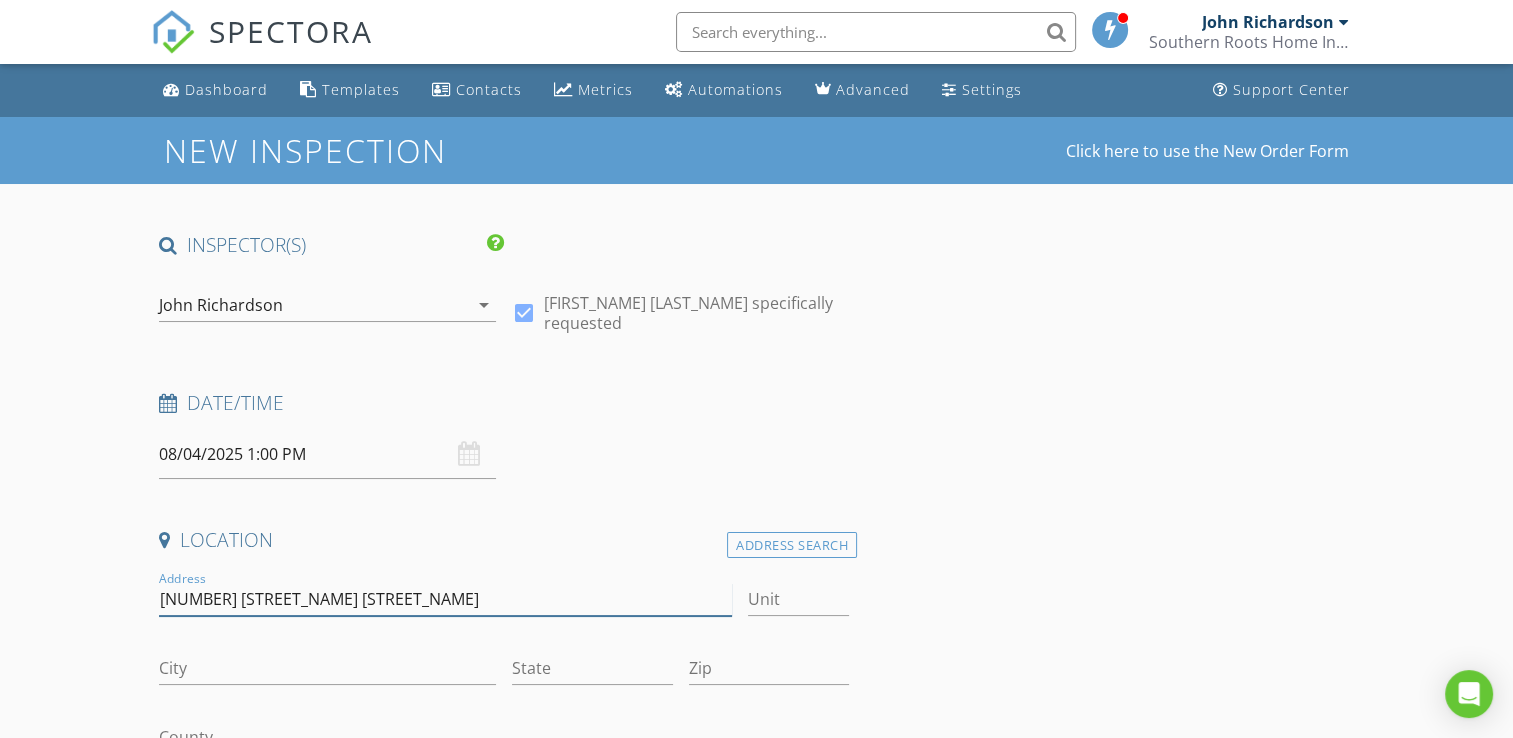 click on "115 Valley R" at bounding box center (445, 599) 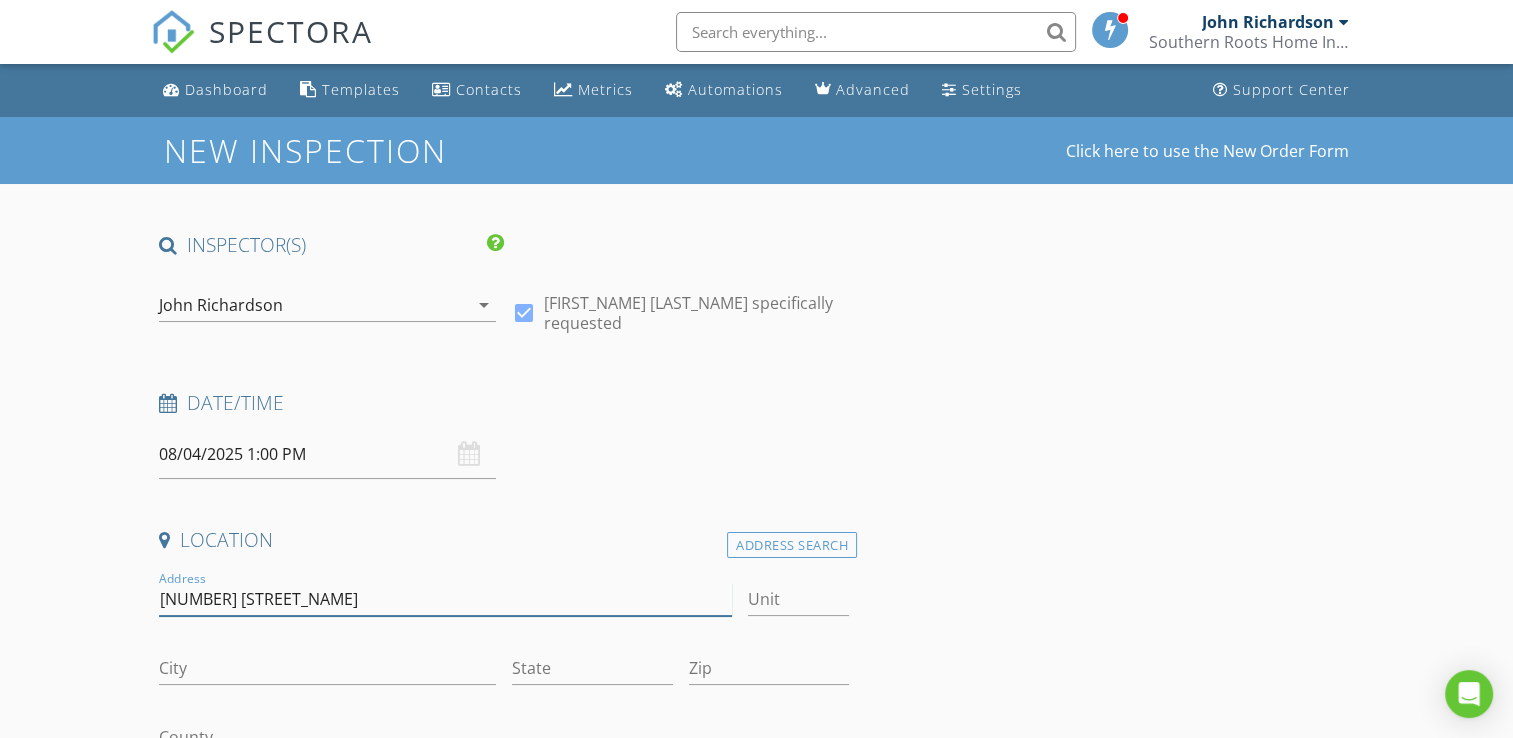 type on "[NUMBER] [STREET]" 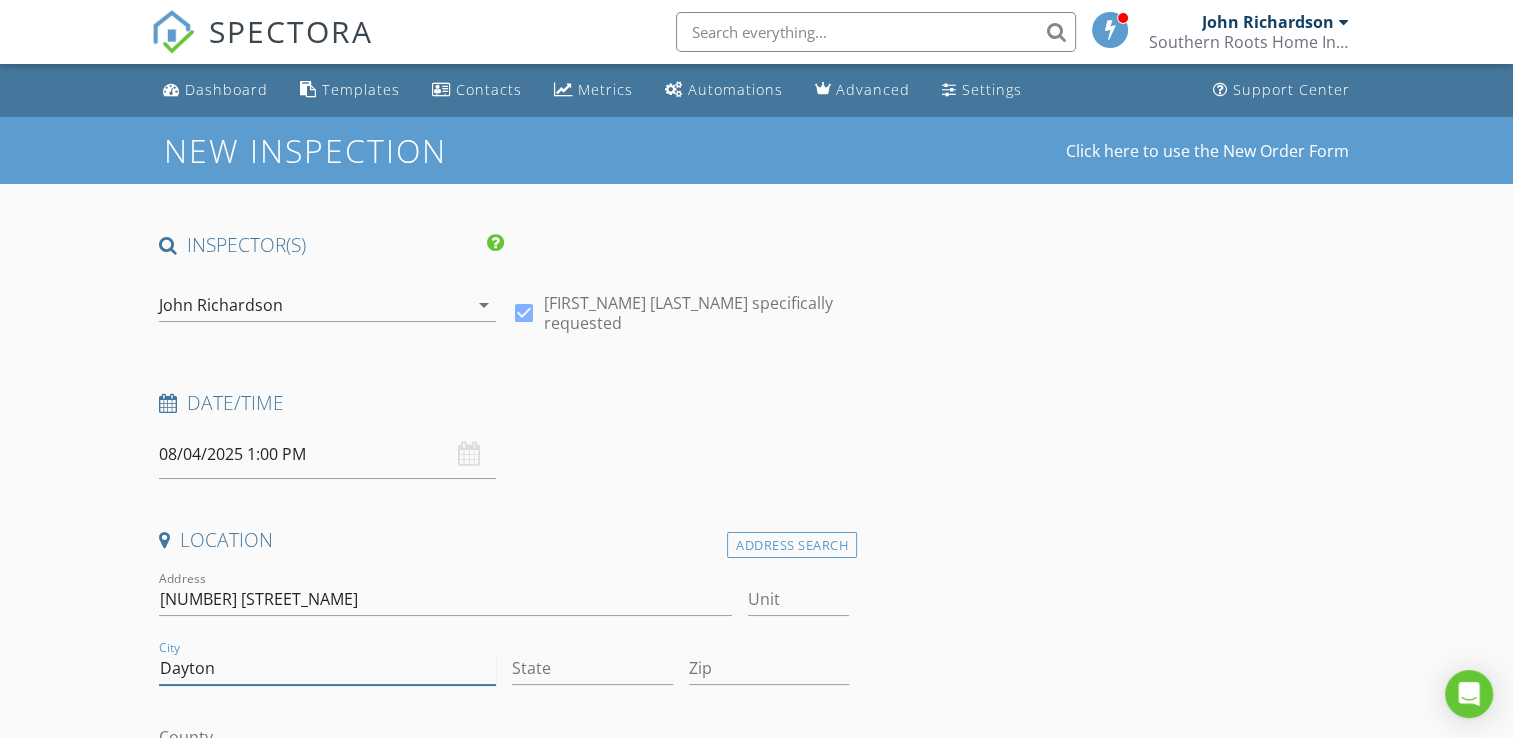 type on "Dayton" 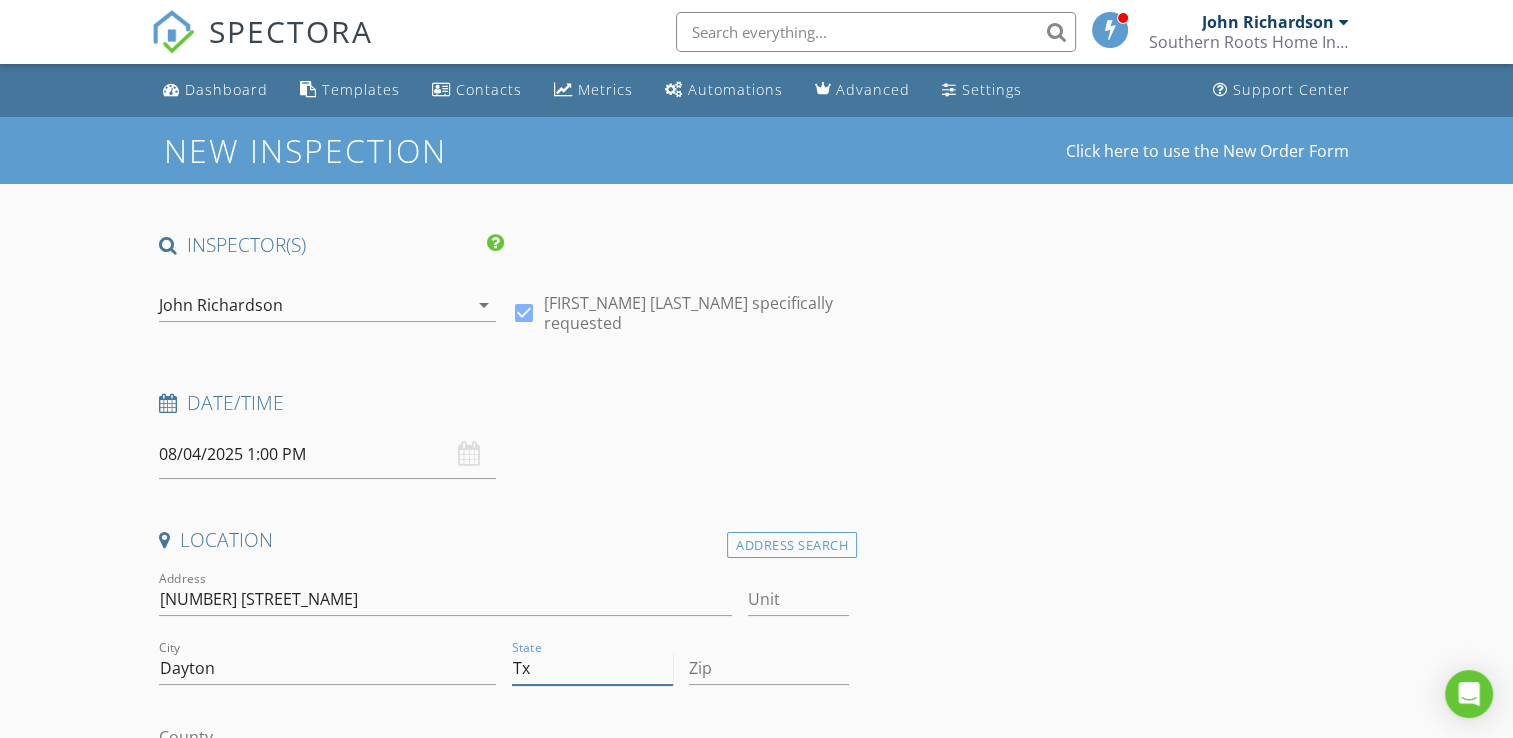 type on "Tx" 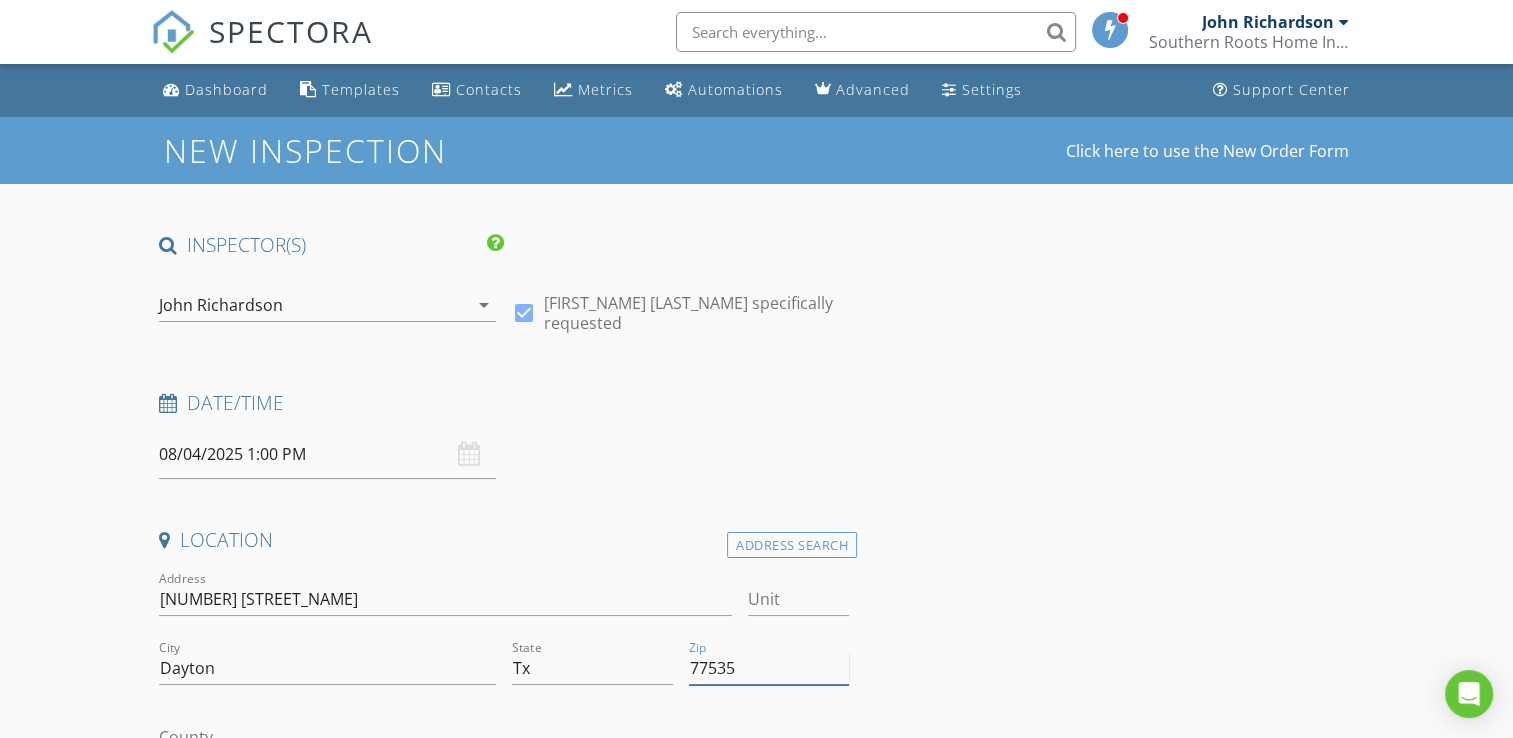 type on "77535" 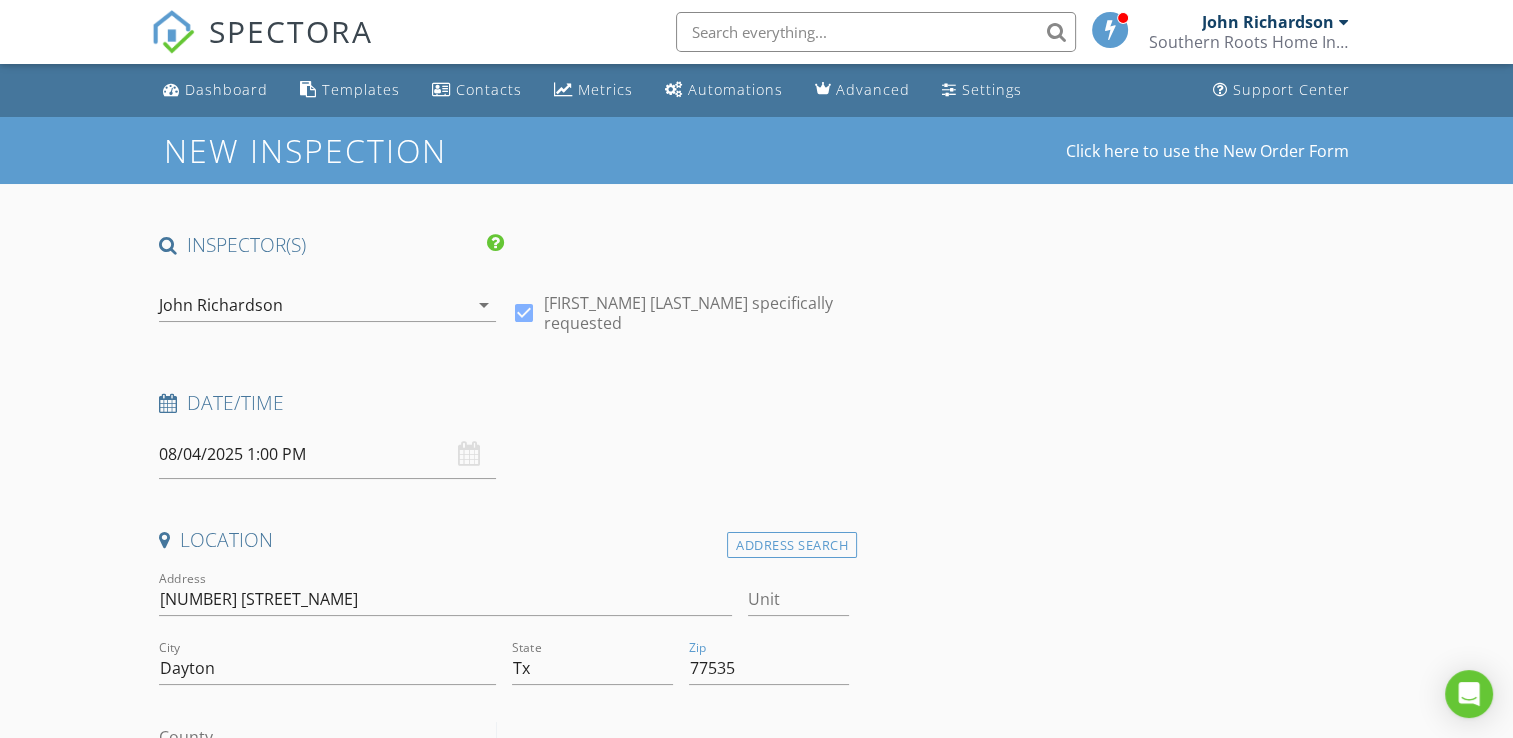 scroll, scrollTop: 14, scrollLeft: 0, axis: vertical 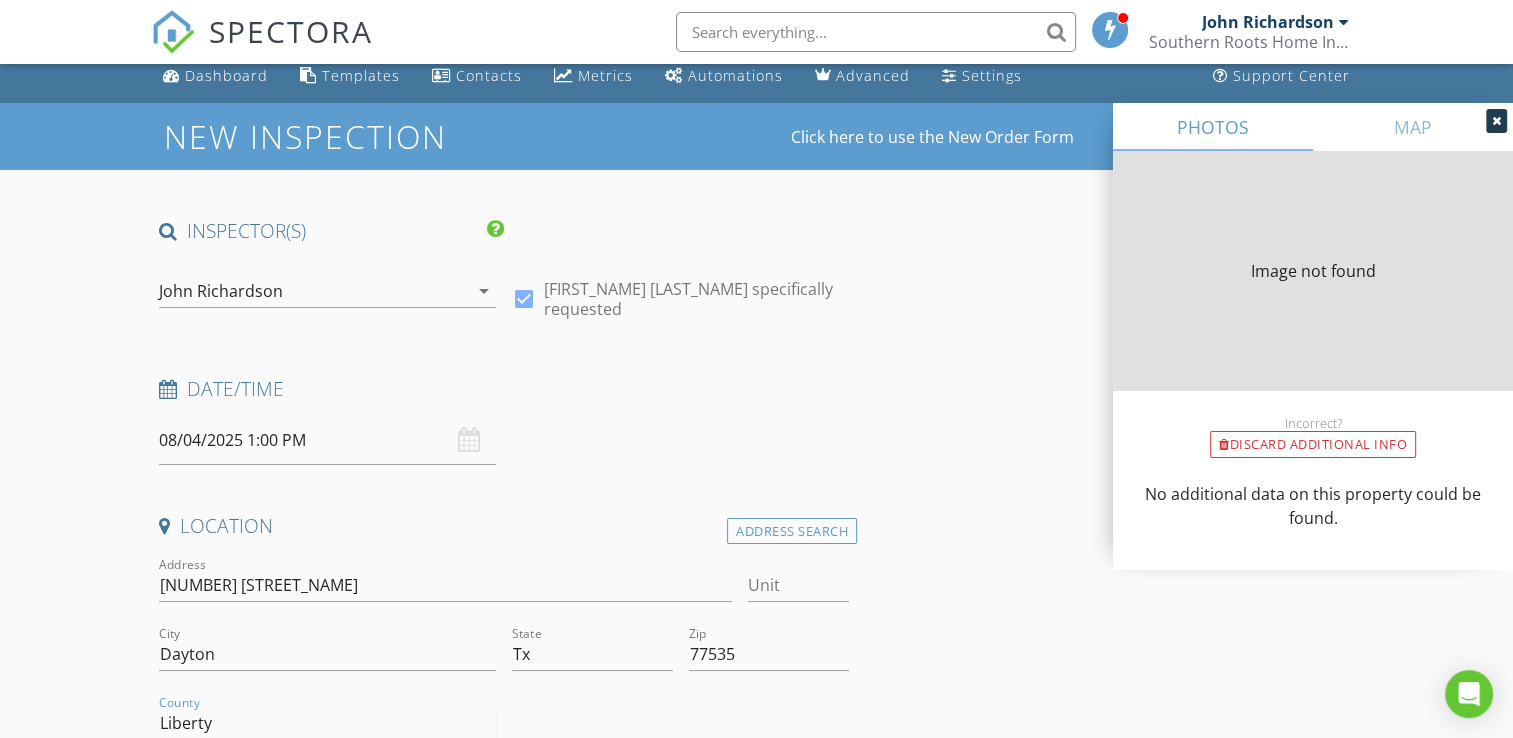 type on "Liberty" 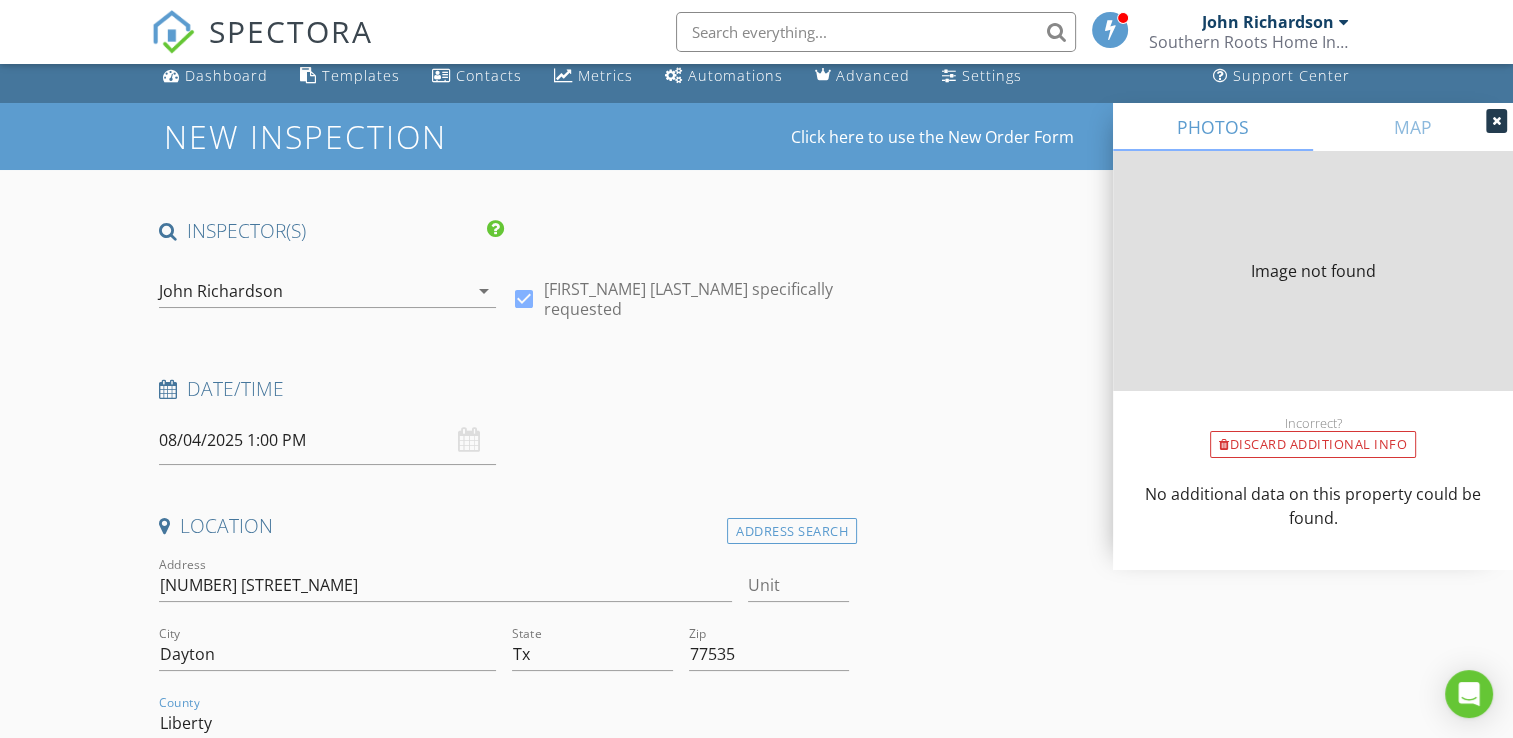 scroll, scrollTop: 436, scrollLeft: 0, axis: vertical 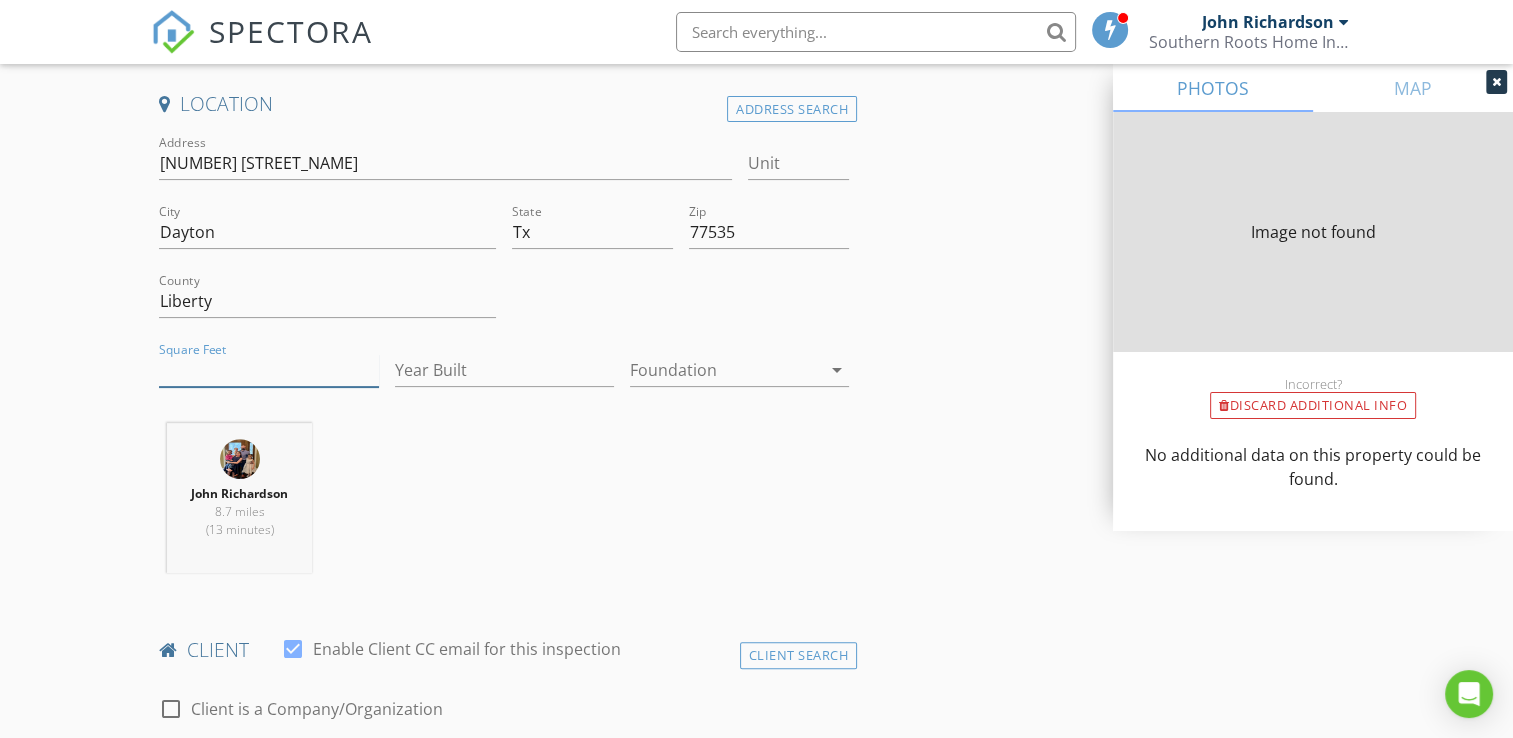 type on "0" 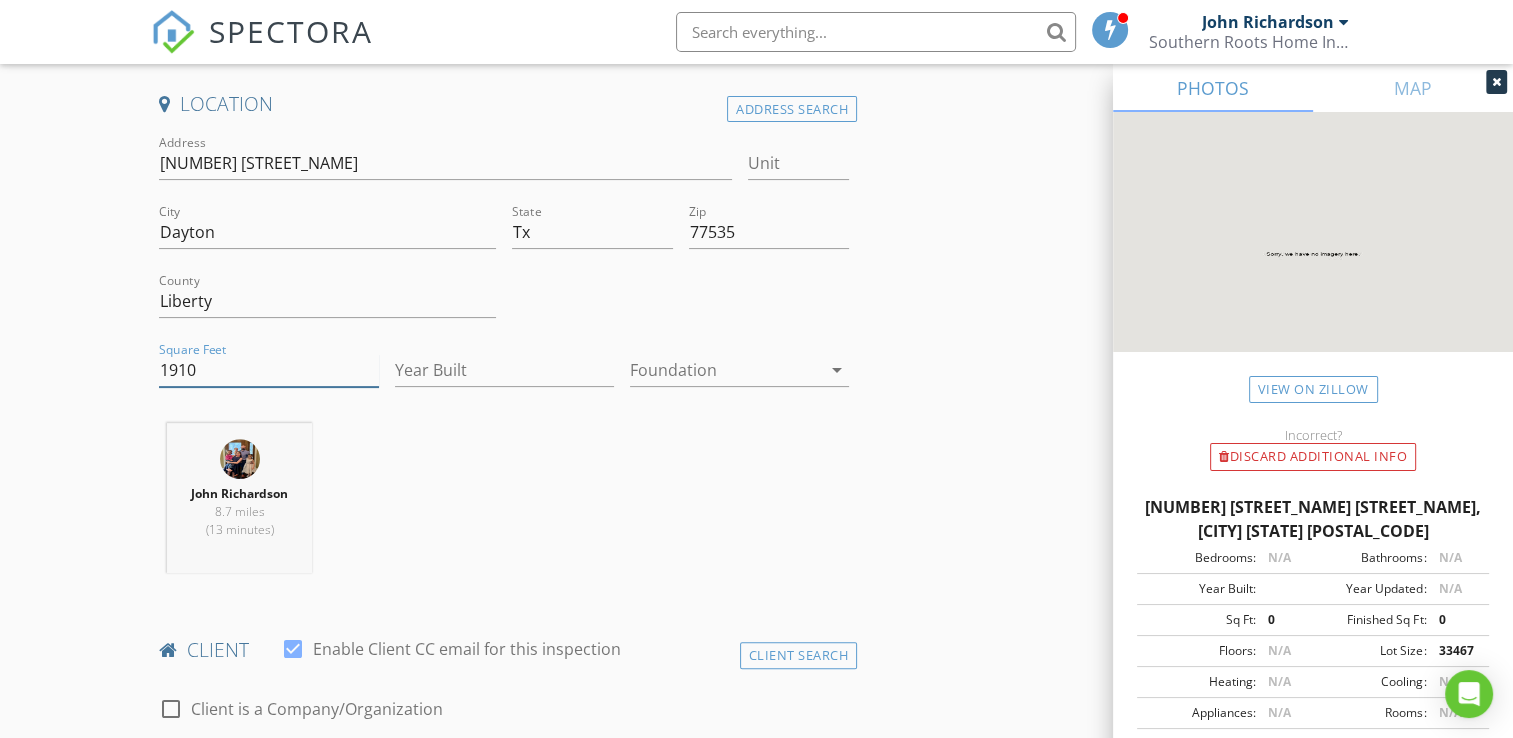 type on "1910" 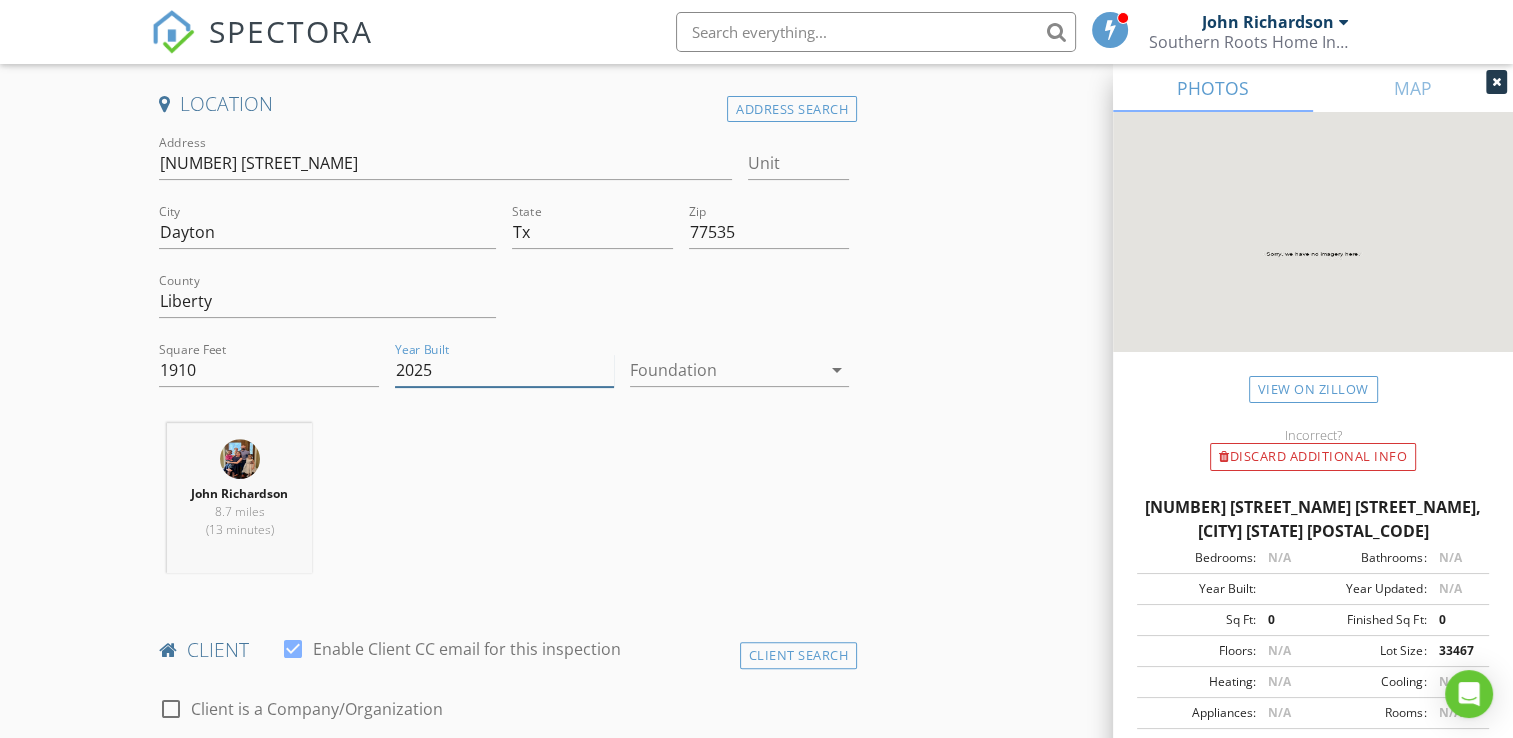 type on "2025" 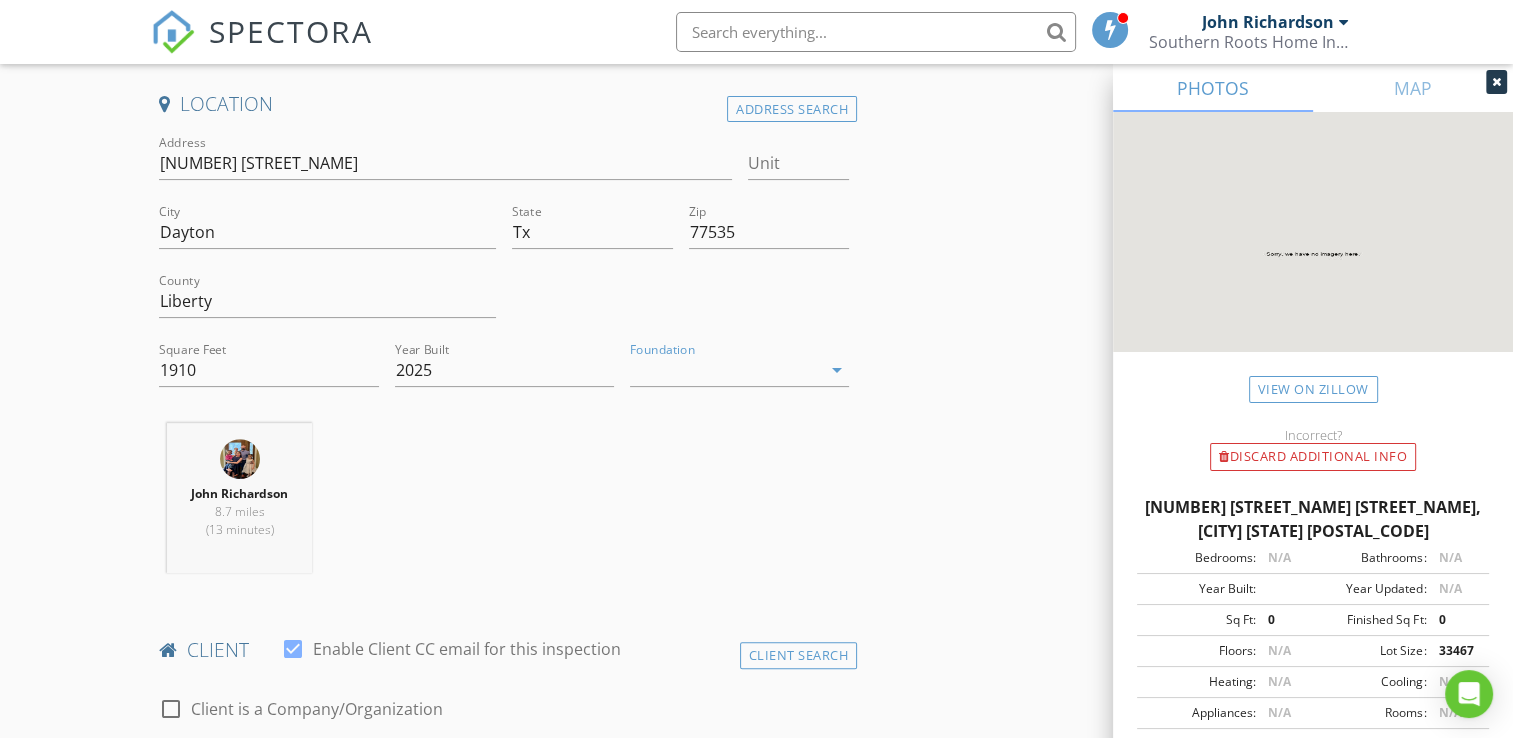 click on "arrow_drop_down" at bounding box center (837, 370) 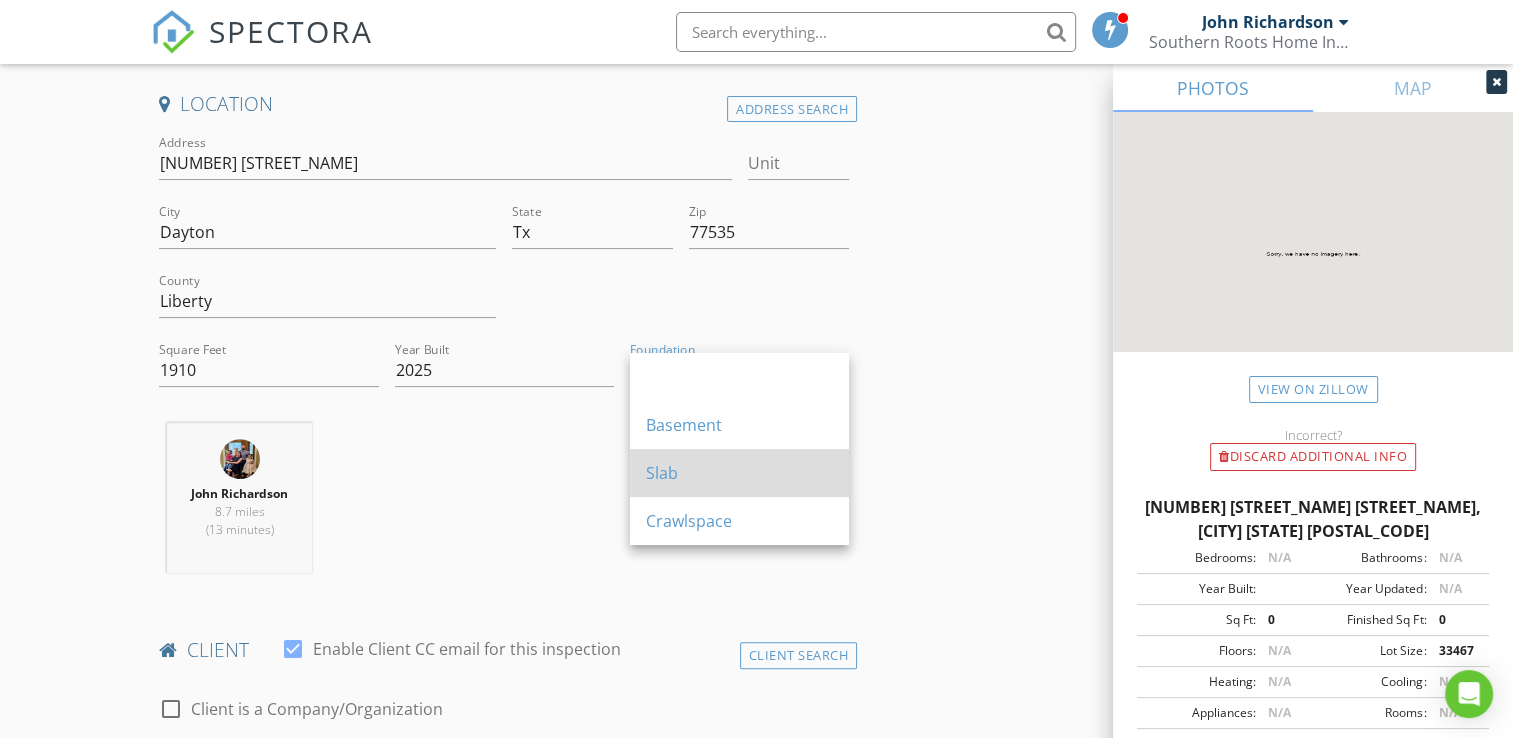click on "Slab" at bounding box center (739, 473) 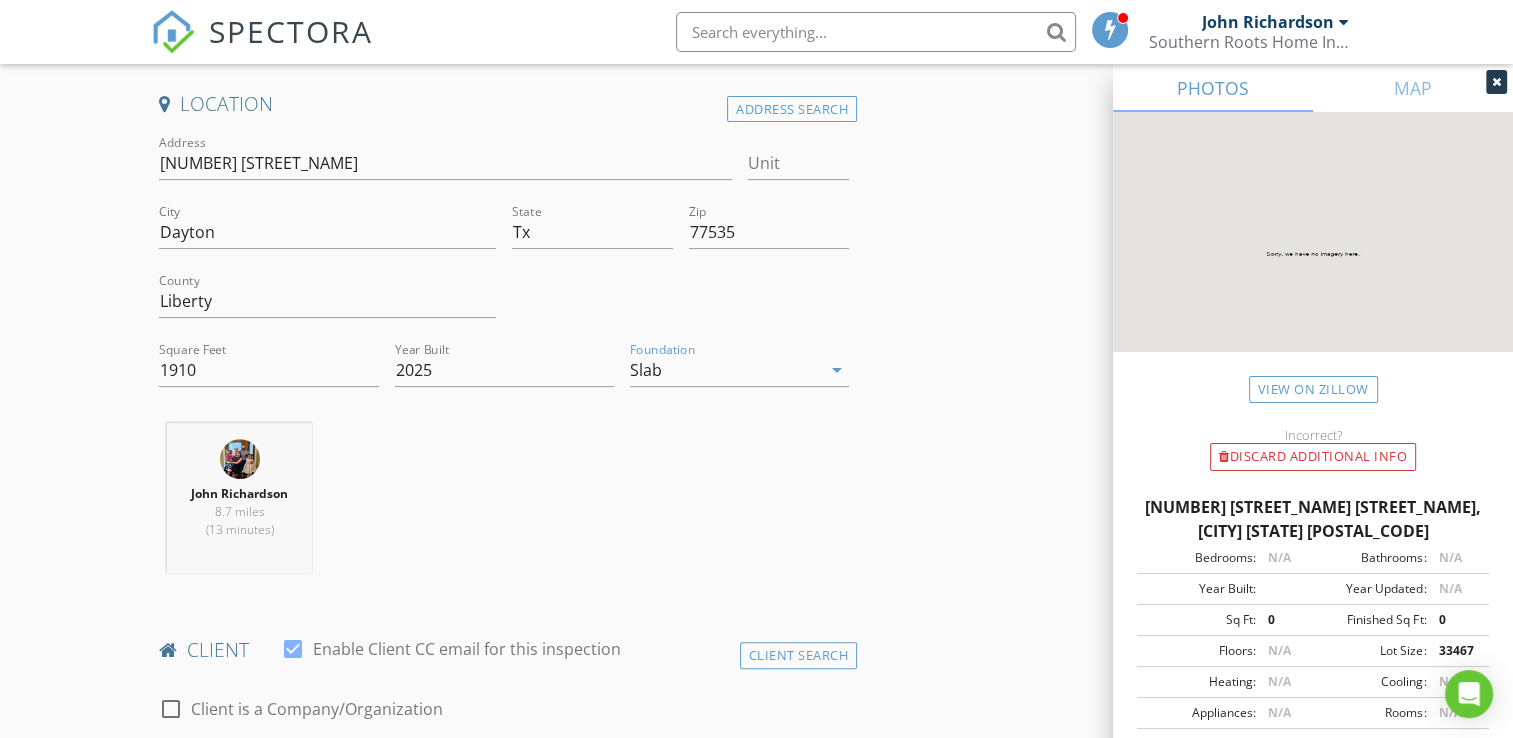 click at bounding box center [1496, 82] 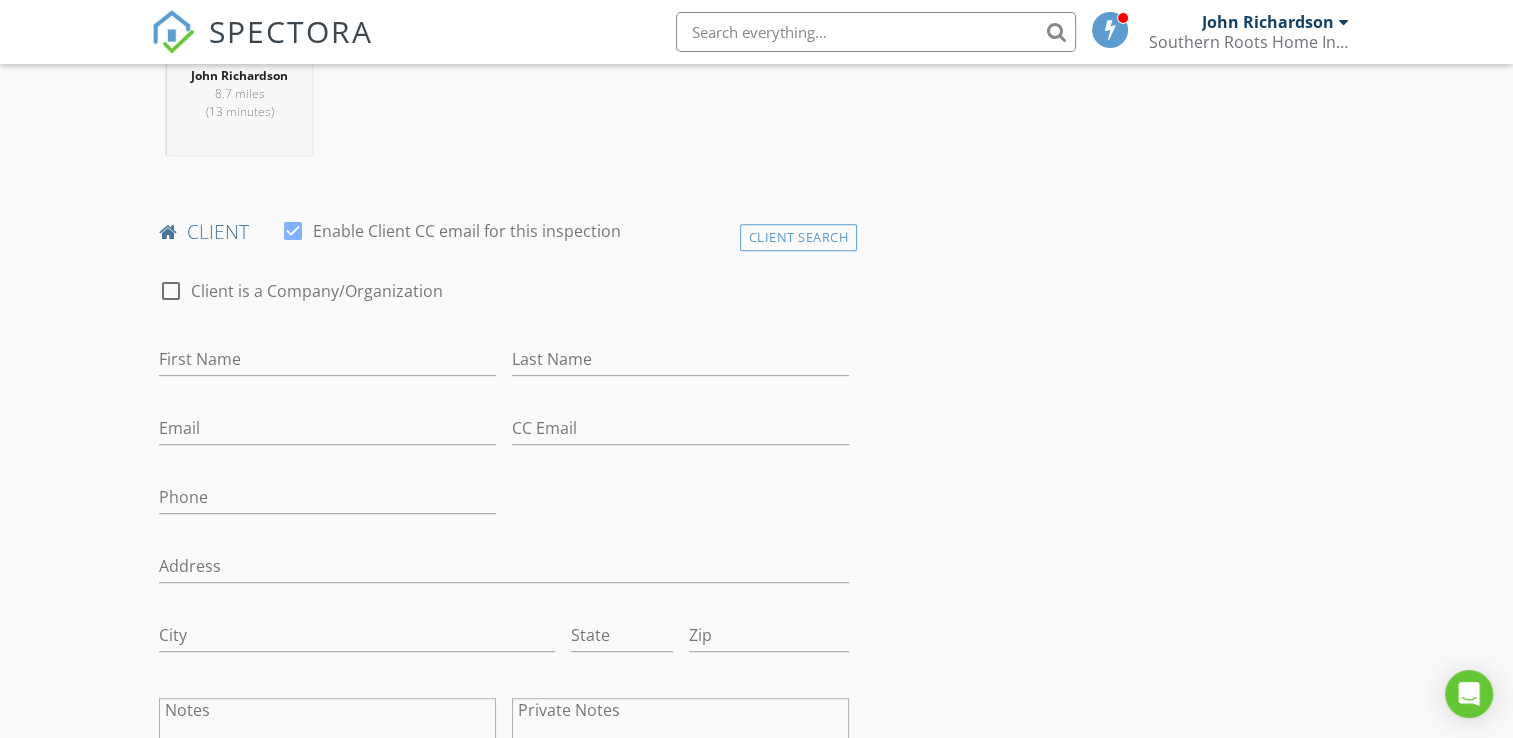 scroll, scrollTop: 879, scrollLeft: 0, axis: vertical 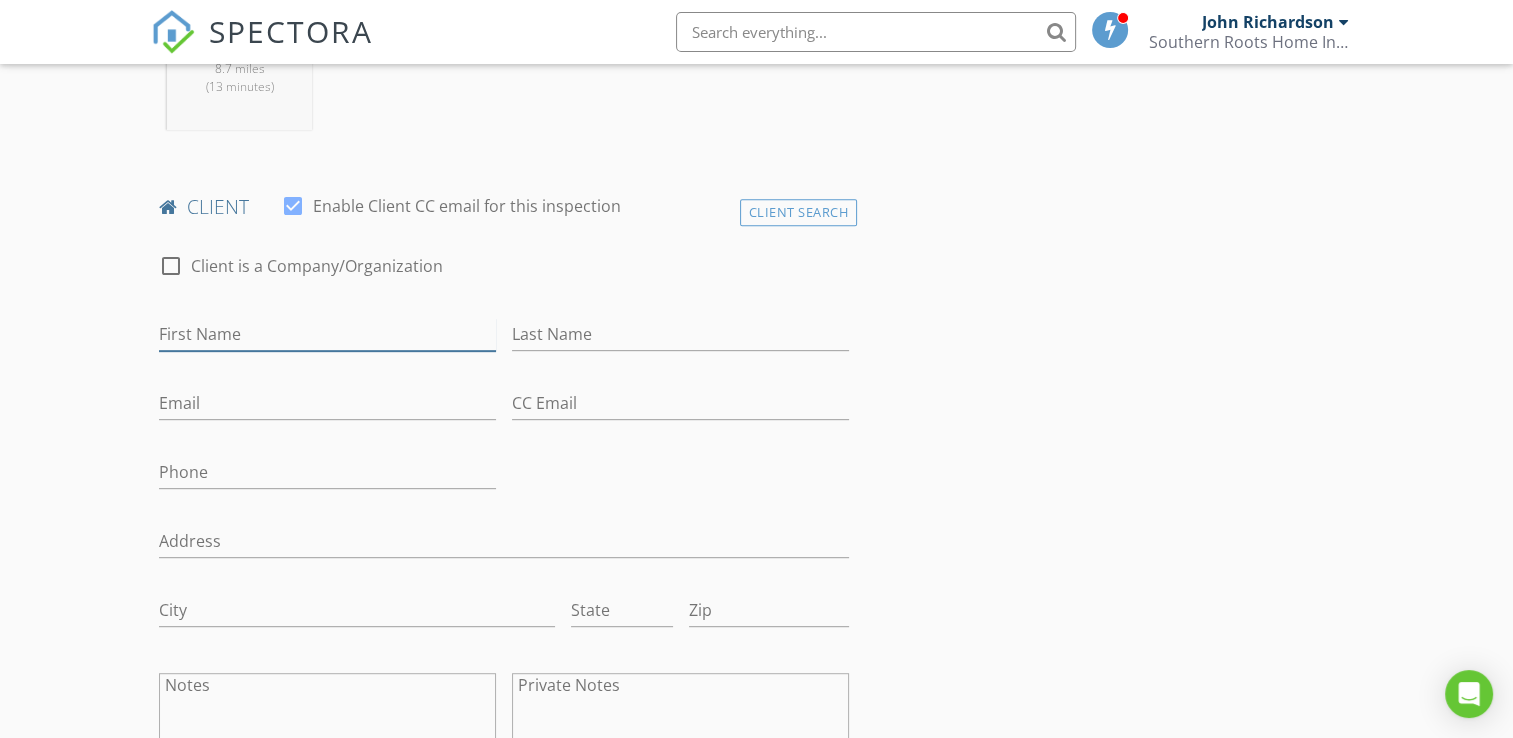 click on "First Name" at bounding box center (327, 334) 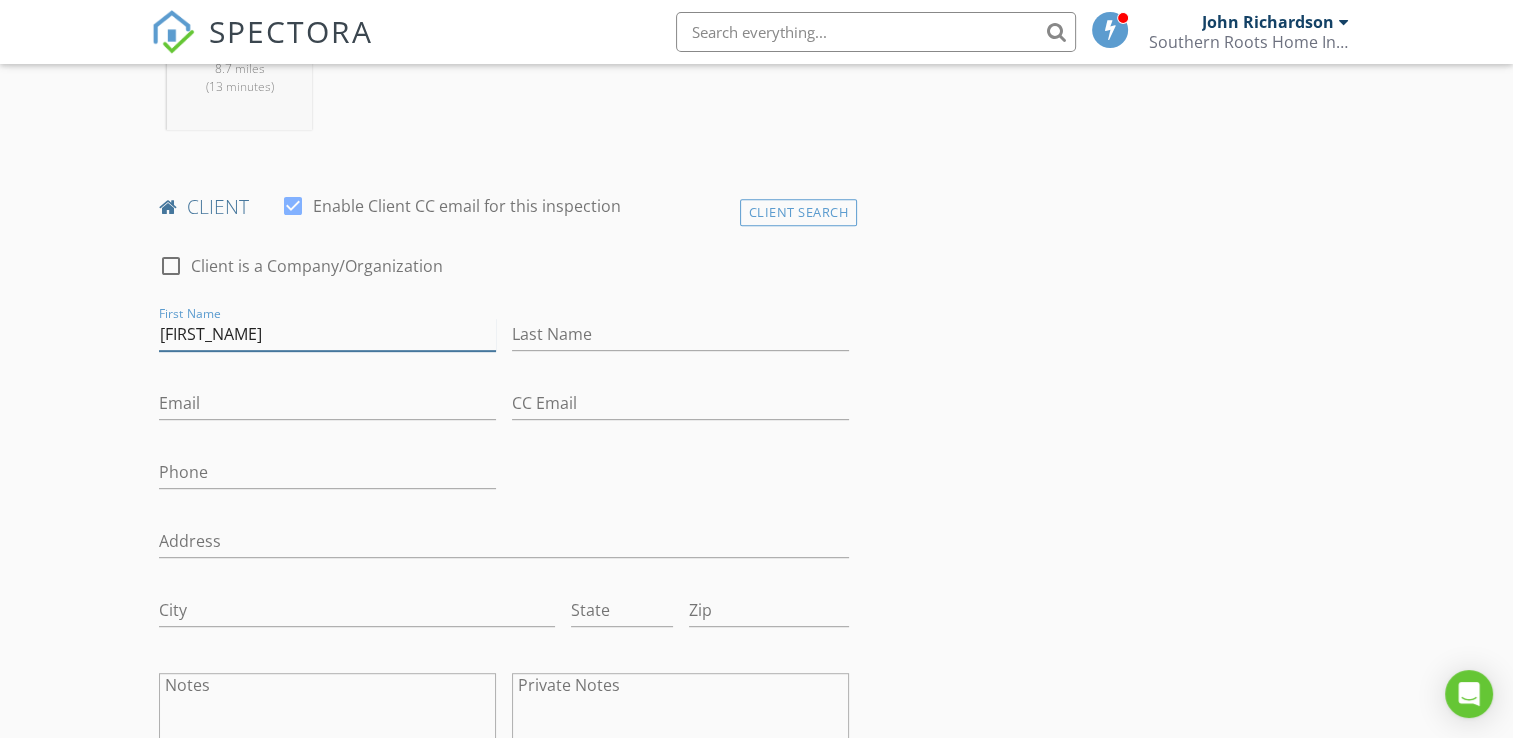 type on "[FIRST]" 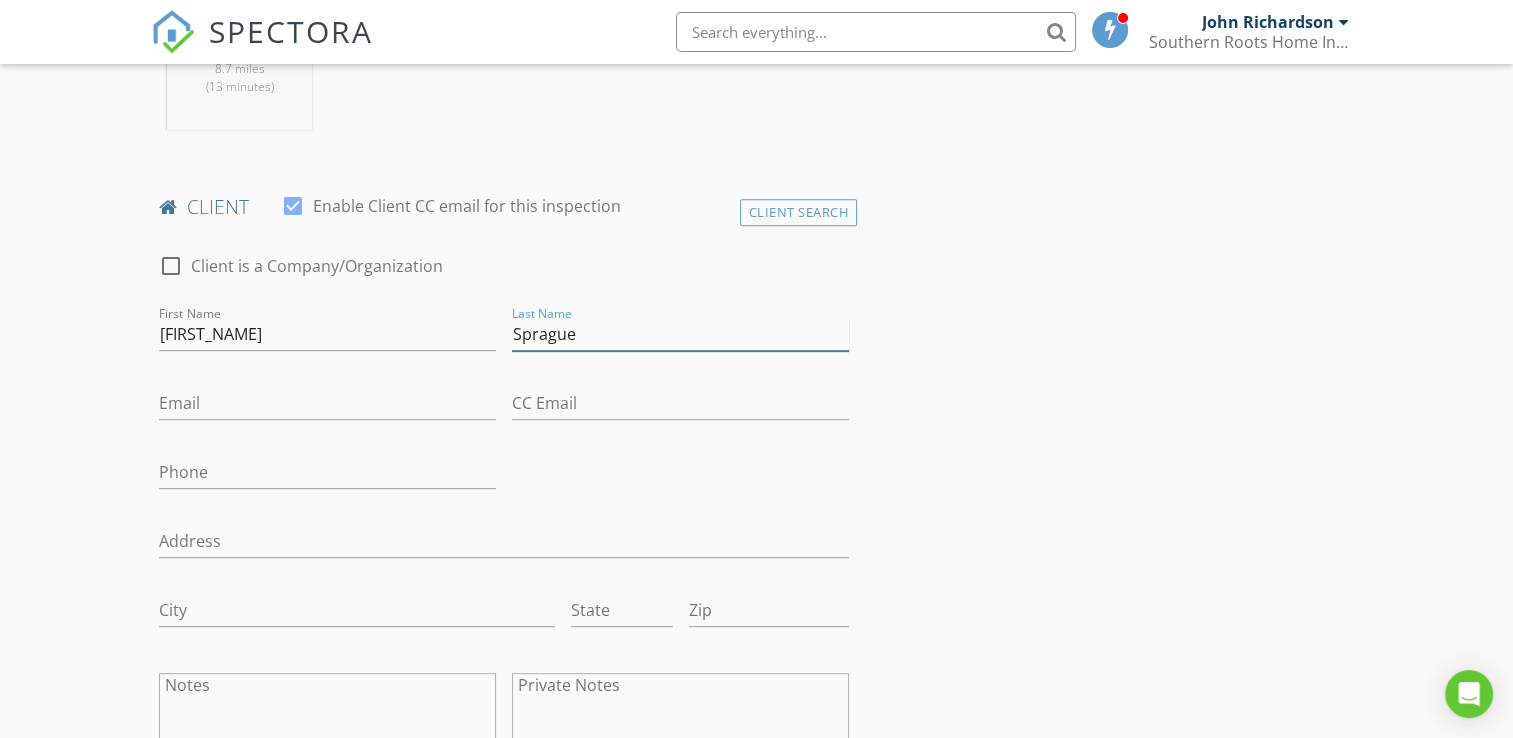 type on "Sprague" 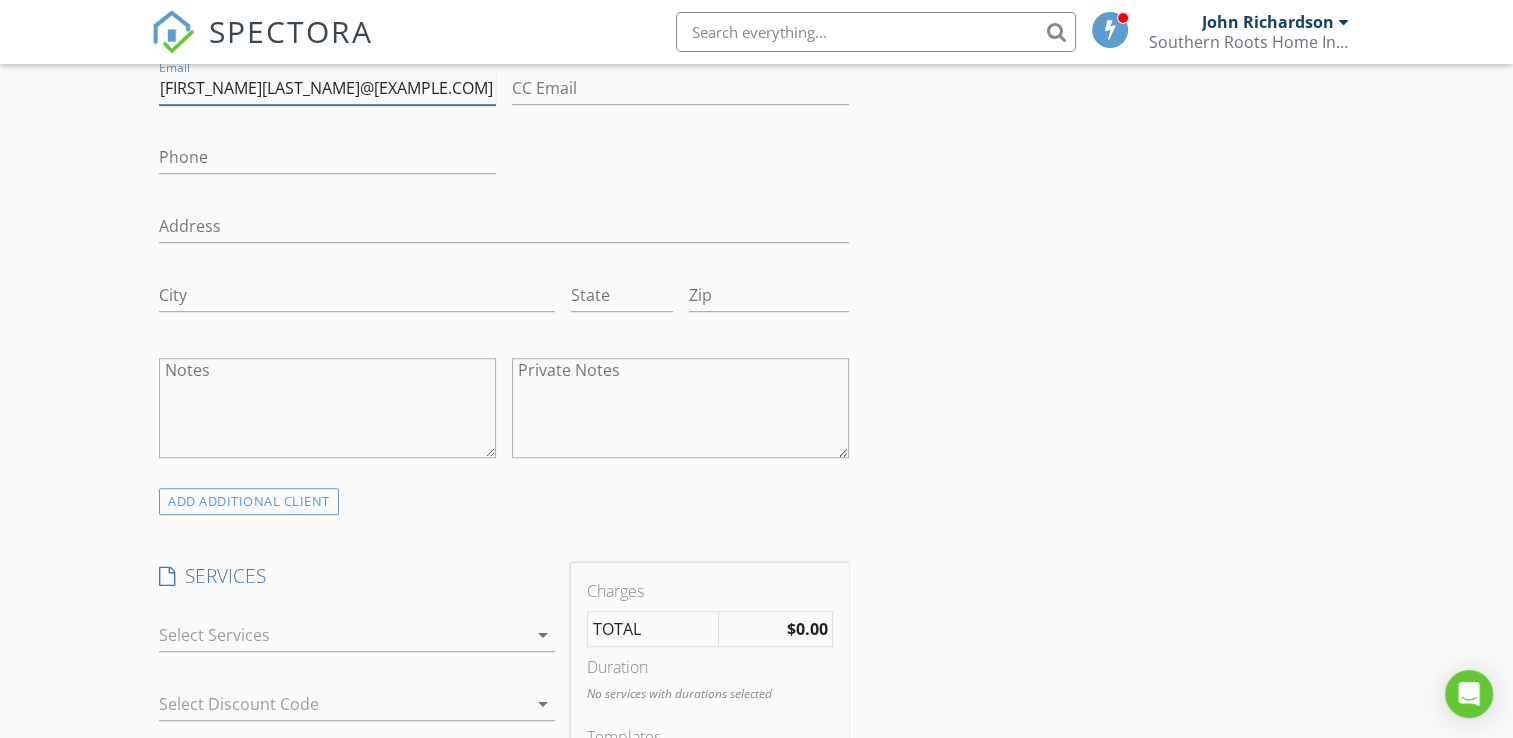scroll, scrollTop: 1277, scrollLeft: 0, axis: vertical 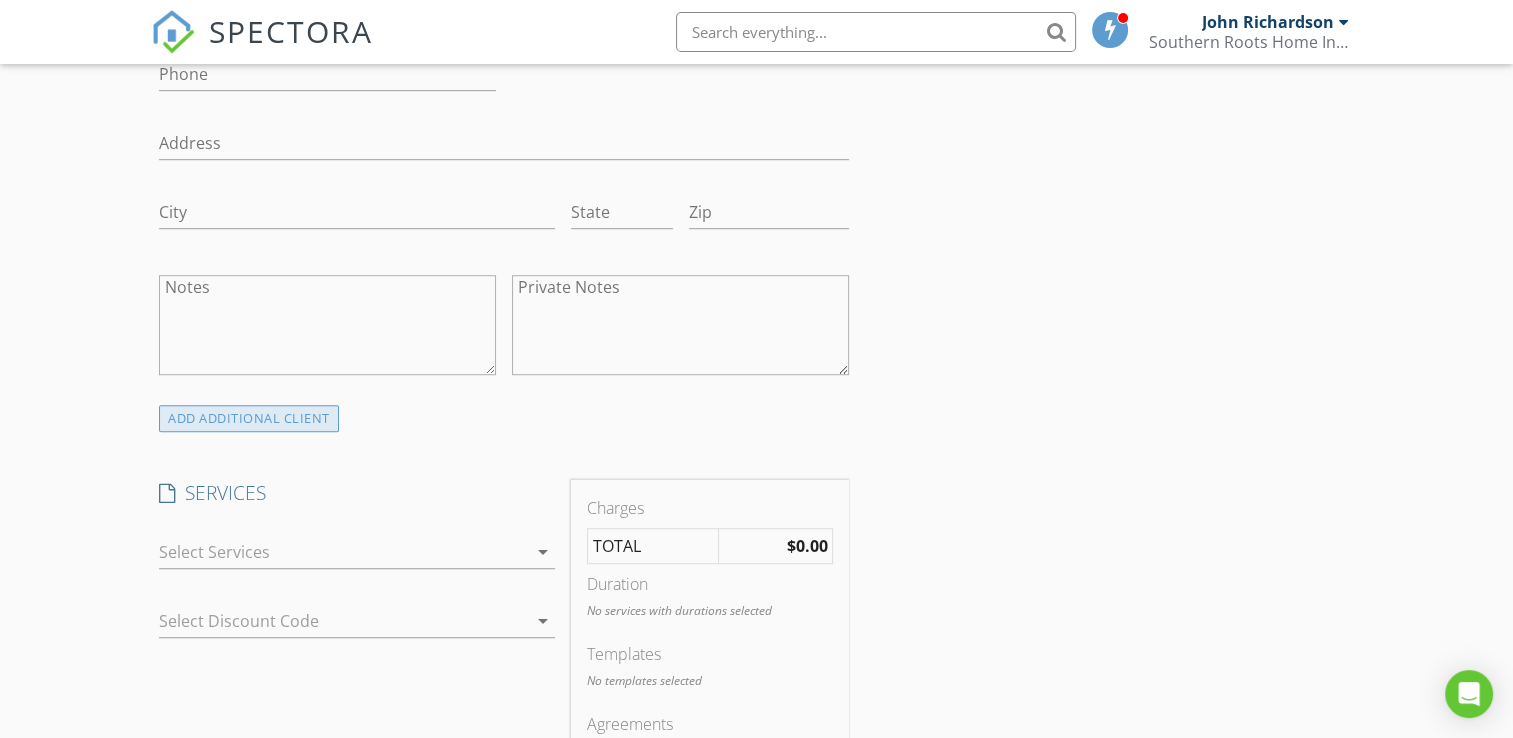 type on "[USERNAME]@[DOMAIN]" 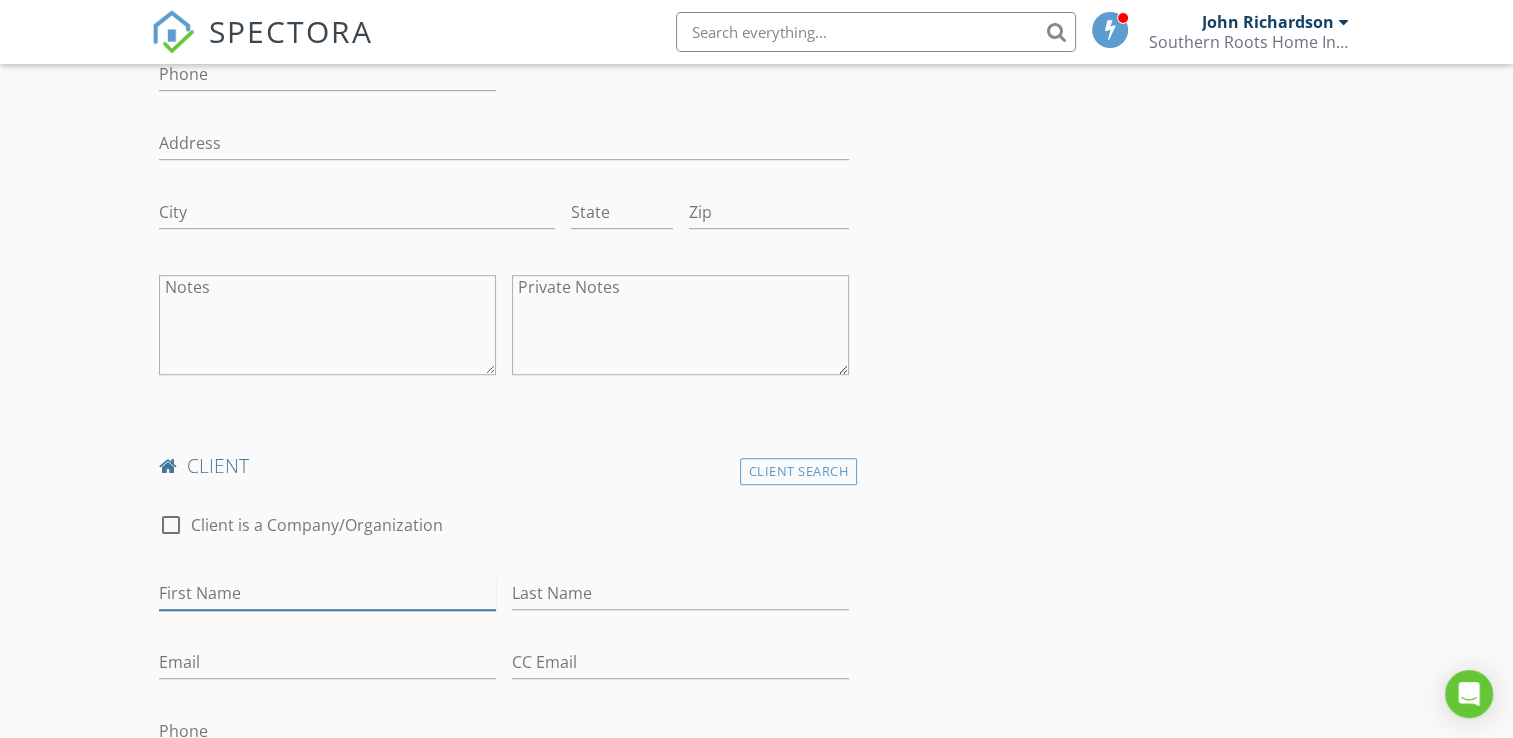 click on "First Name" at bounding box center (327, 593) 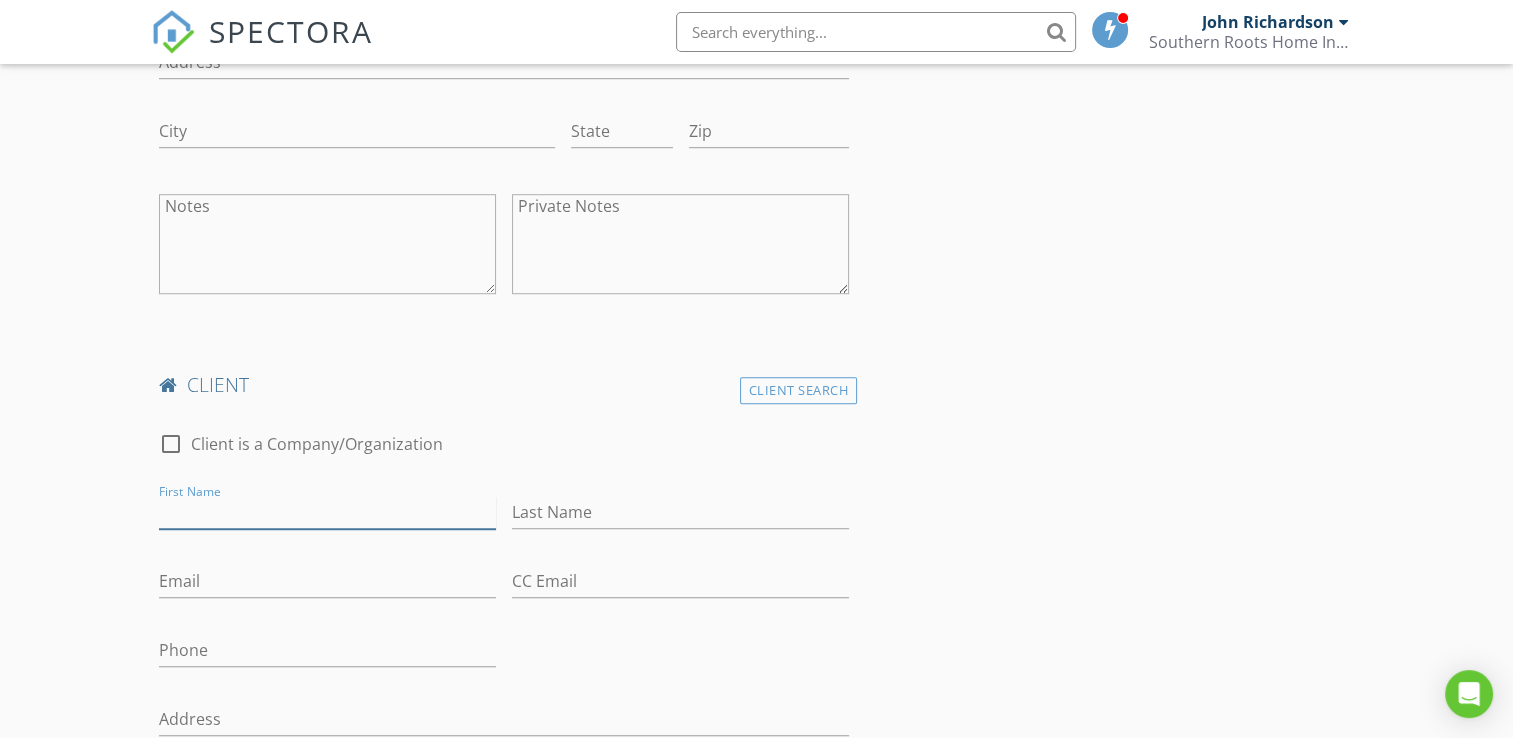 scroll, scrollTop: 1392, scrollLeft: 0, axis: vertical 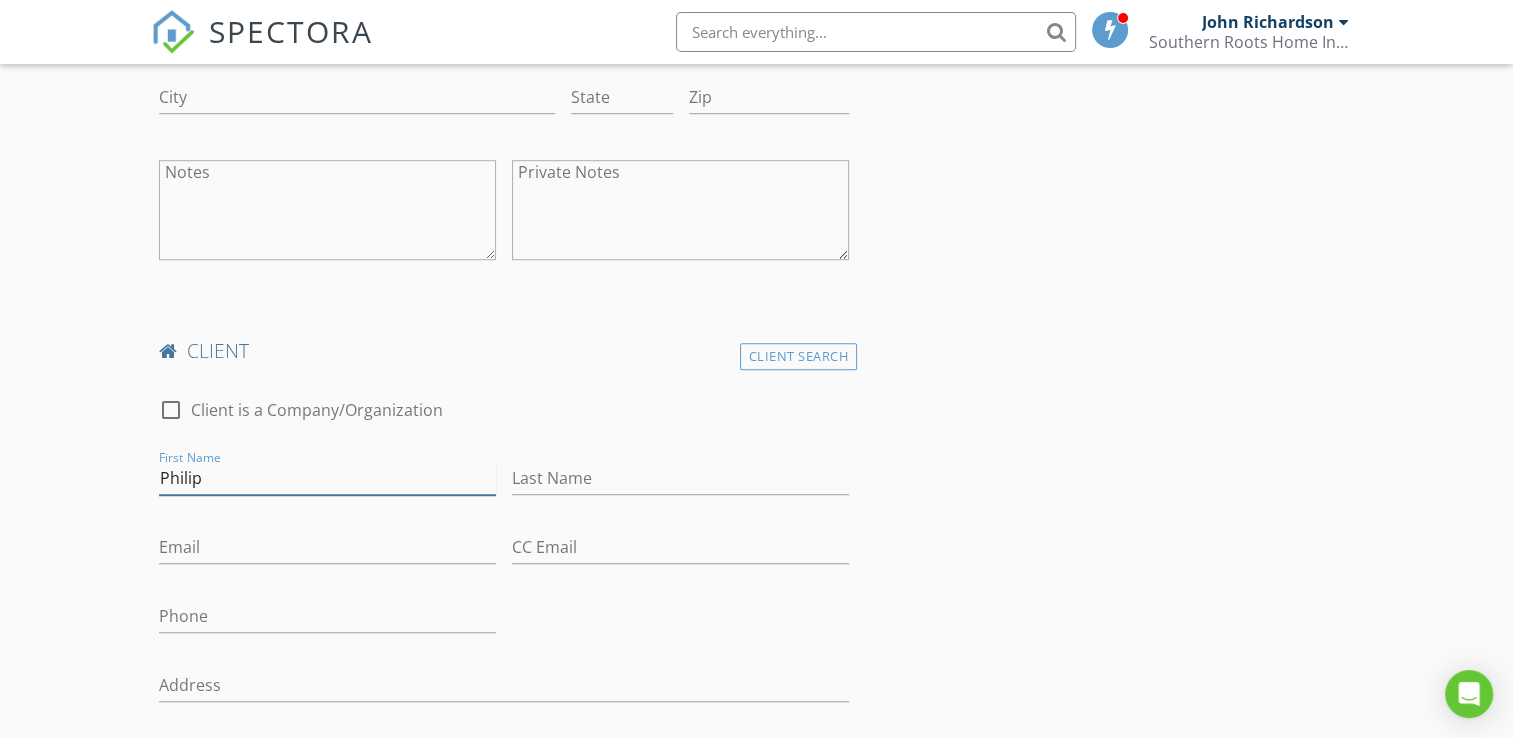 type on "Philip" 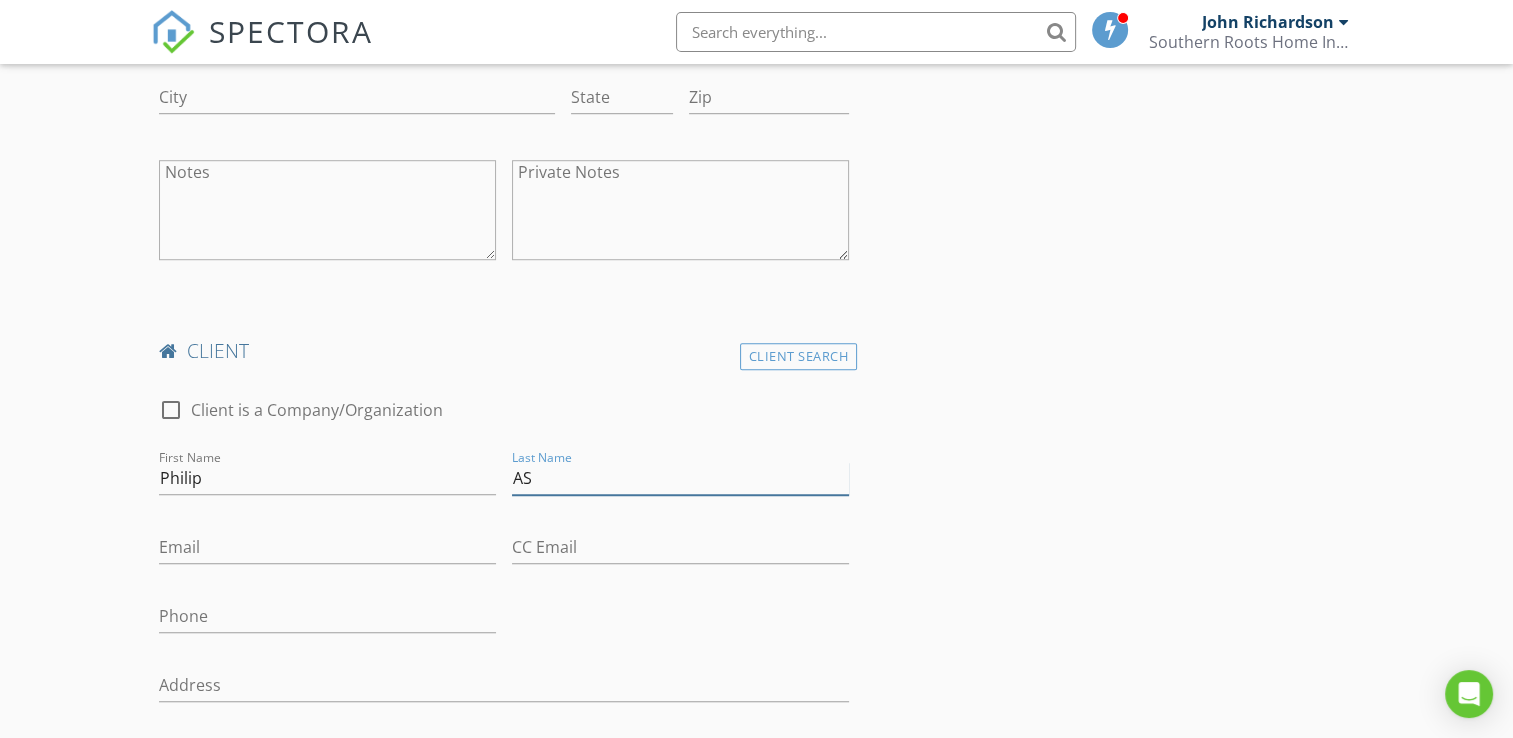 type on "A" 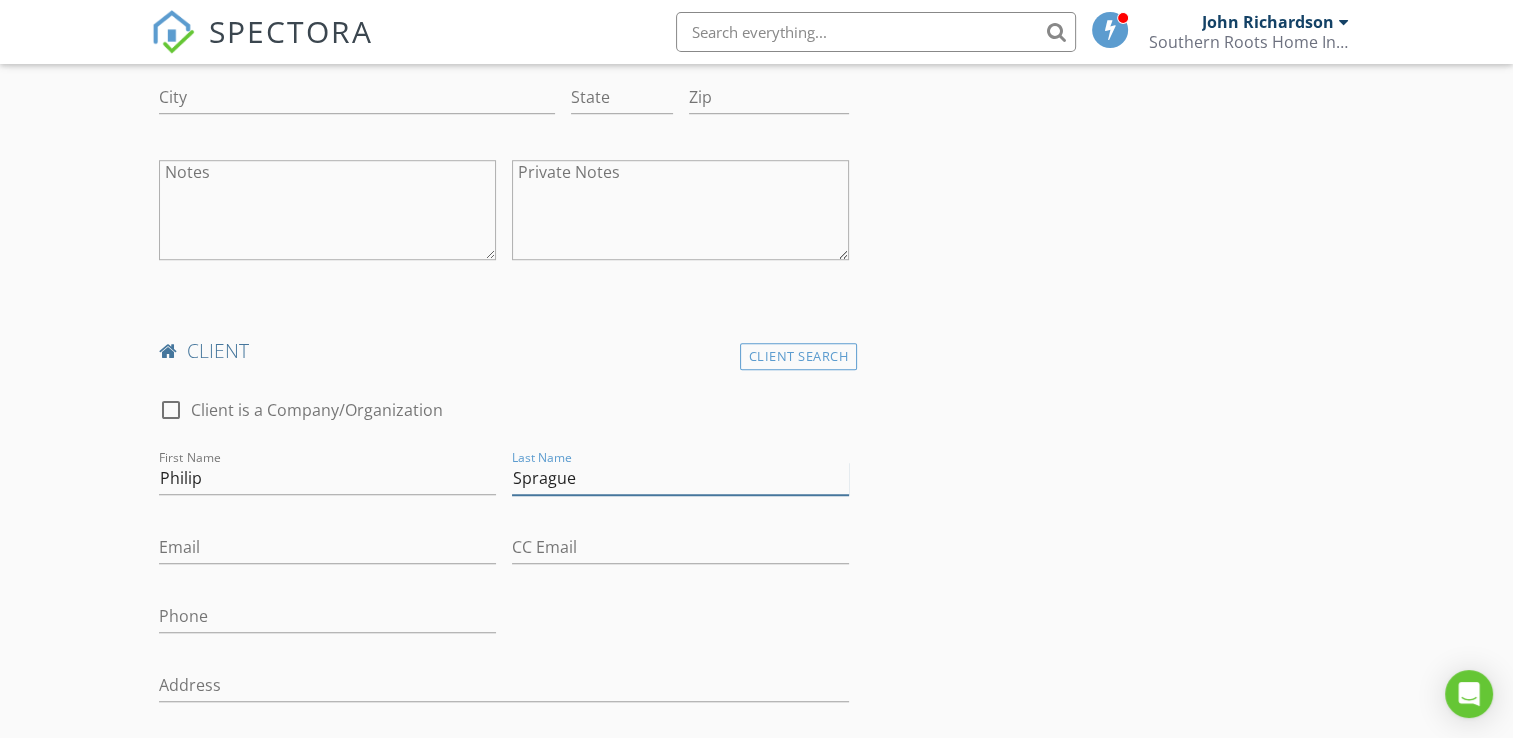 type on "Sprague" 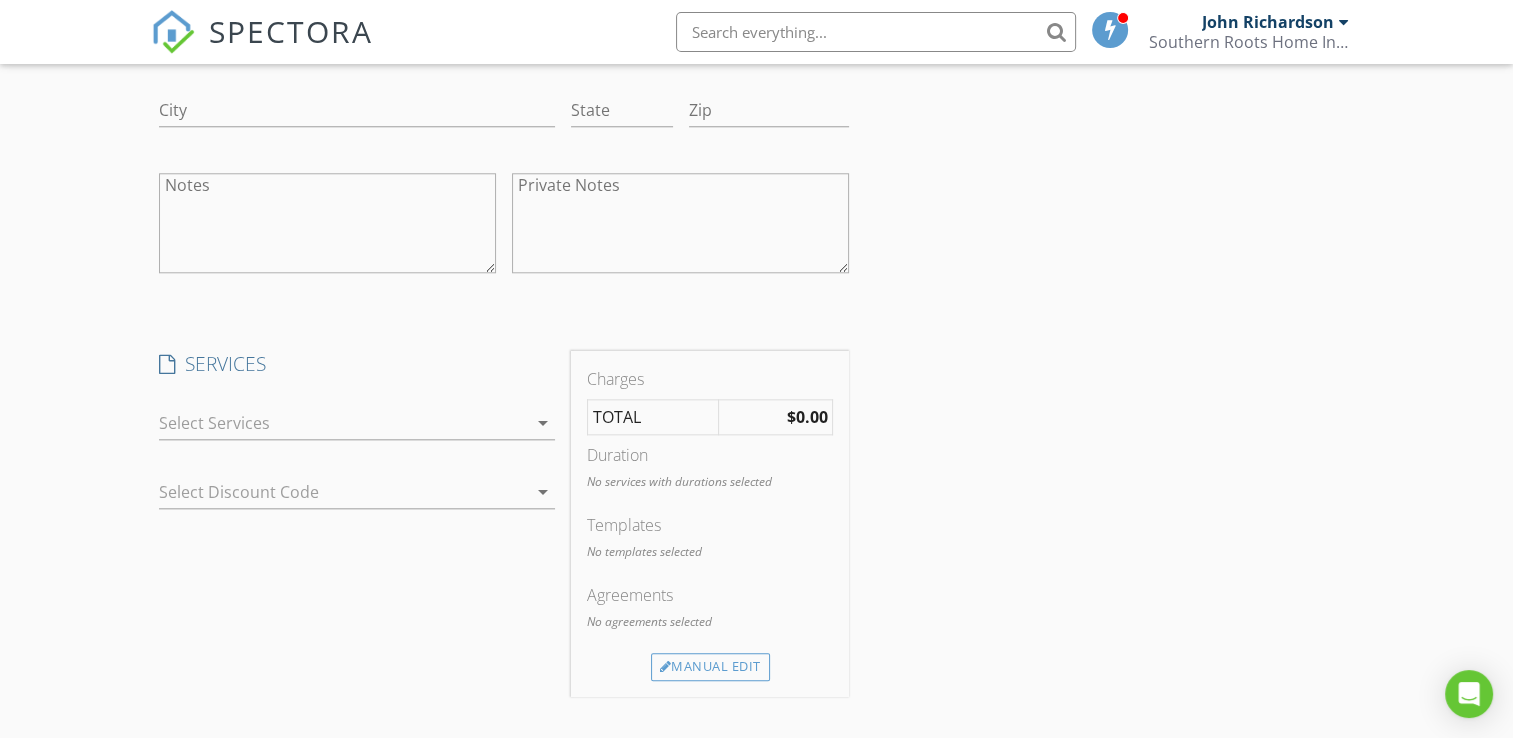 scroll, scrollTop: 2095, scrollLeft: 0, axis: vertical 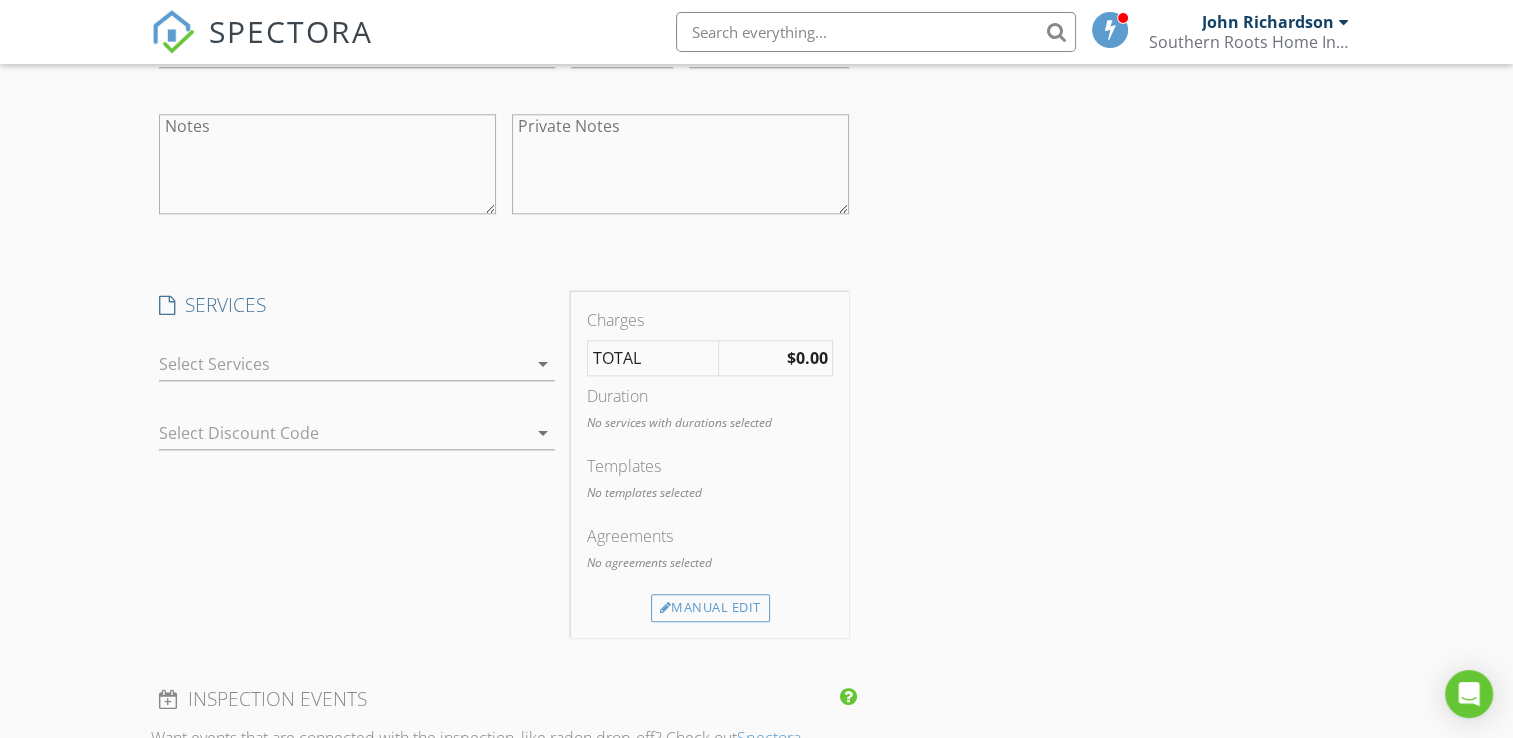 type on "[USERNAME]@[DOMAIN]" 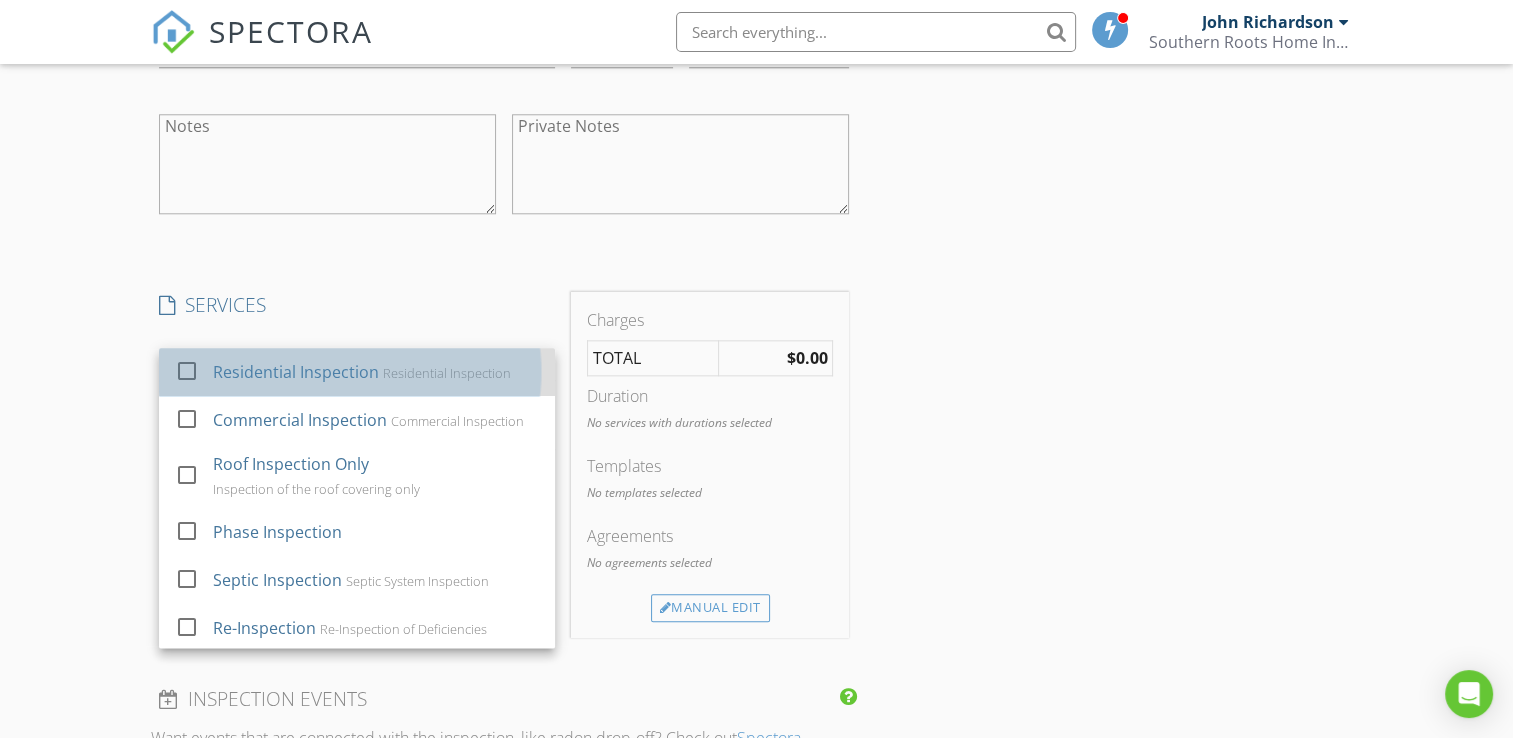 click on "Residential Inspection" at bounding box center [448, 373] 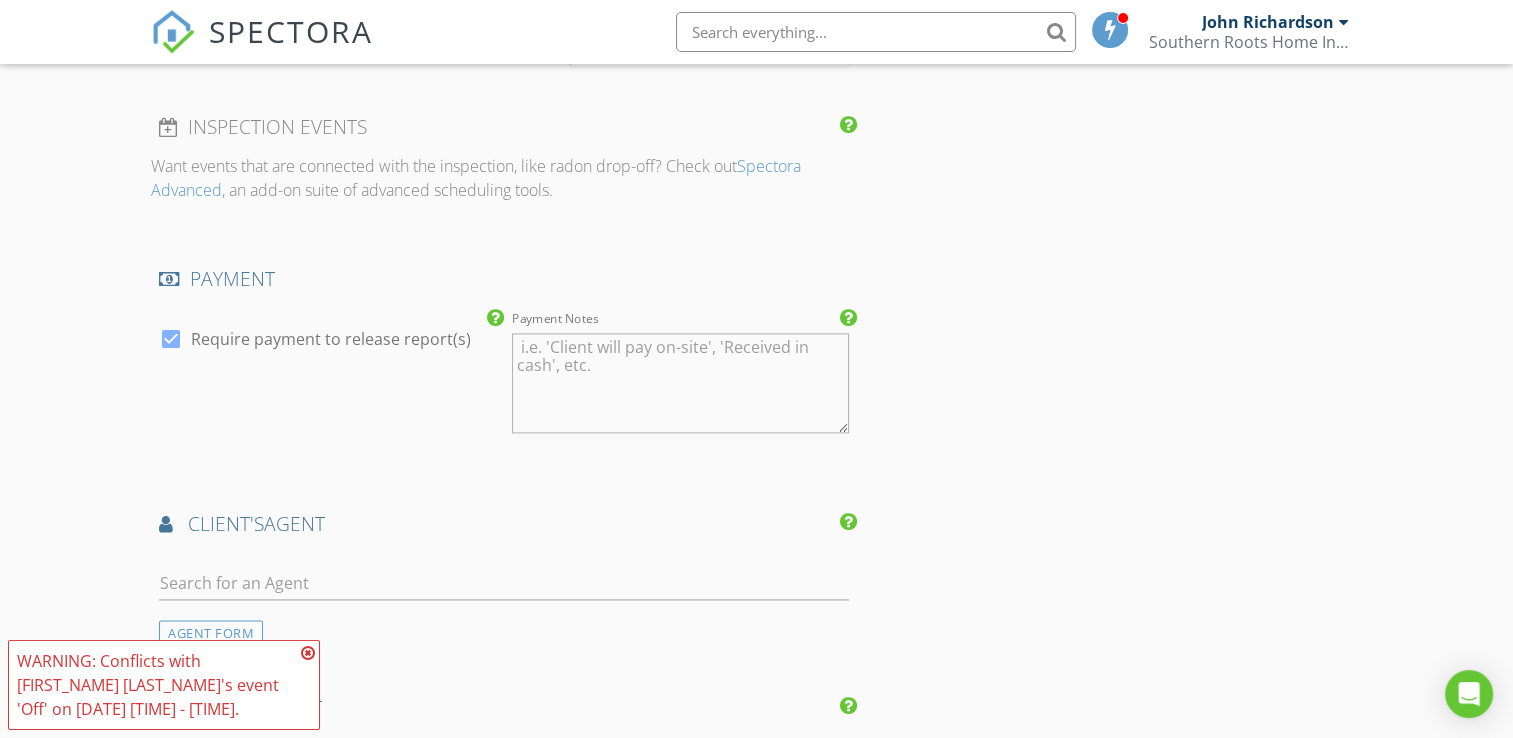 scroll, scrollTop: 2840, scrollLeft: 0, axis: vertical 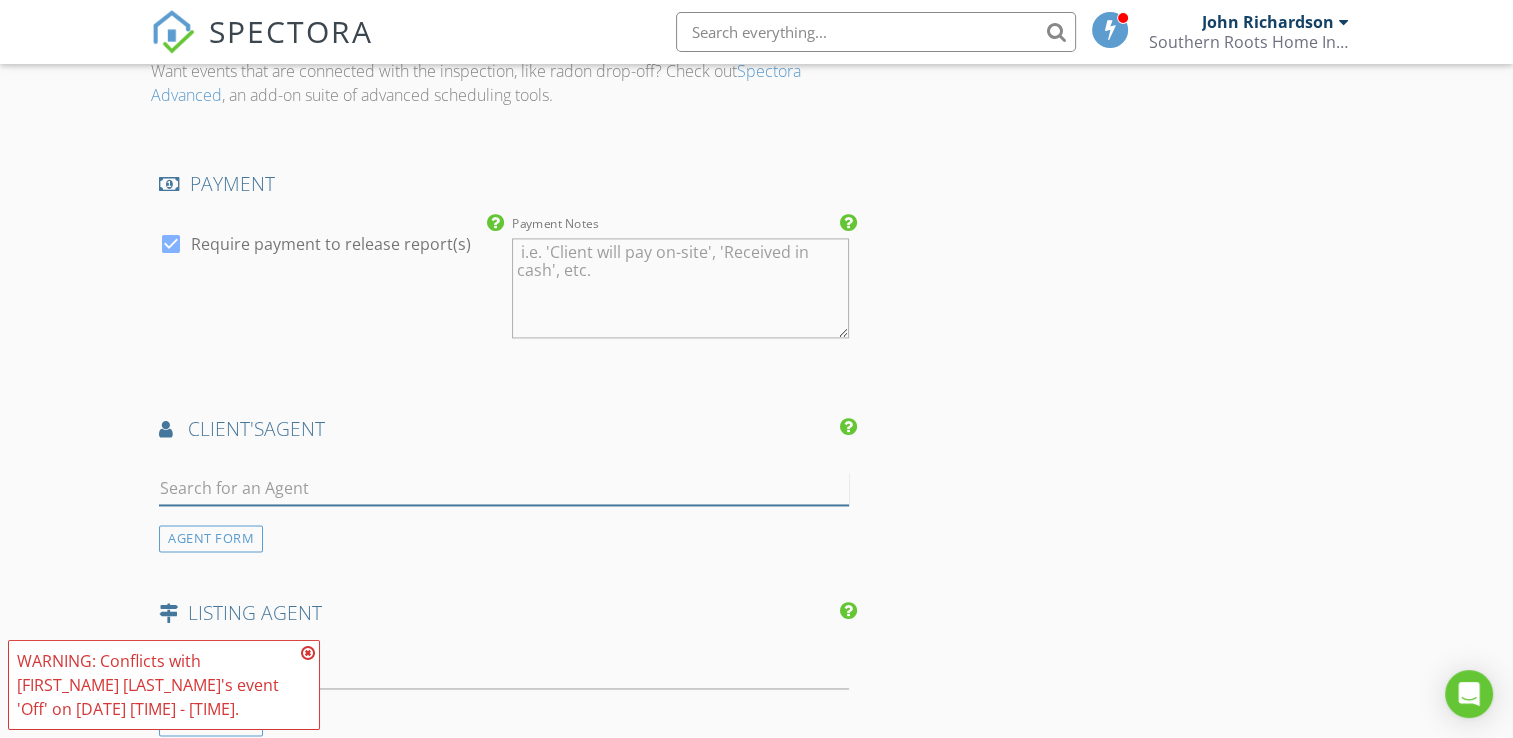click at bounding box center [504, 488] 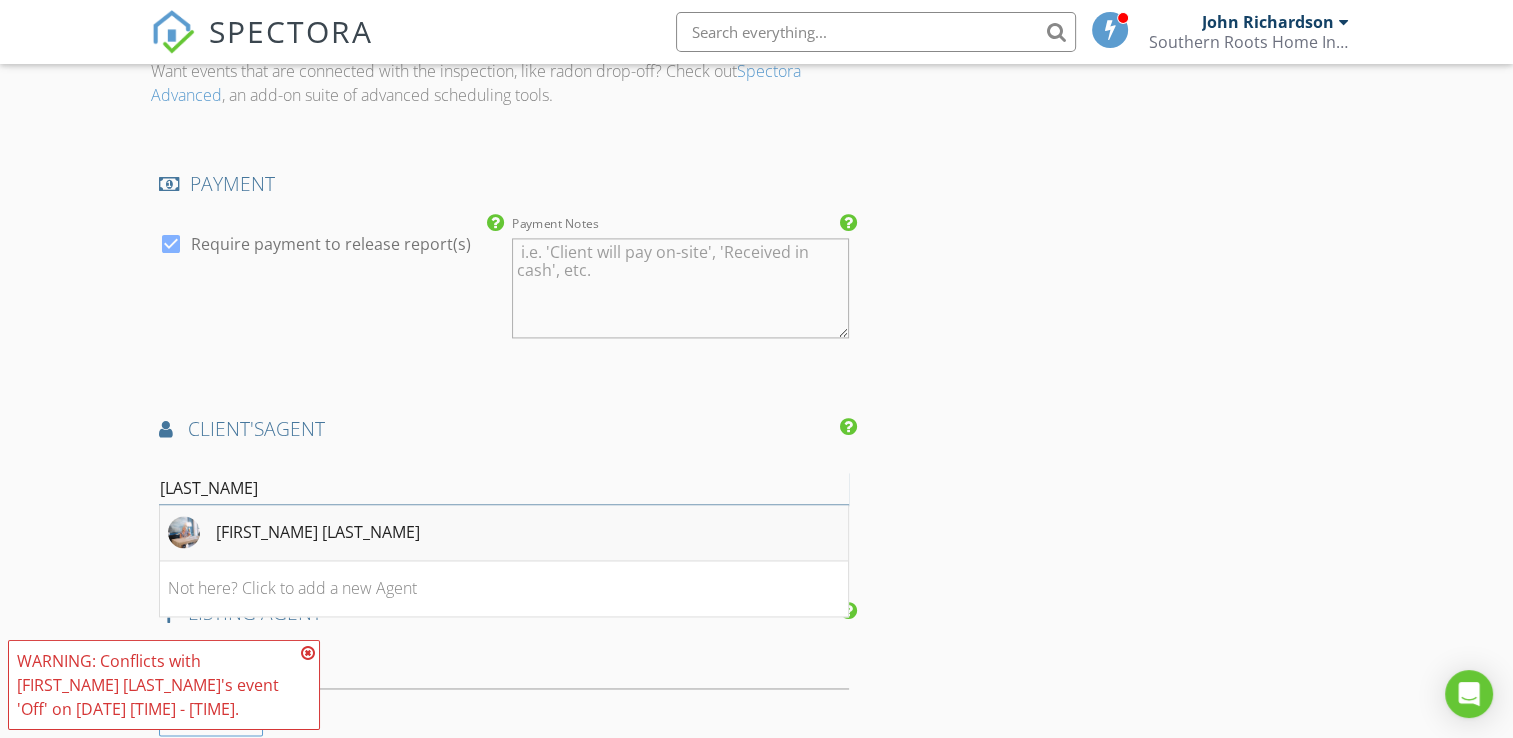 type on "[LAST]" 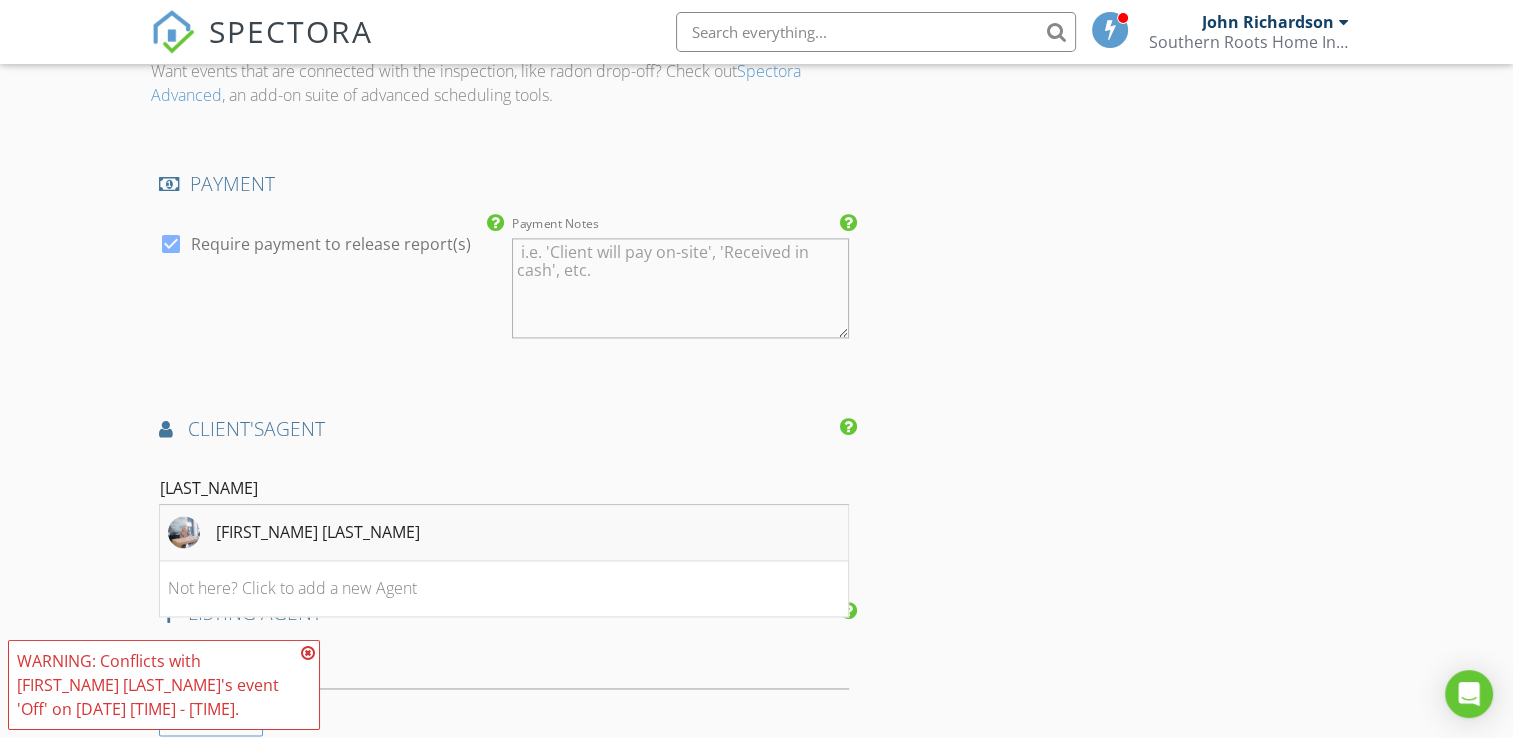 click on "[FIRST] [LAST]" at bounding box center (504, 533) 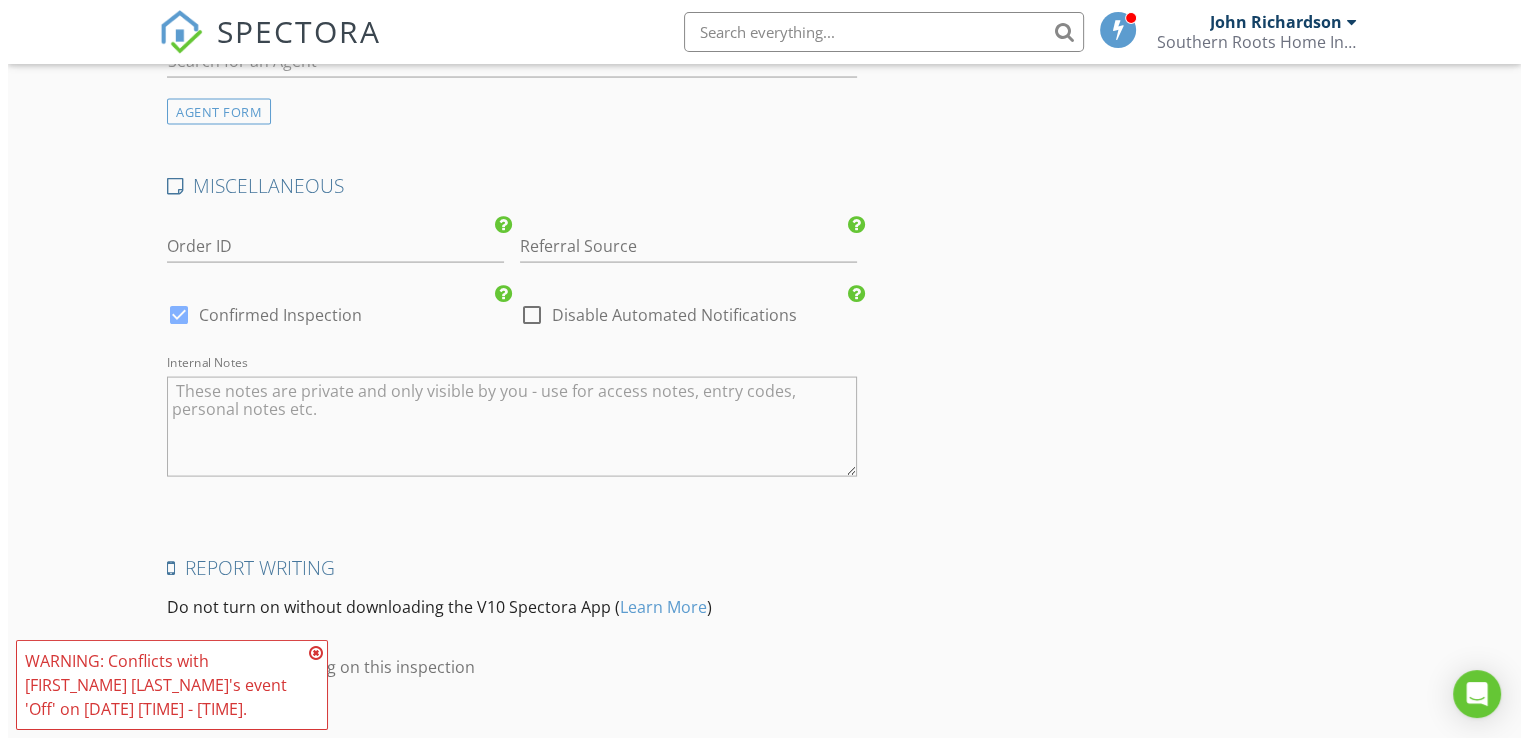 scroll, scrollTop: 4164, scrollLeft: 0, axis: vertical 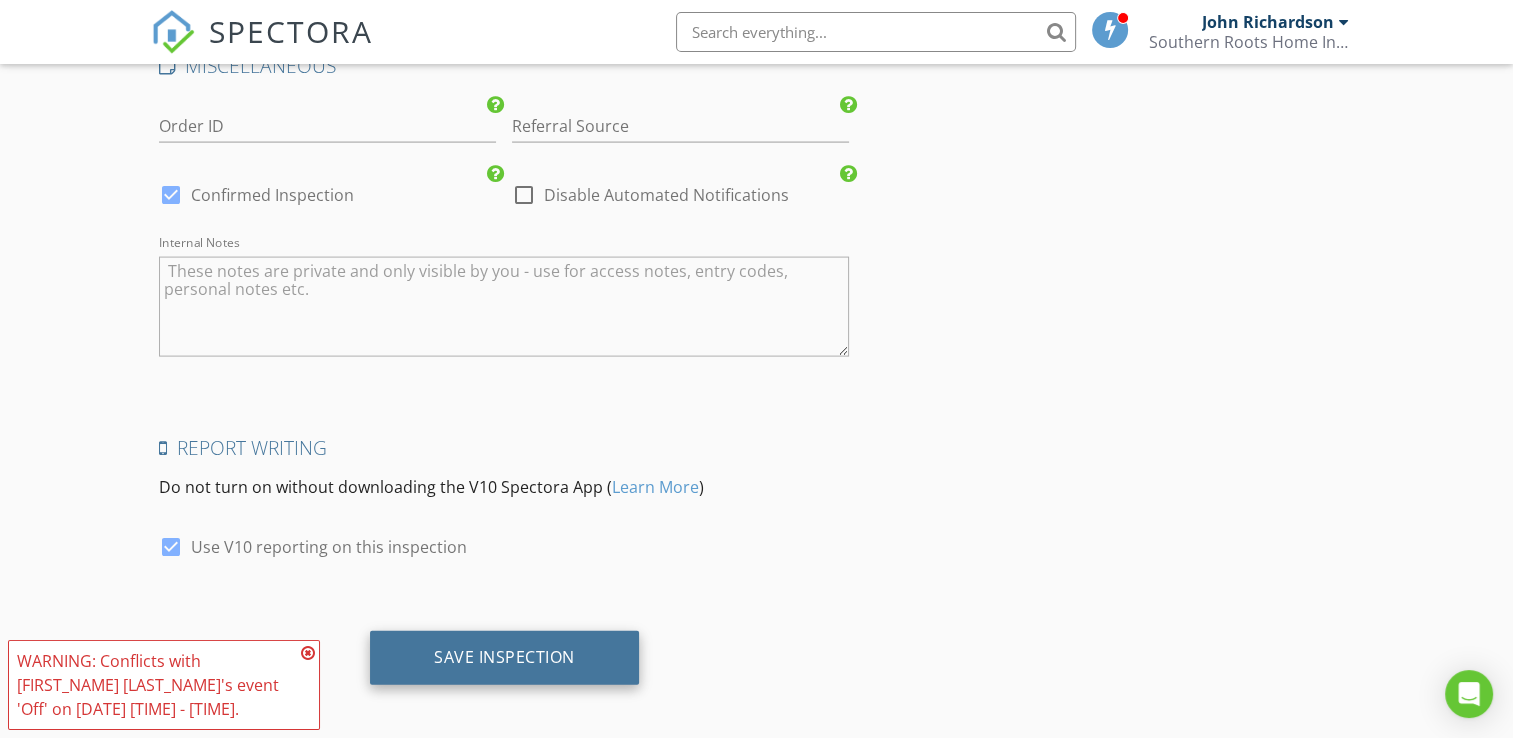 click on "Save Inspection" at bounding box center [504, 658] 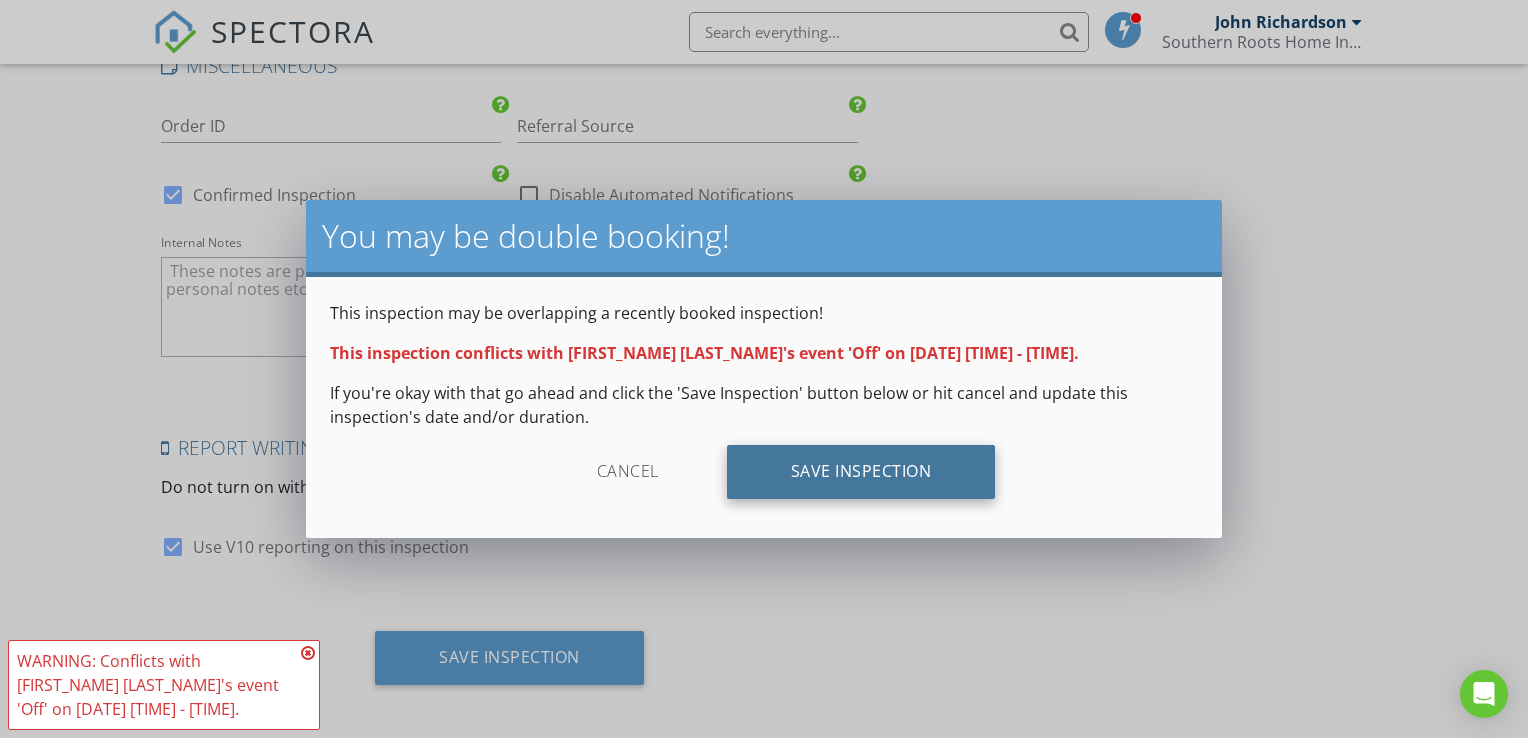 click on "Save Inspection" at bounding box center [861, 472] 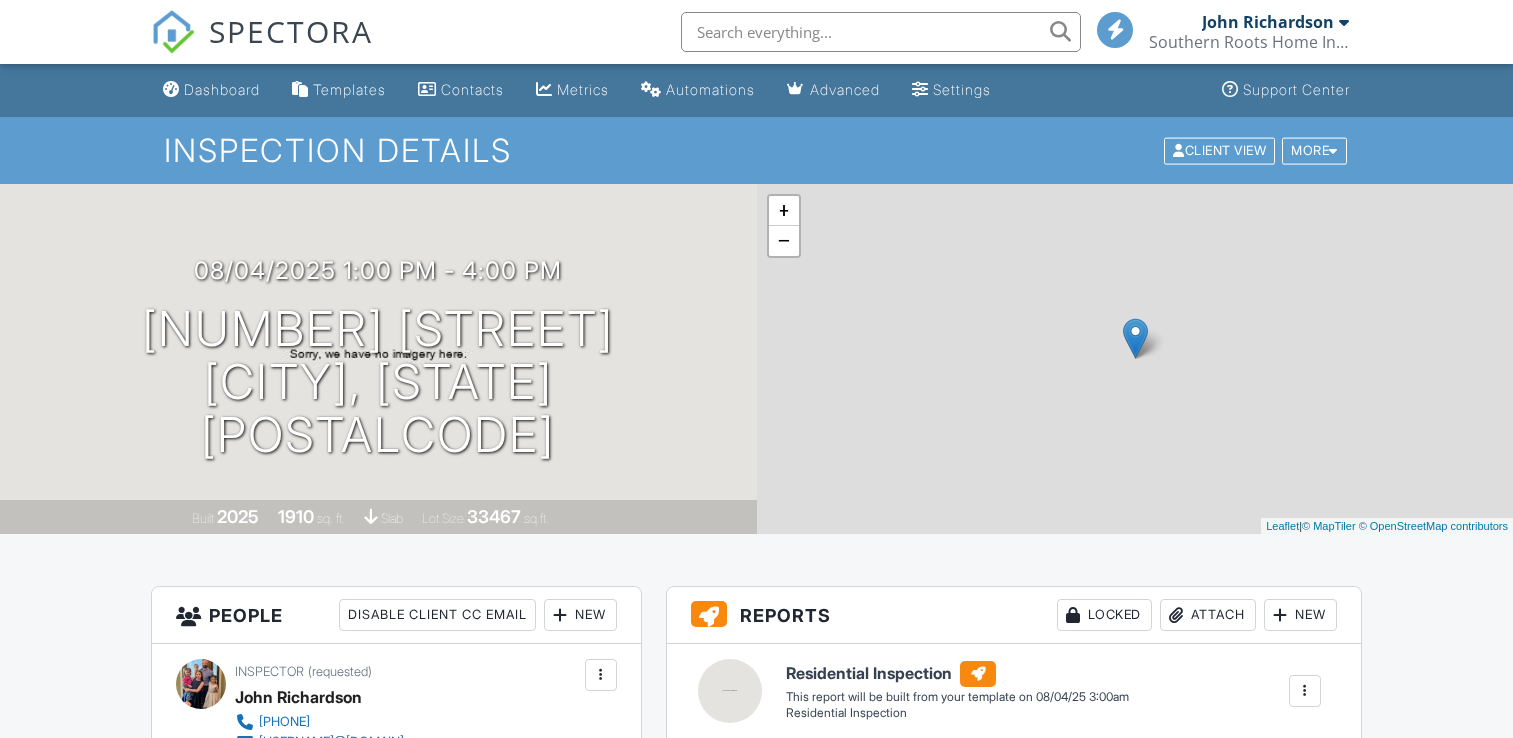 scroll, scrollTop: 0, scrollLeft: 0, axis: both 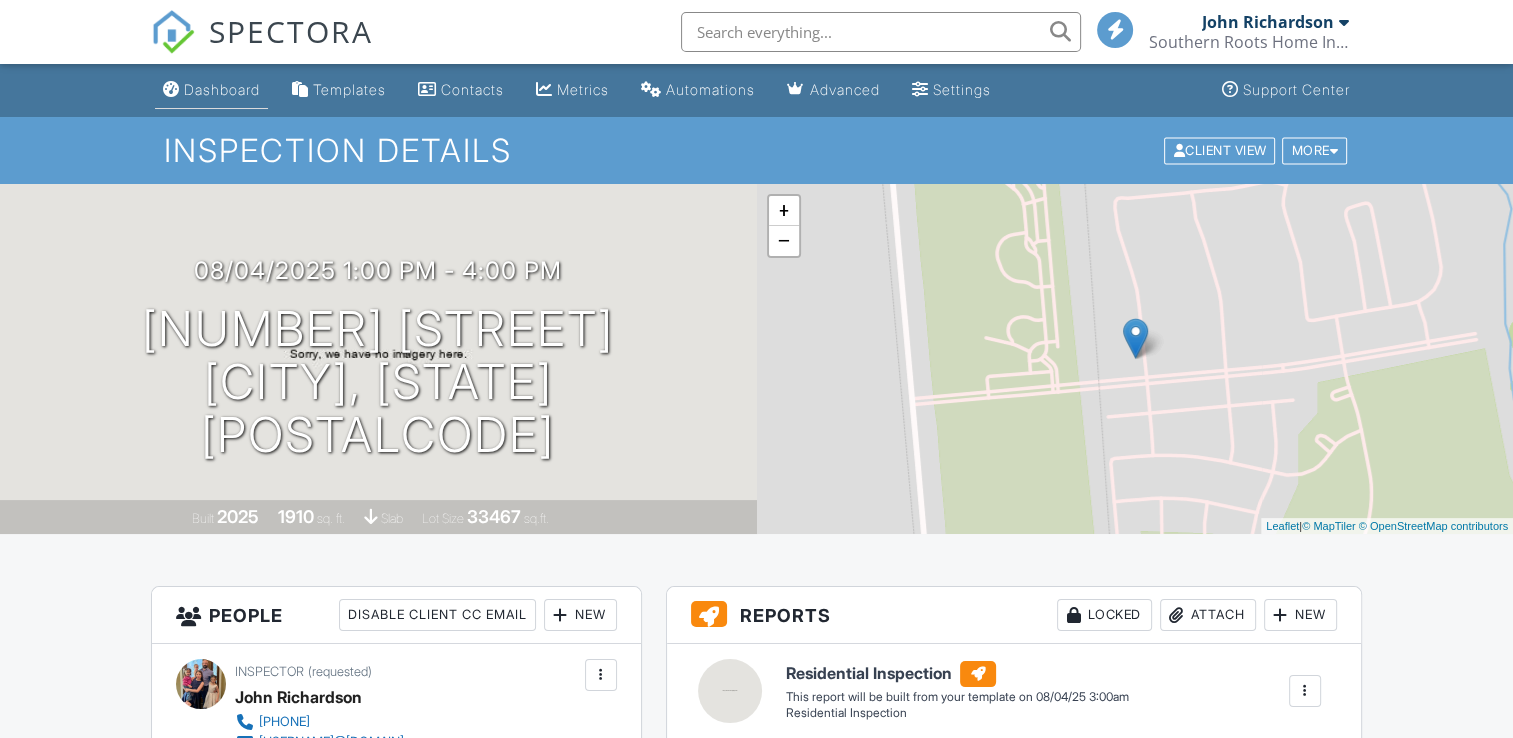 click on "Dashboard" at bounding box center [222, 89] 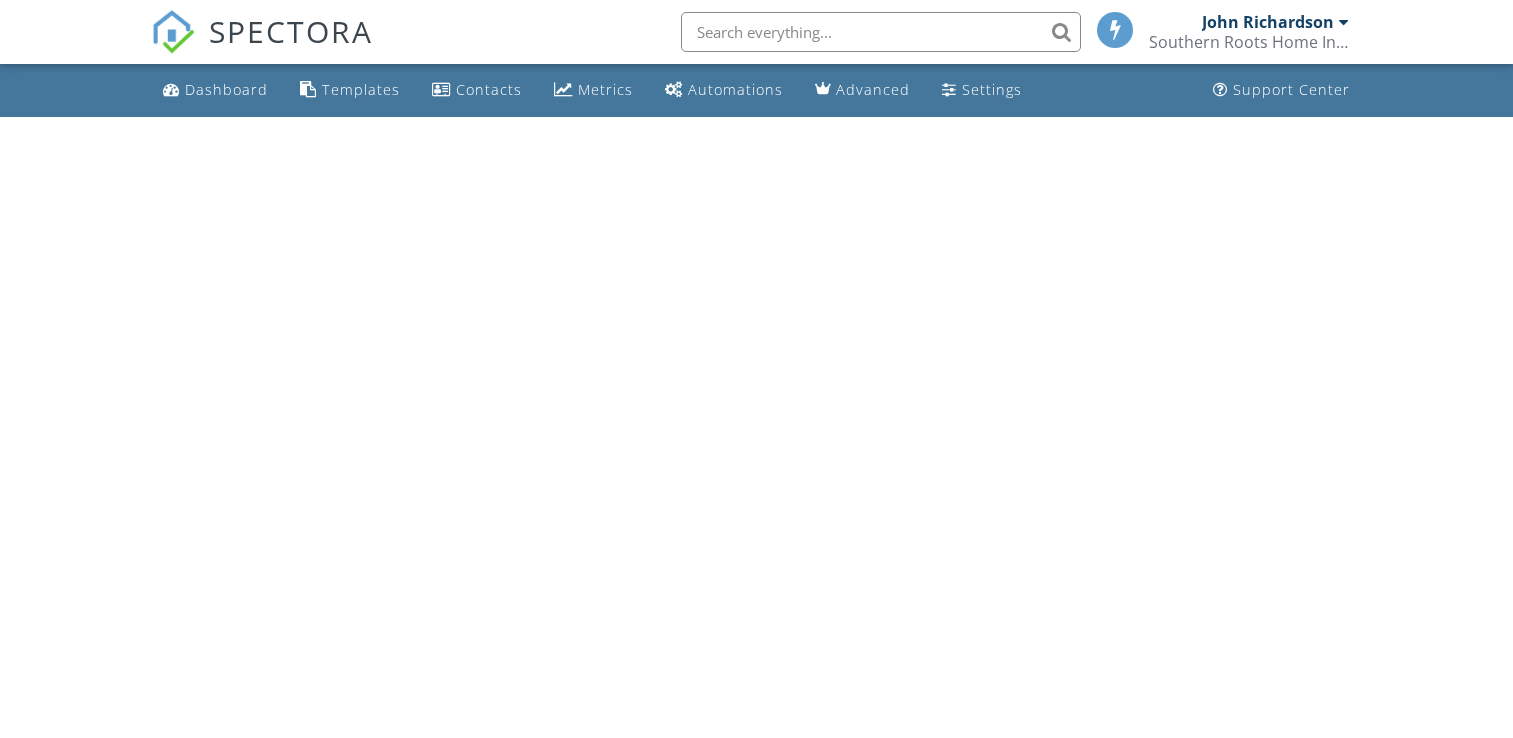 scroll, scrollTop: 0, scrollLeft: 0, axis: both 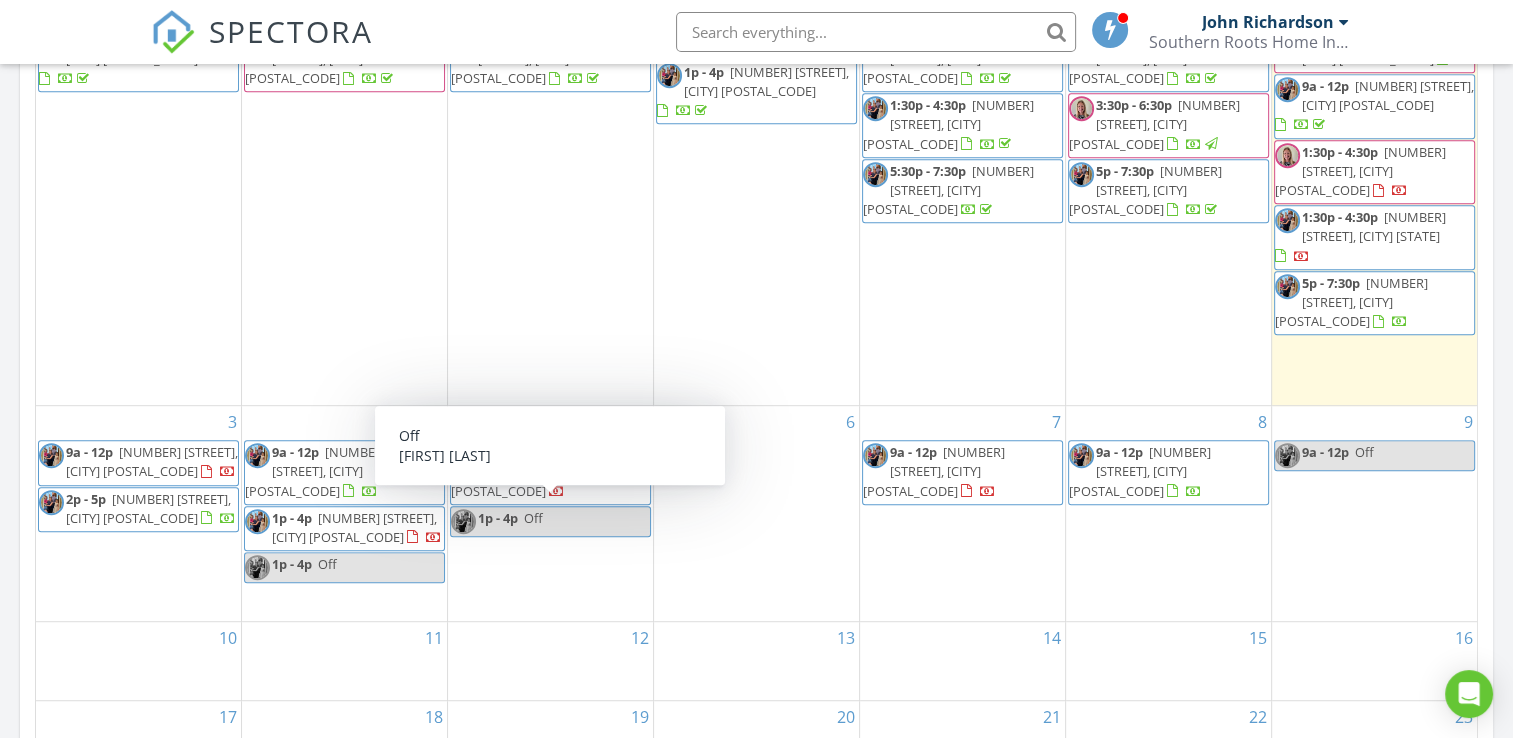 click on "1p - 4p
Off" at bounding box center (344, 567) 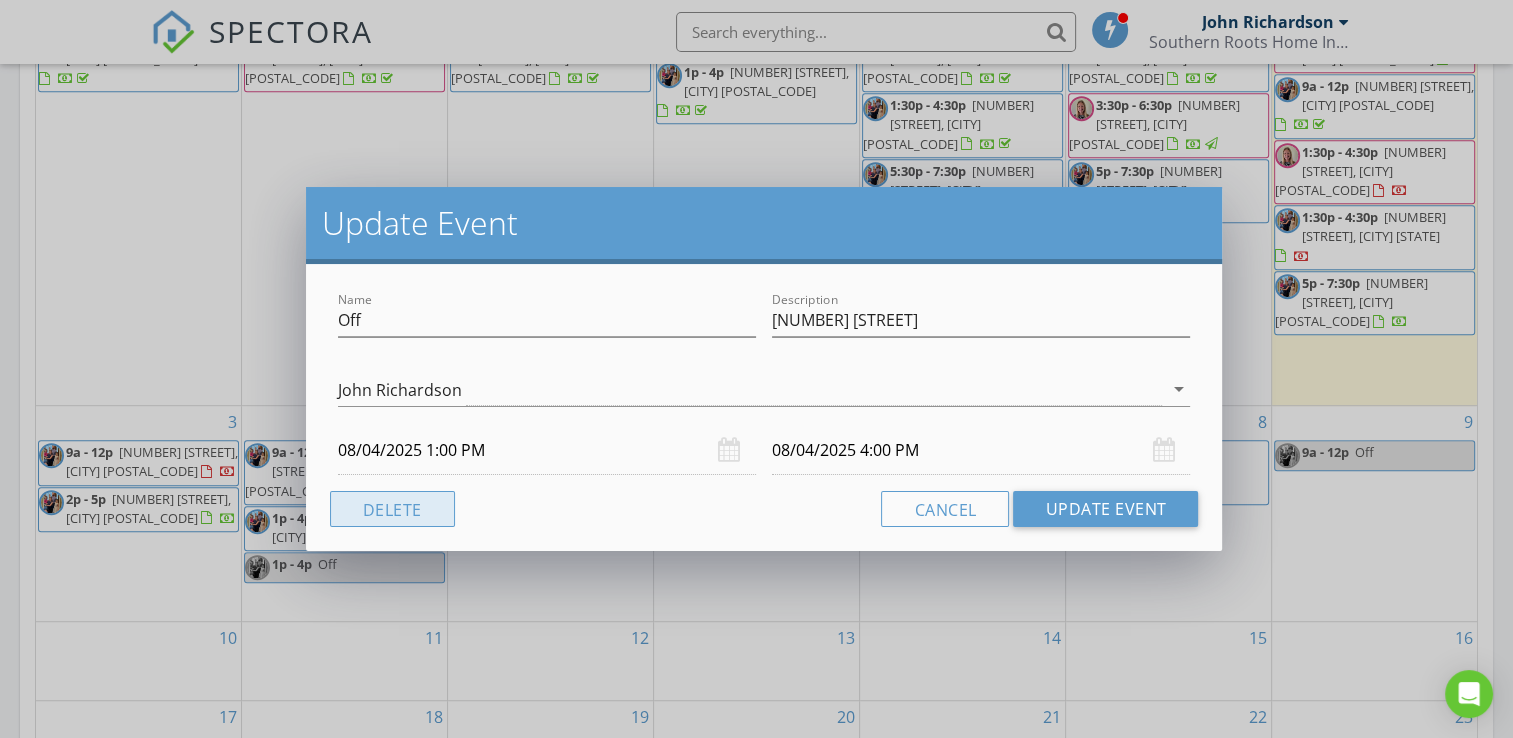 click on "Delete" at bounding box center [392, 509] 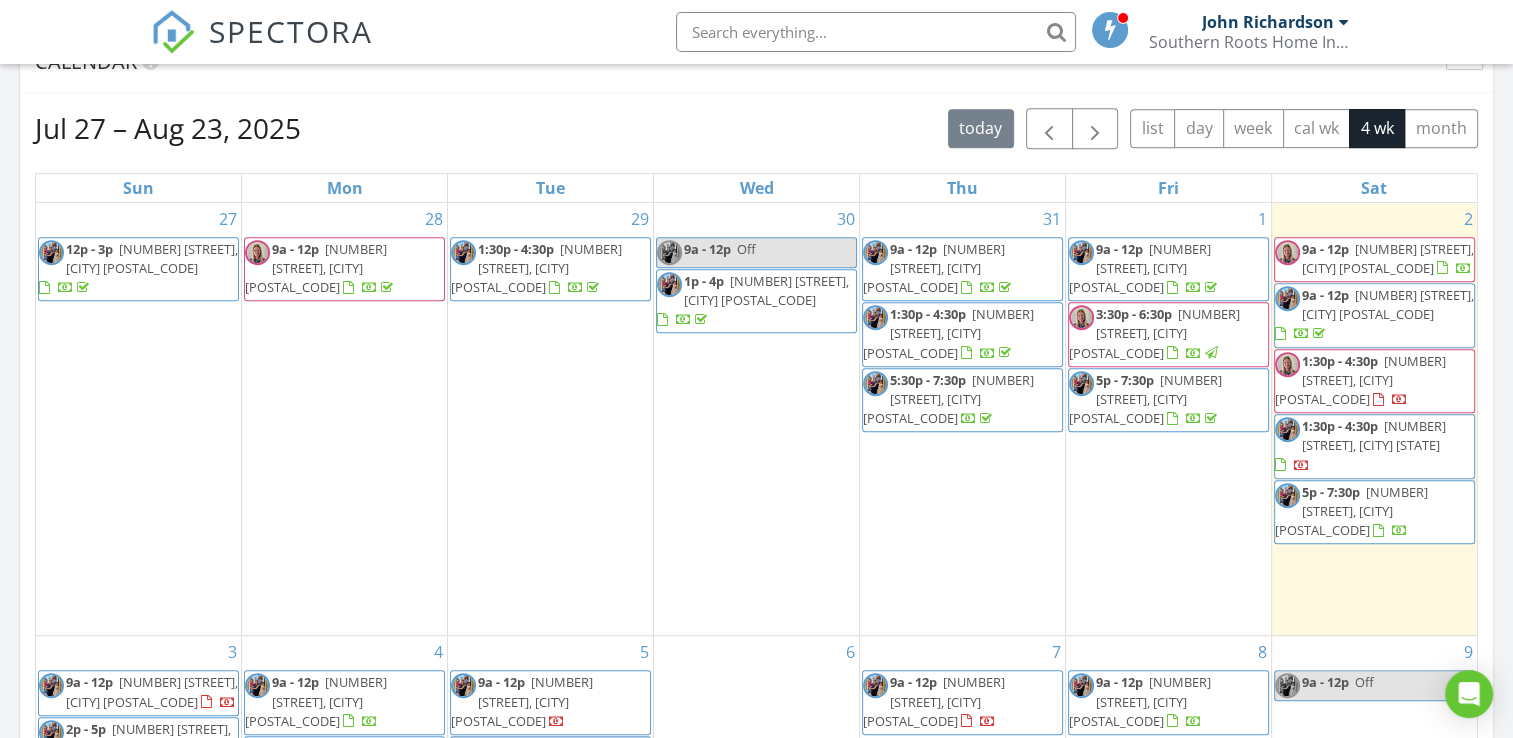 scroll, scrollTop: 835, scrollLeft: 0, axis: vertical 